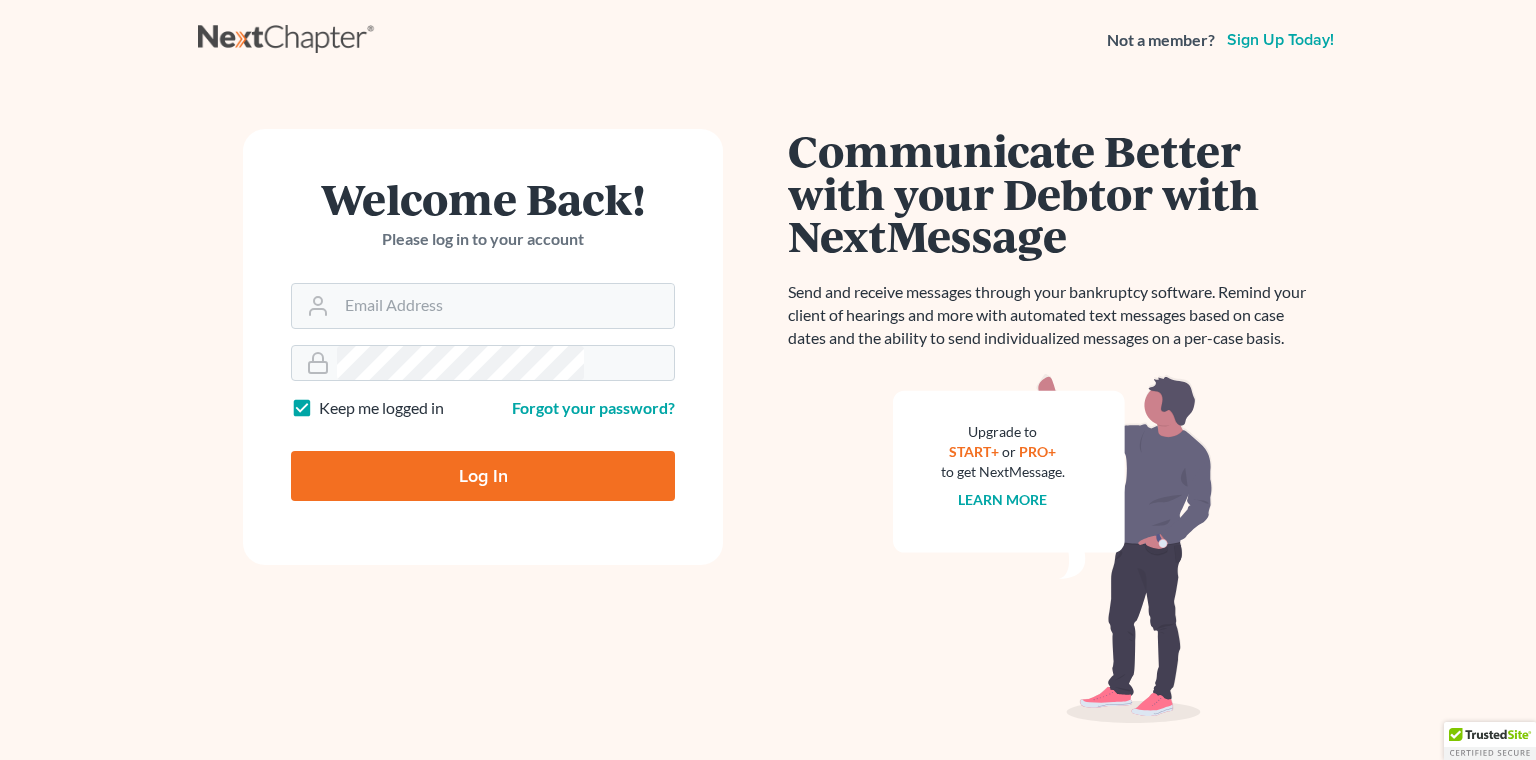 scroll, scrollTop: 0, scrollLeft: 0, axis: both 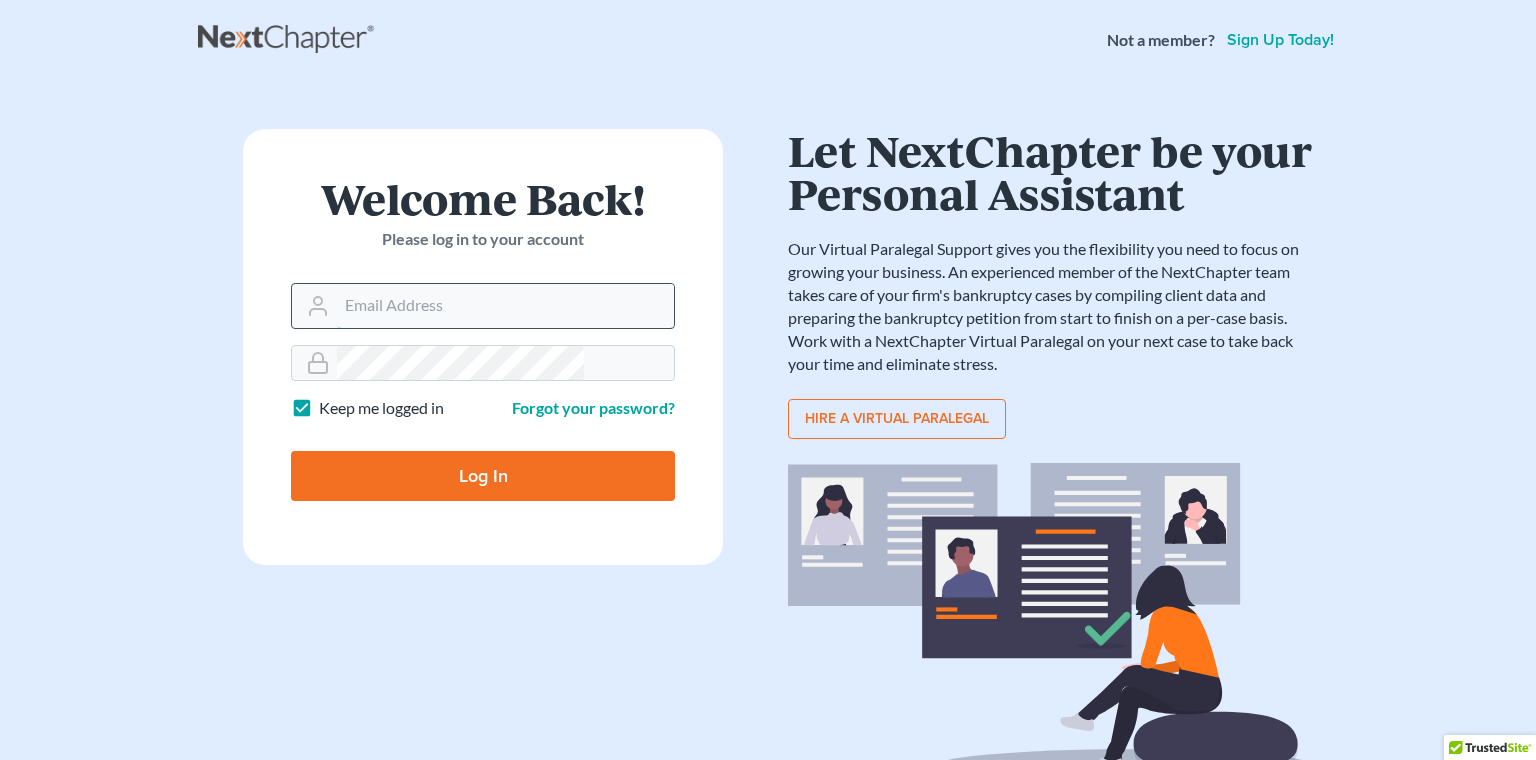 click on "Email Address" at bounding box center [505, 306] 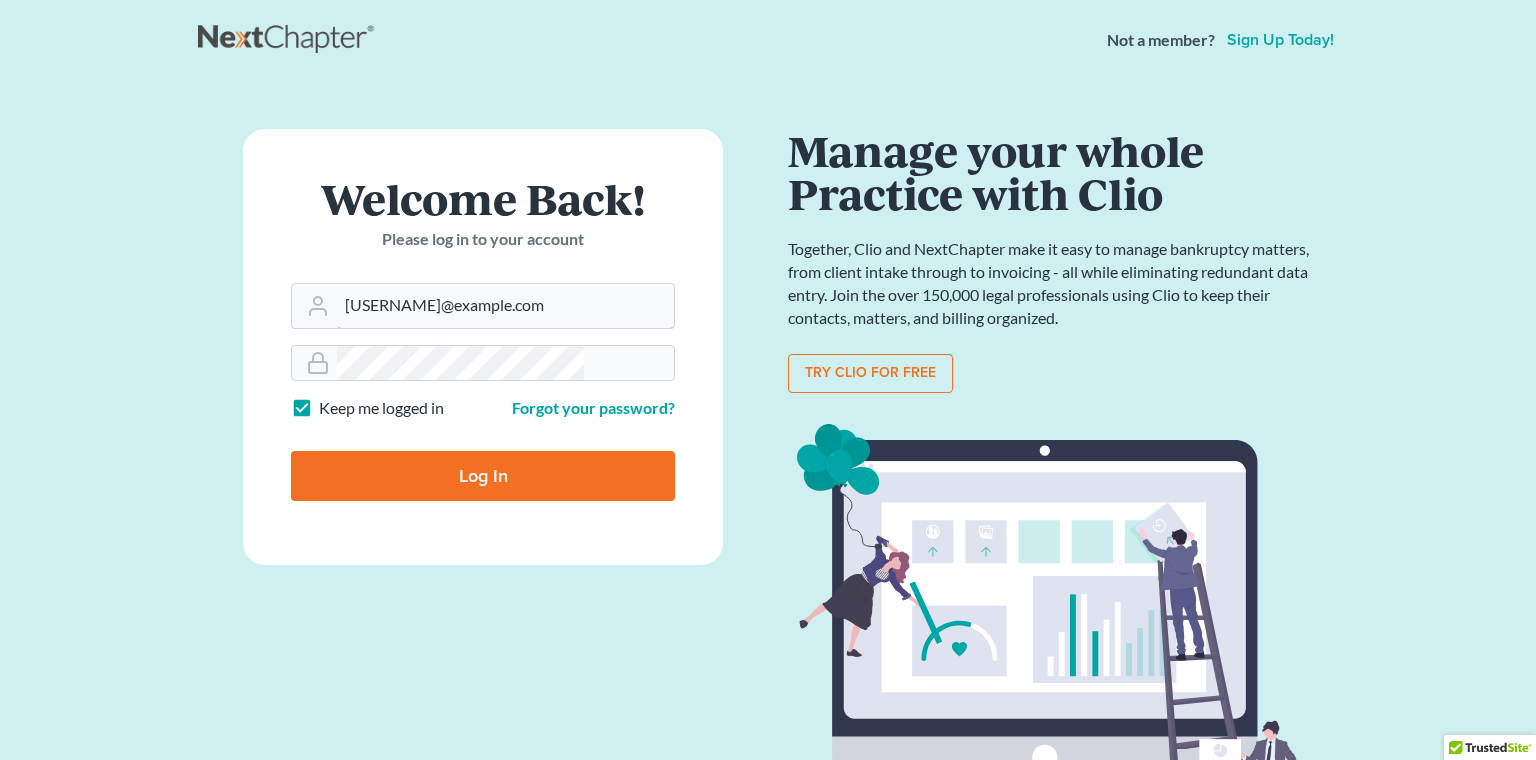type on "[USERNAME]@example.com" 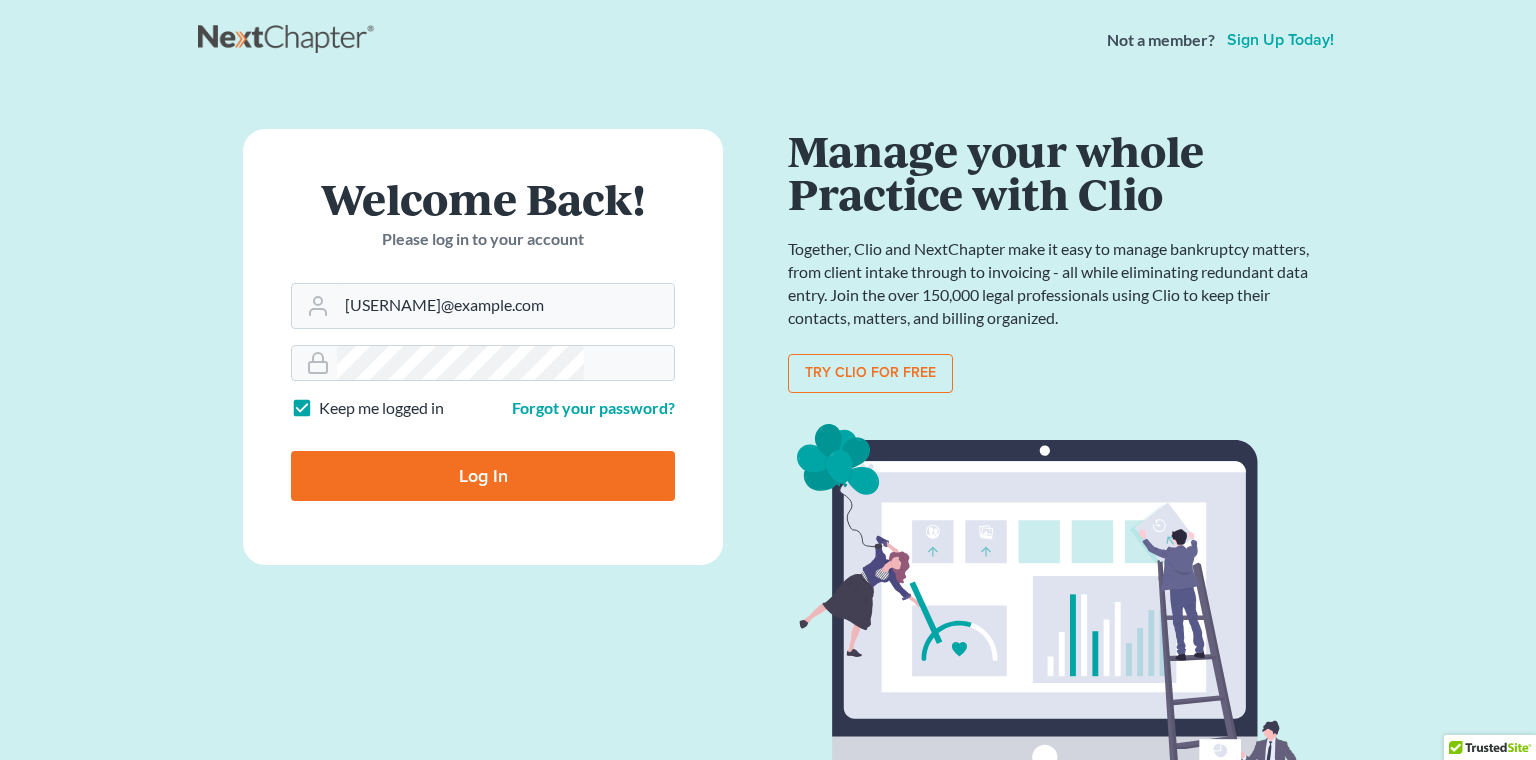 click on "Log In" at bounding box center (483, 476) 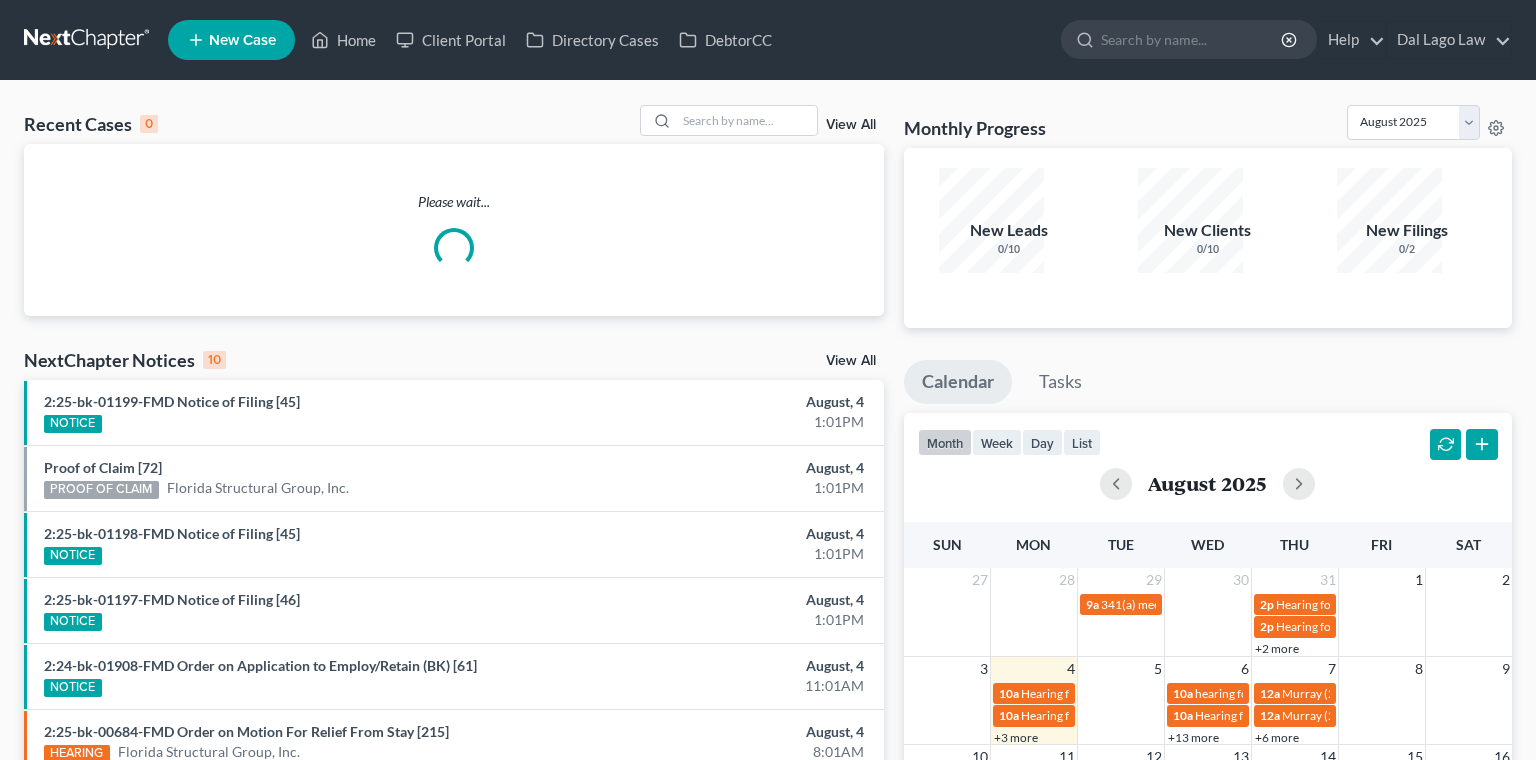 scroll, scrollTop: 0, scrollLeft: 0, axis: both 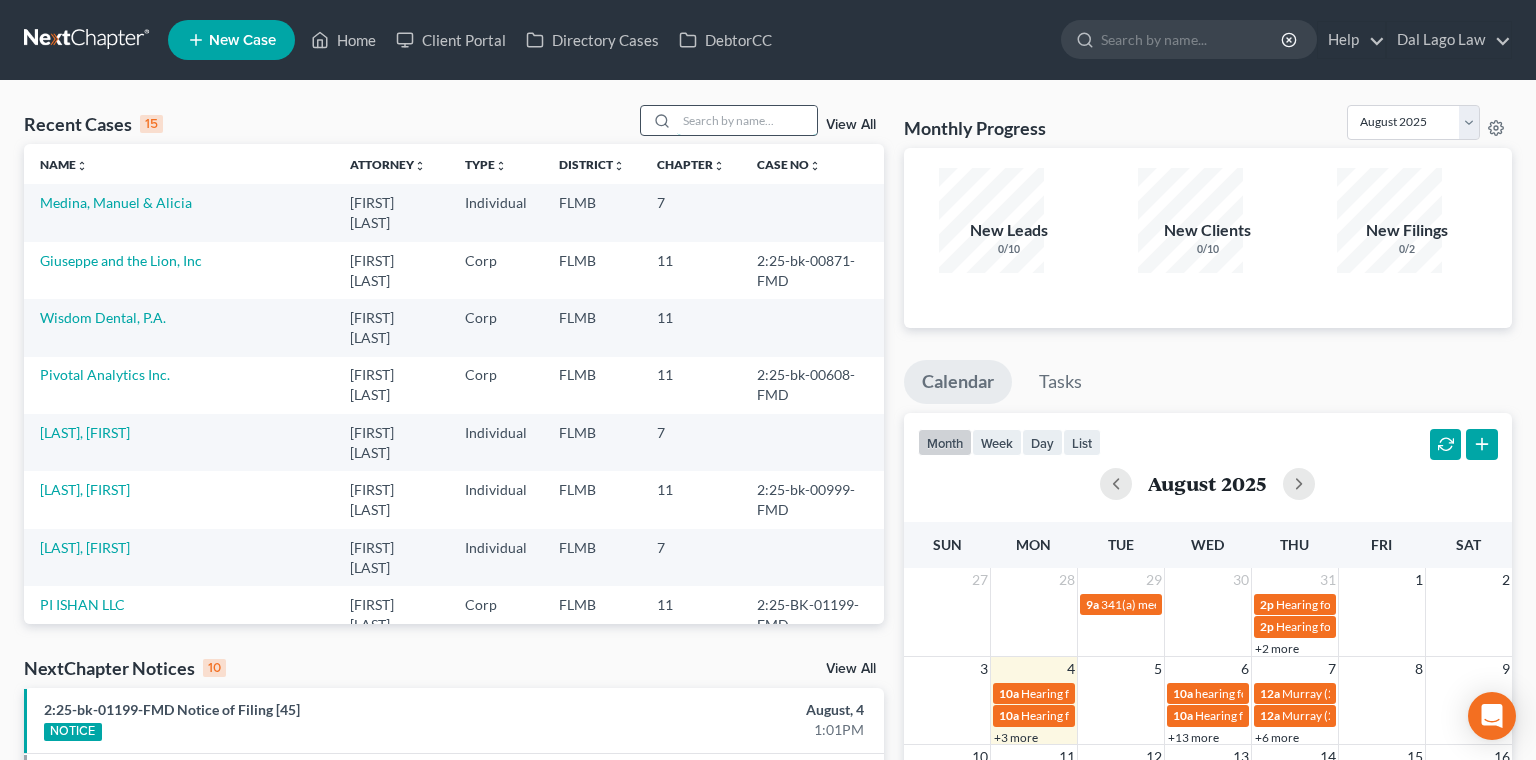 click at bounding box center [747, 120] 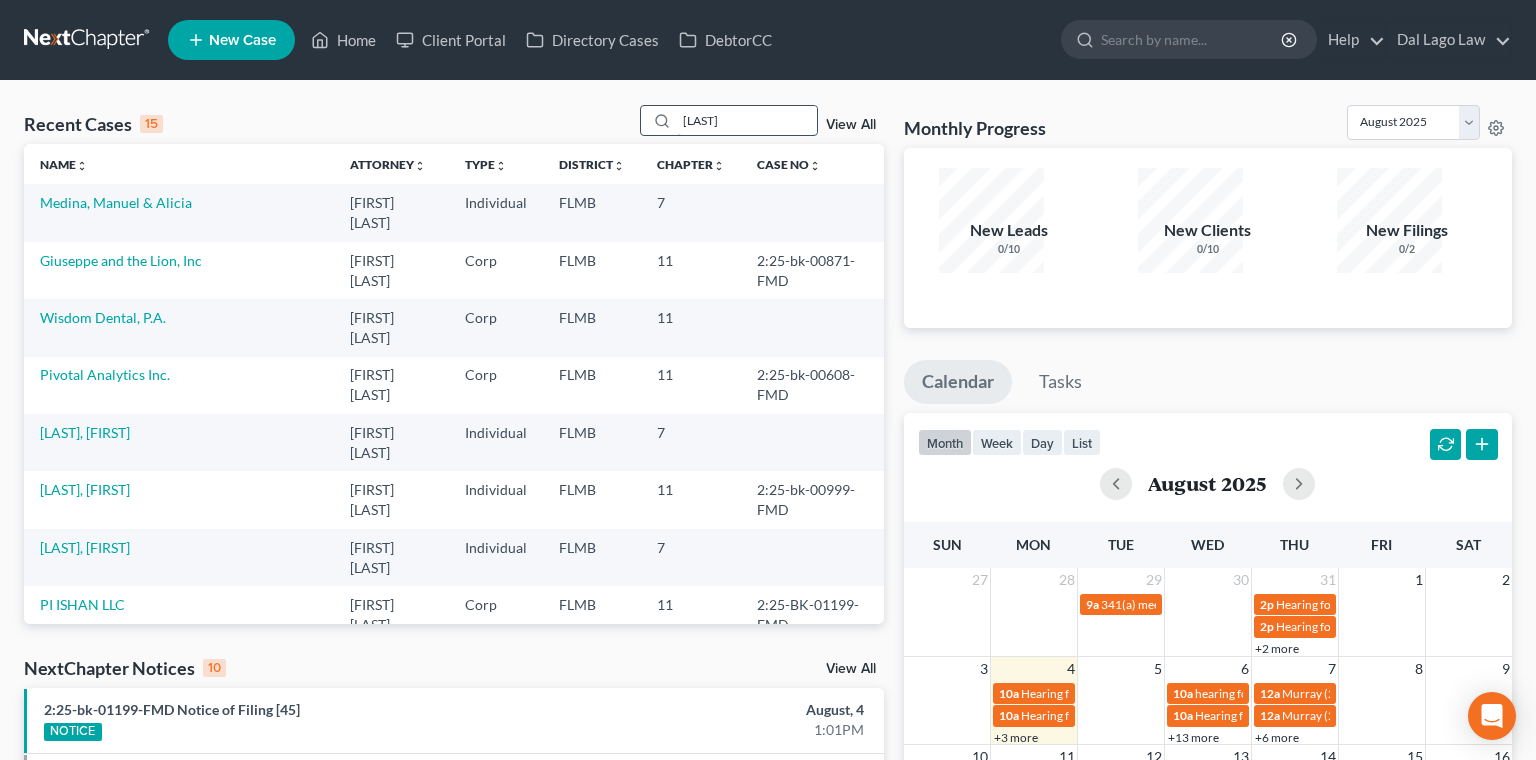 click on "[LAST]" at bounding box center (747, 120) 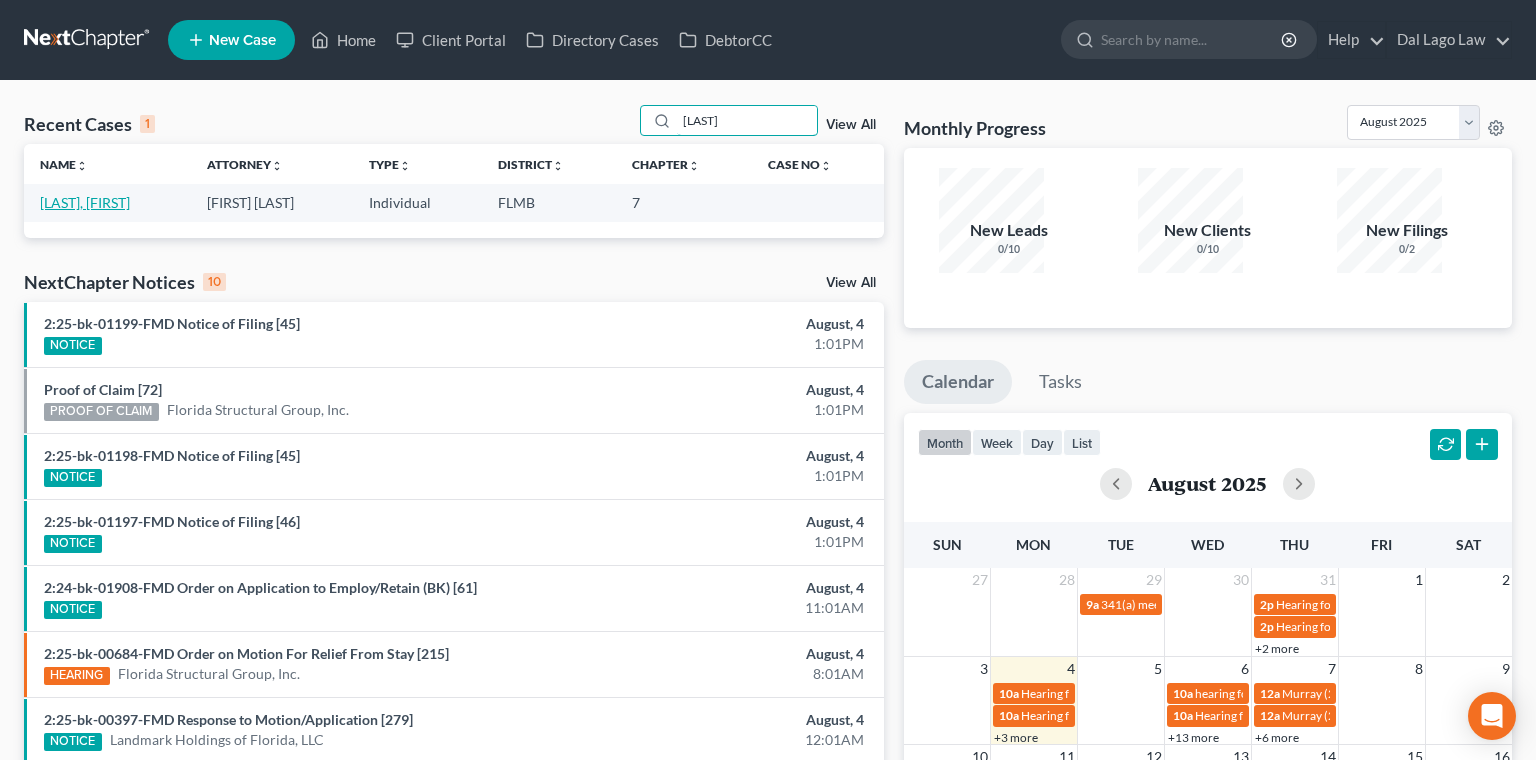 type on "[LAST]" 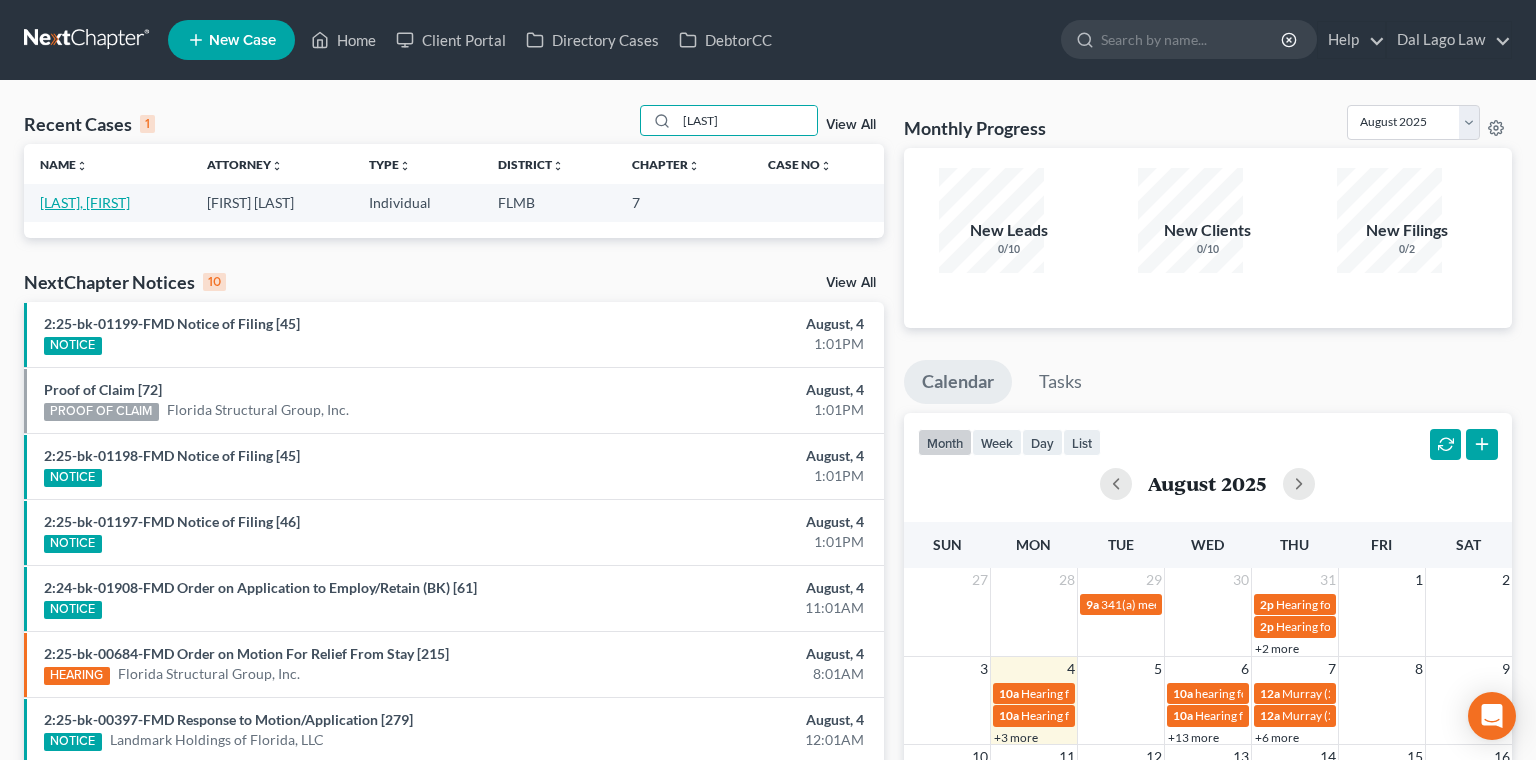 click on "[LAST], [FIRST]" at bounding box center [85, 202] 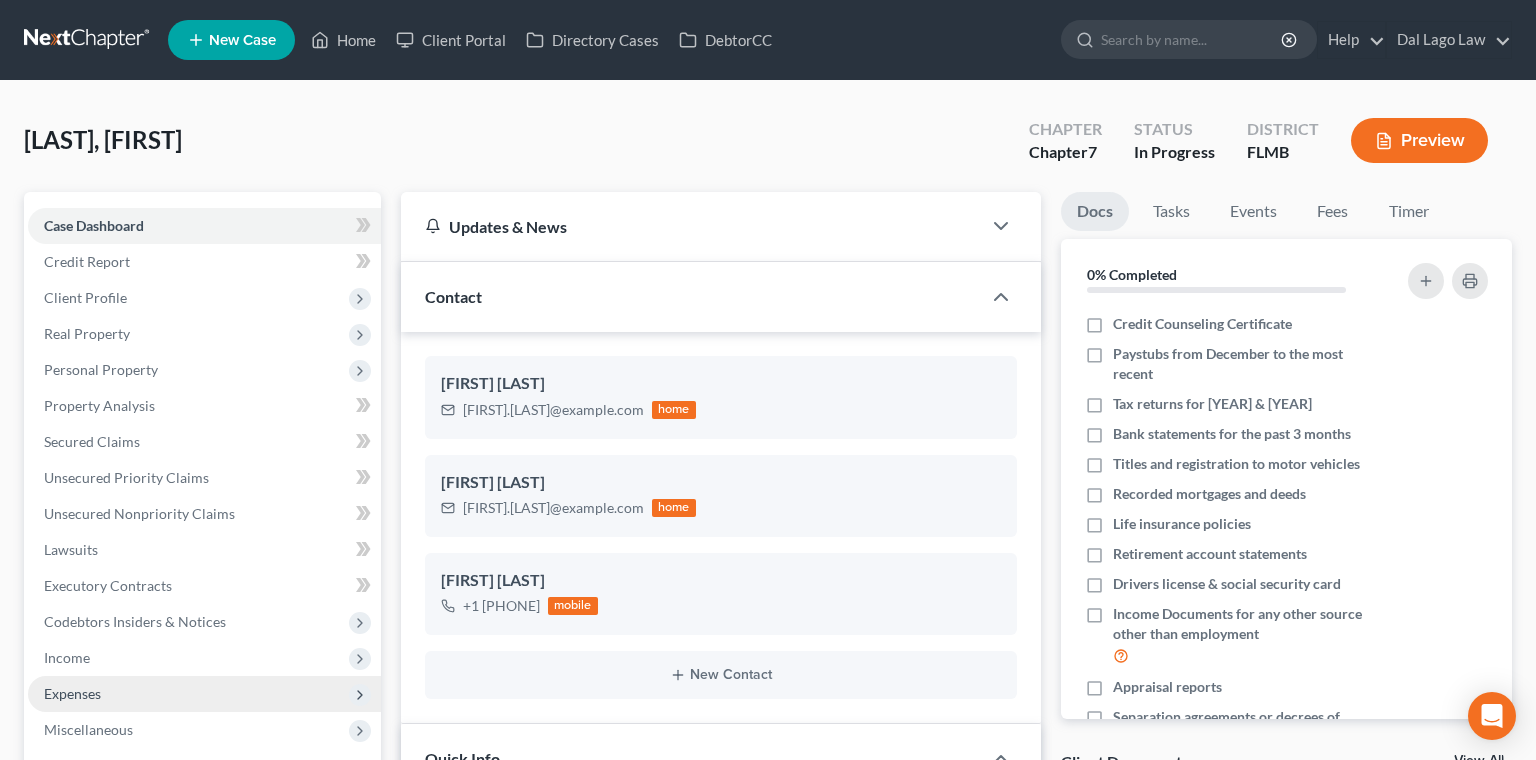click on "Expenses" at bounding box center (204, 694) 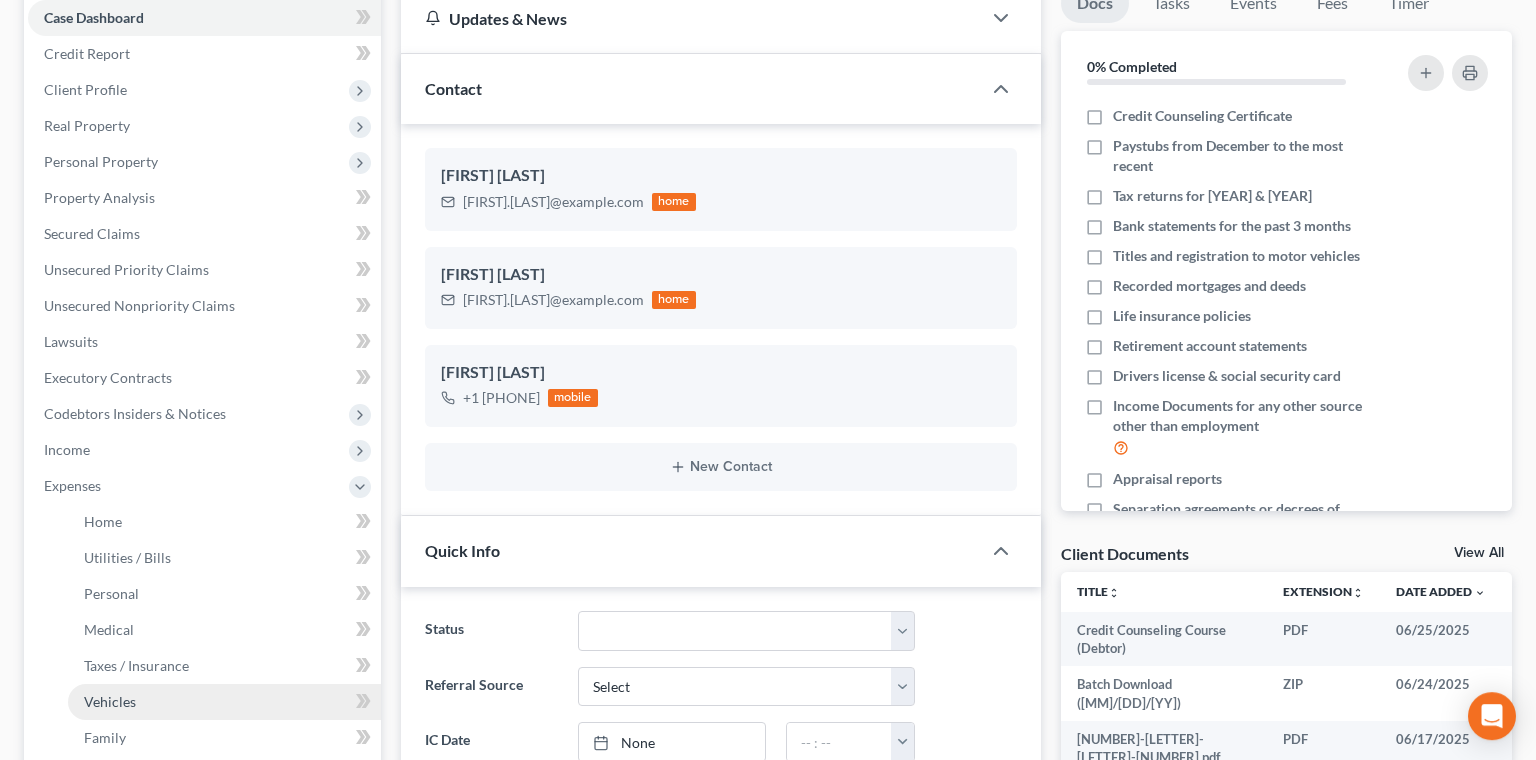 scroll, scrollTop: 230, scrollLeft: 0, axis: vertical 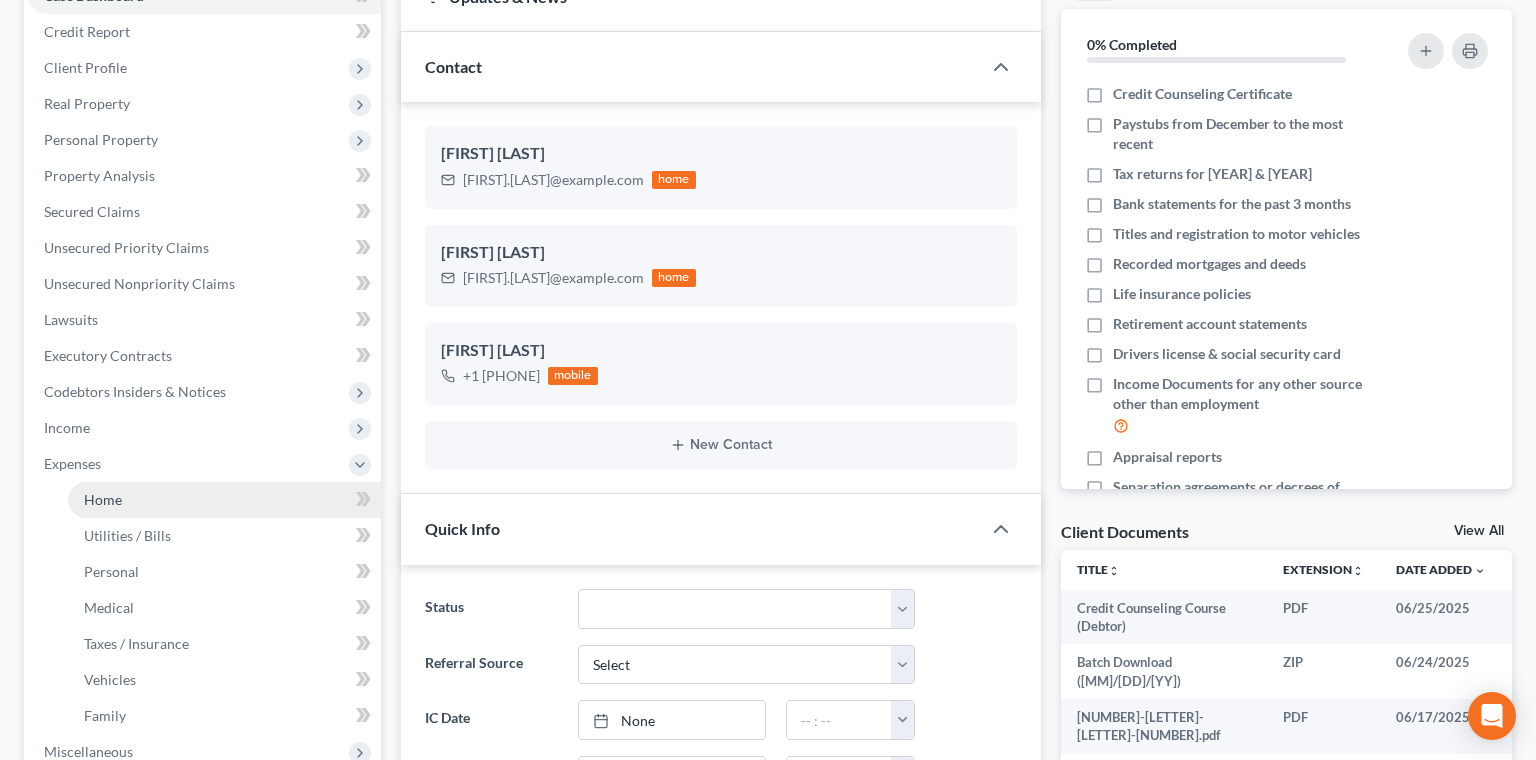 click on "Home" at bounding box center (103, 499) 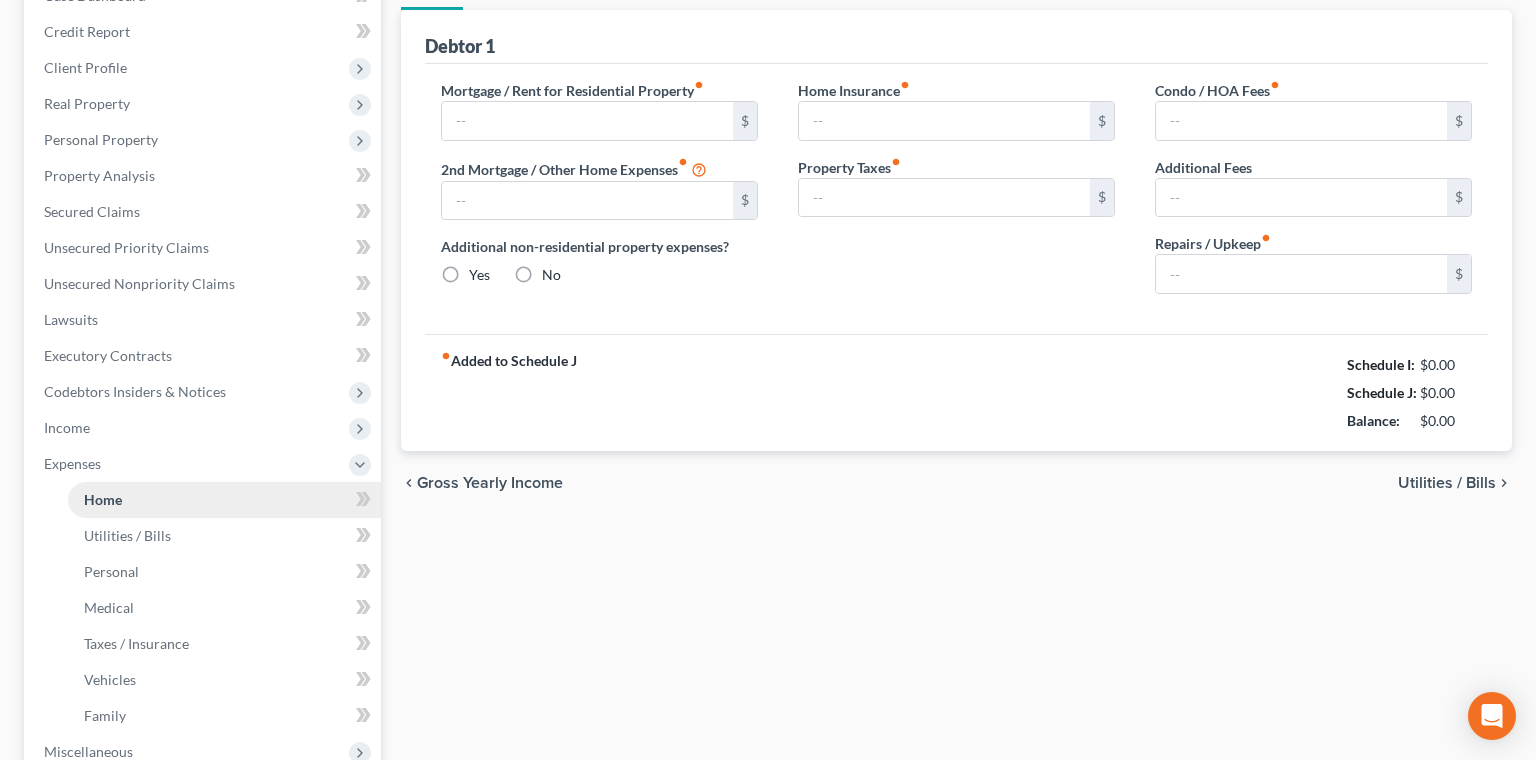 radio on "true" 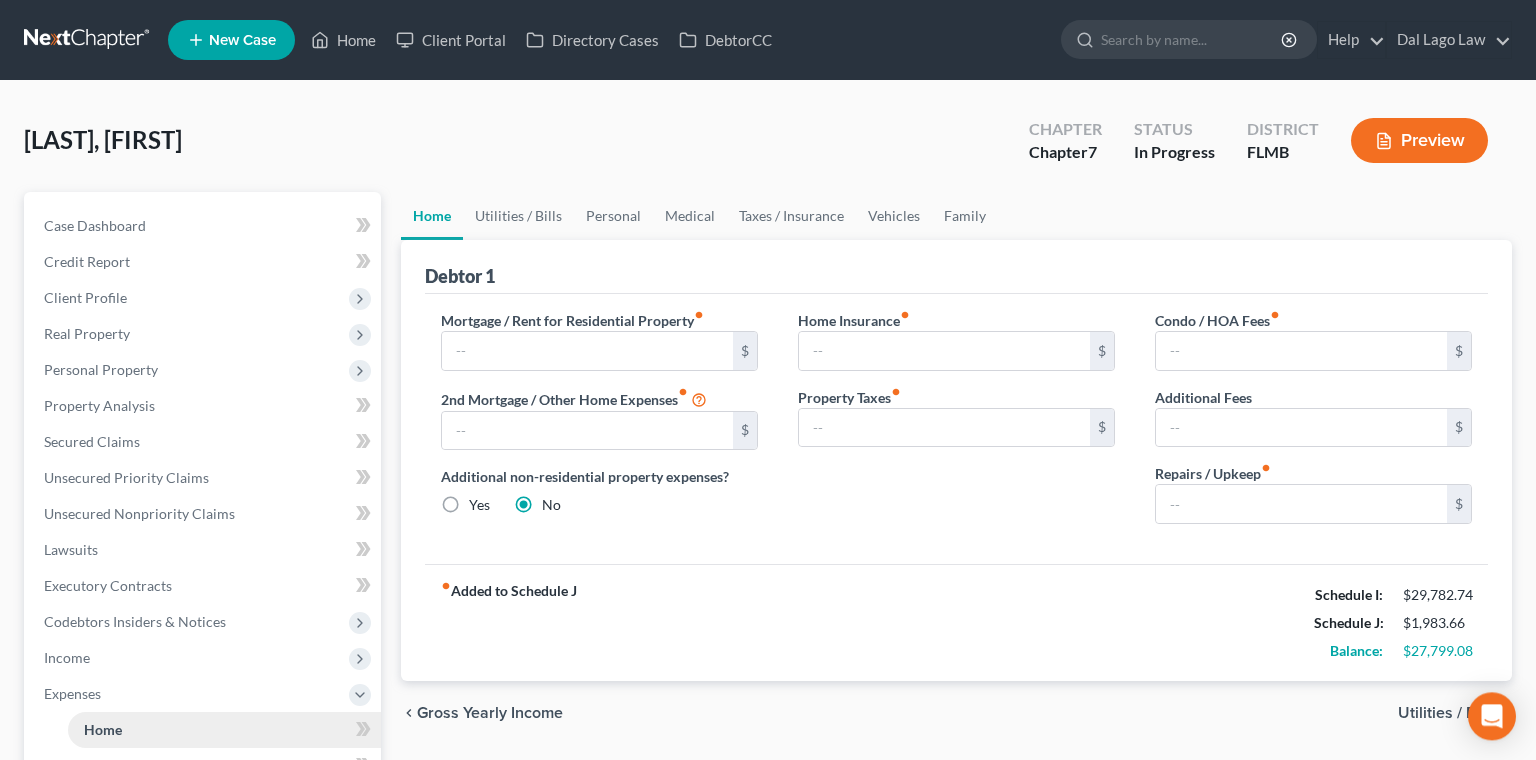 scroll, scrollTop: 0, scrollLeft: 0, axis: both 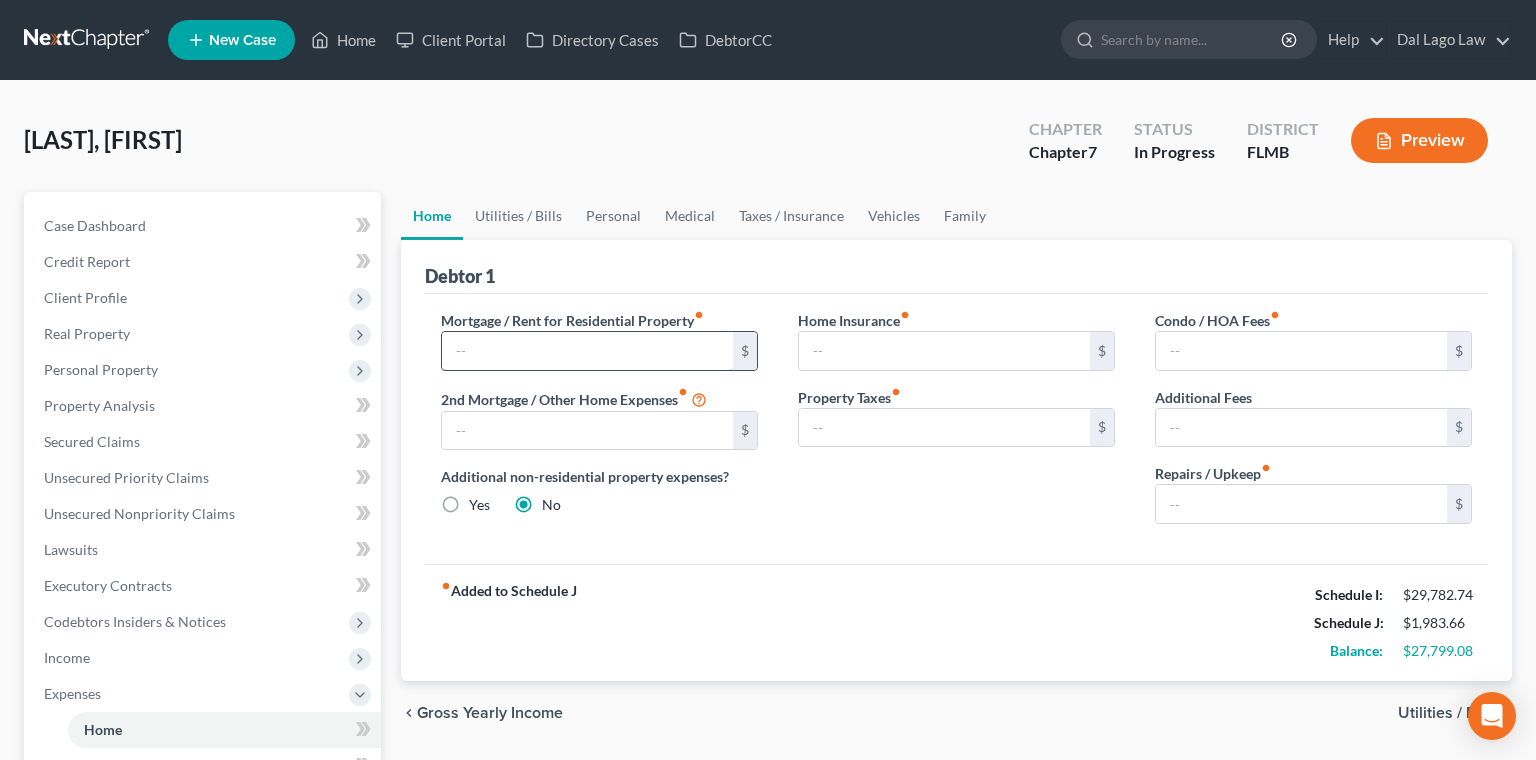 click at bounding box center (587, 351) 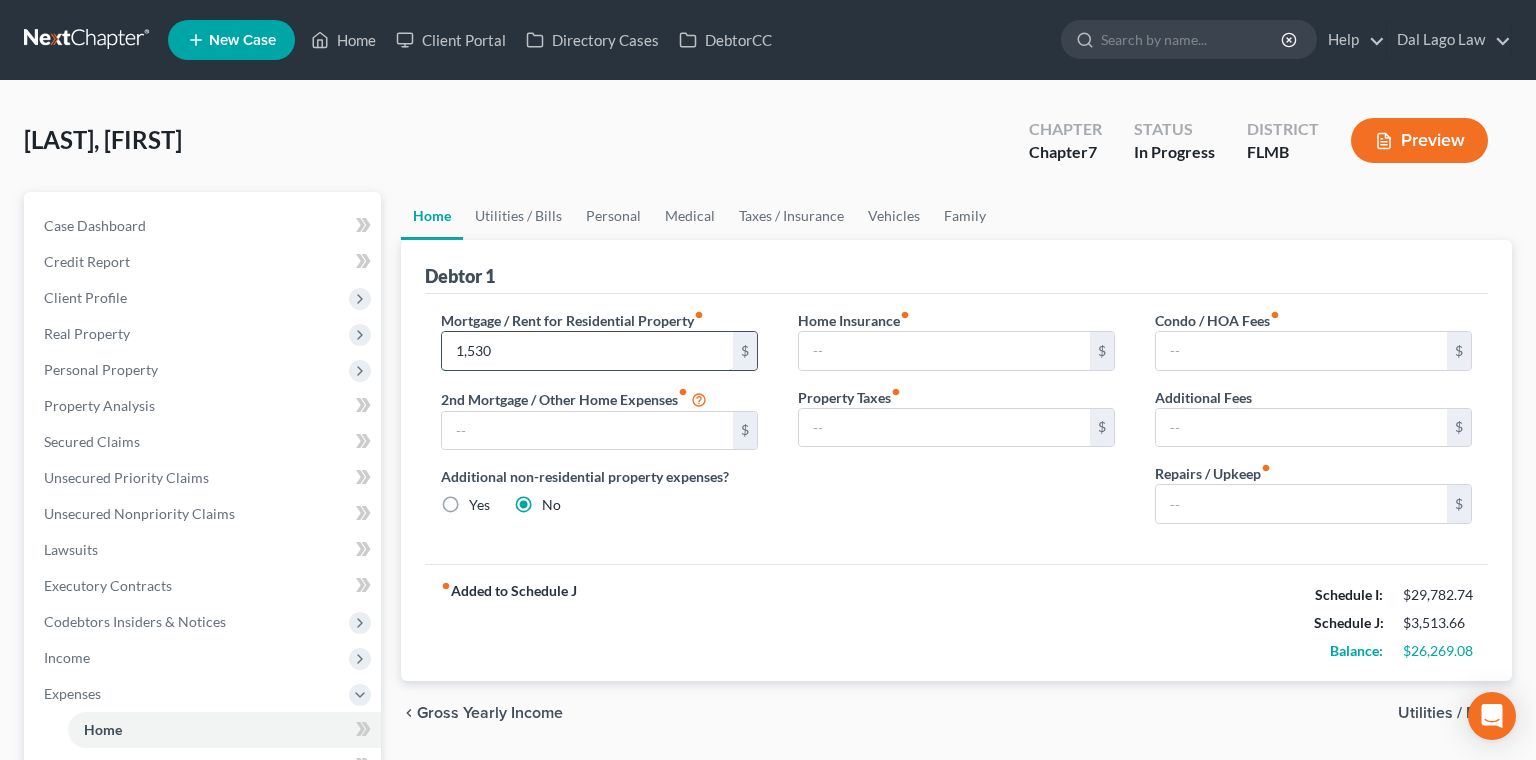 type on "1,530" 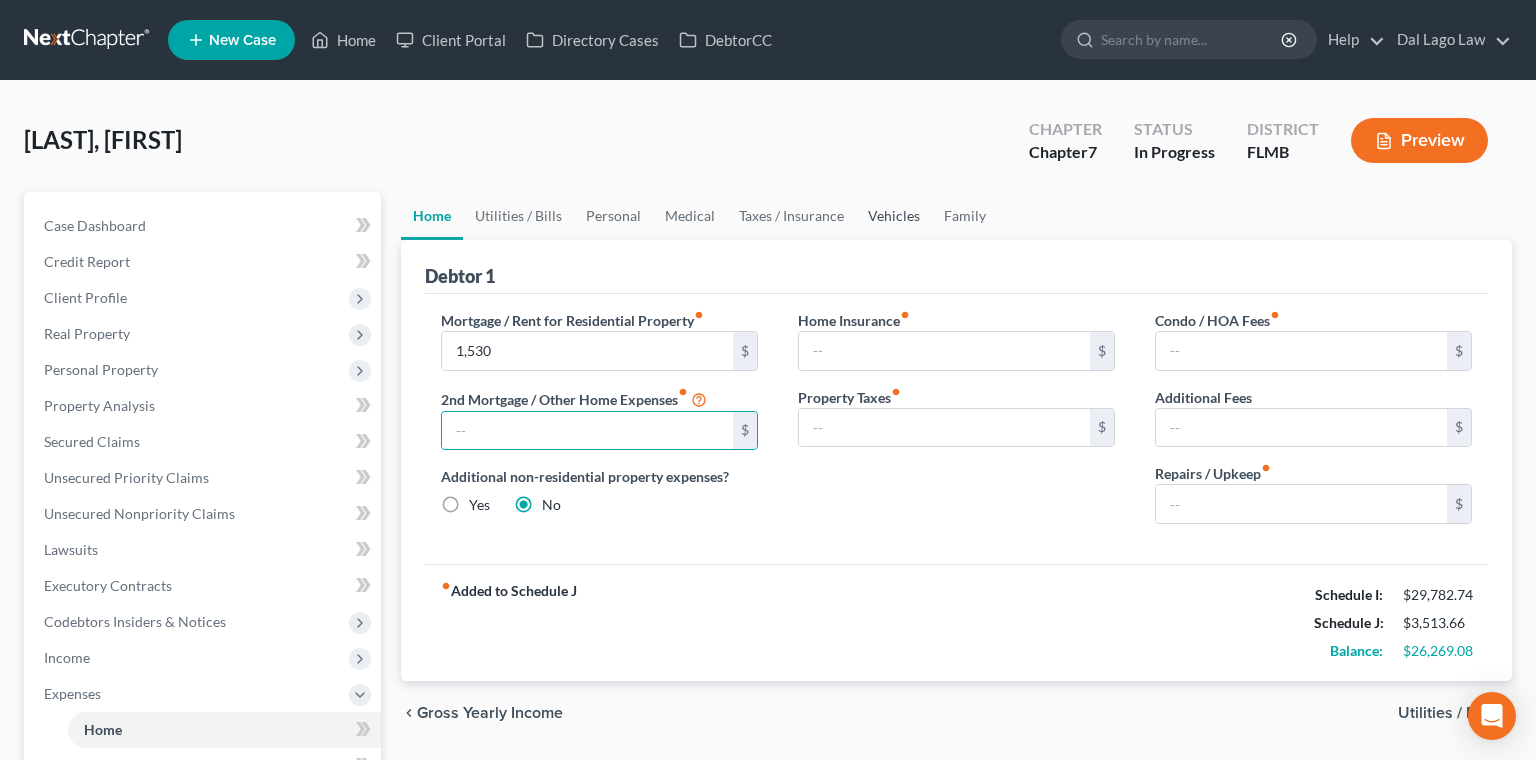 click on "Vehicles" at bounding box center [894, 216] 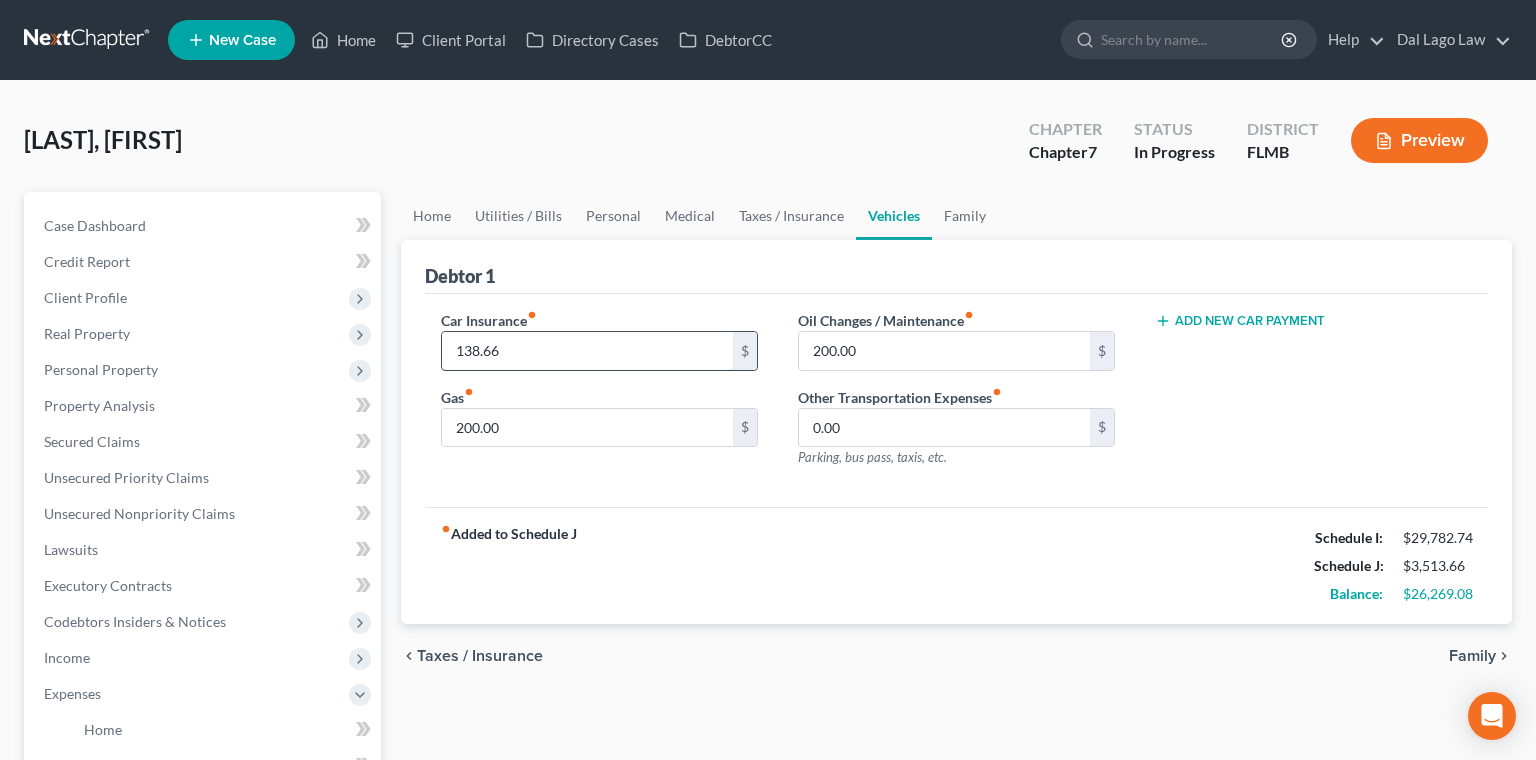 click on "138.66" at bounding box center (587, 351) 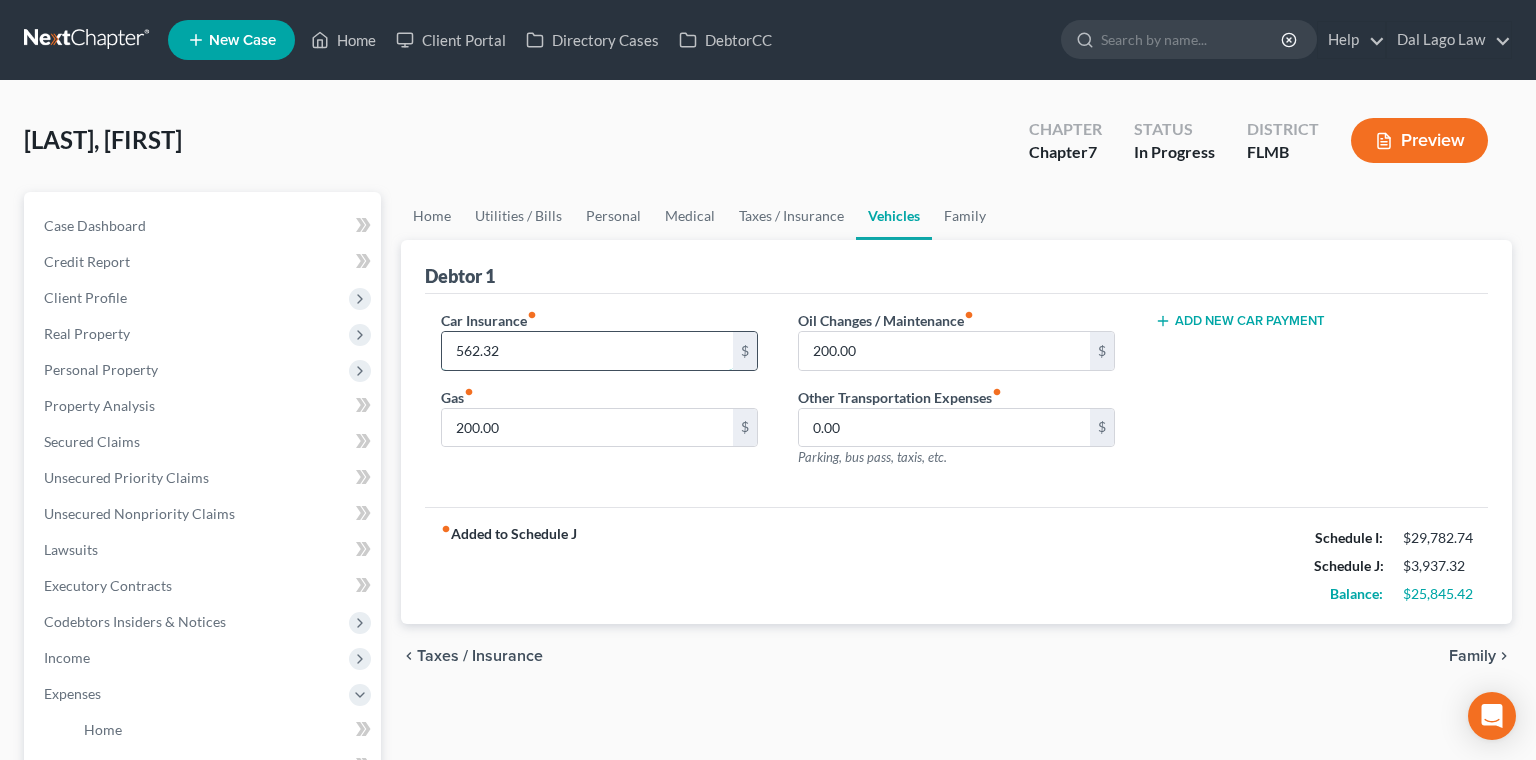 type on "562.32" 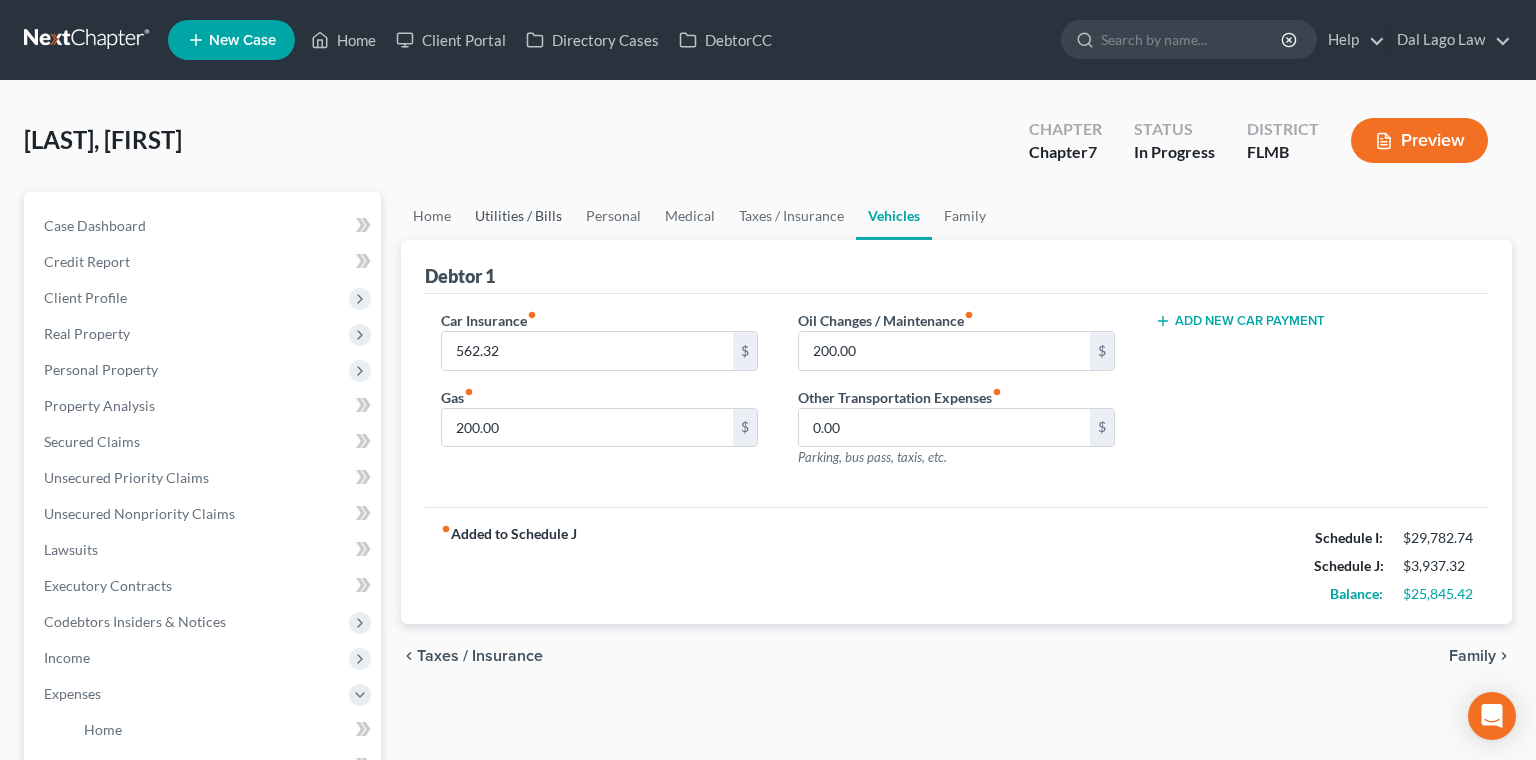 click on "Utilities / Bills" at bounding box center [518, 216] 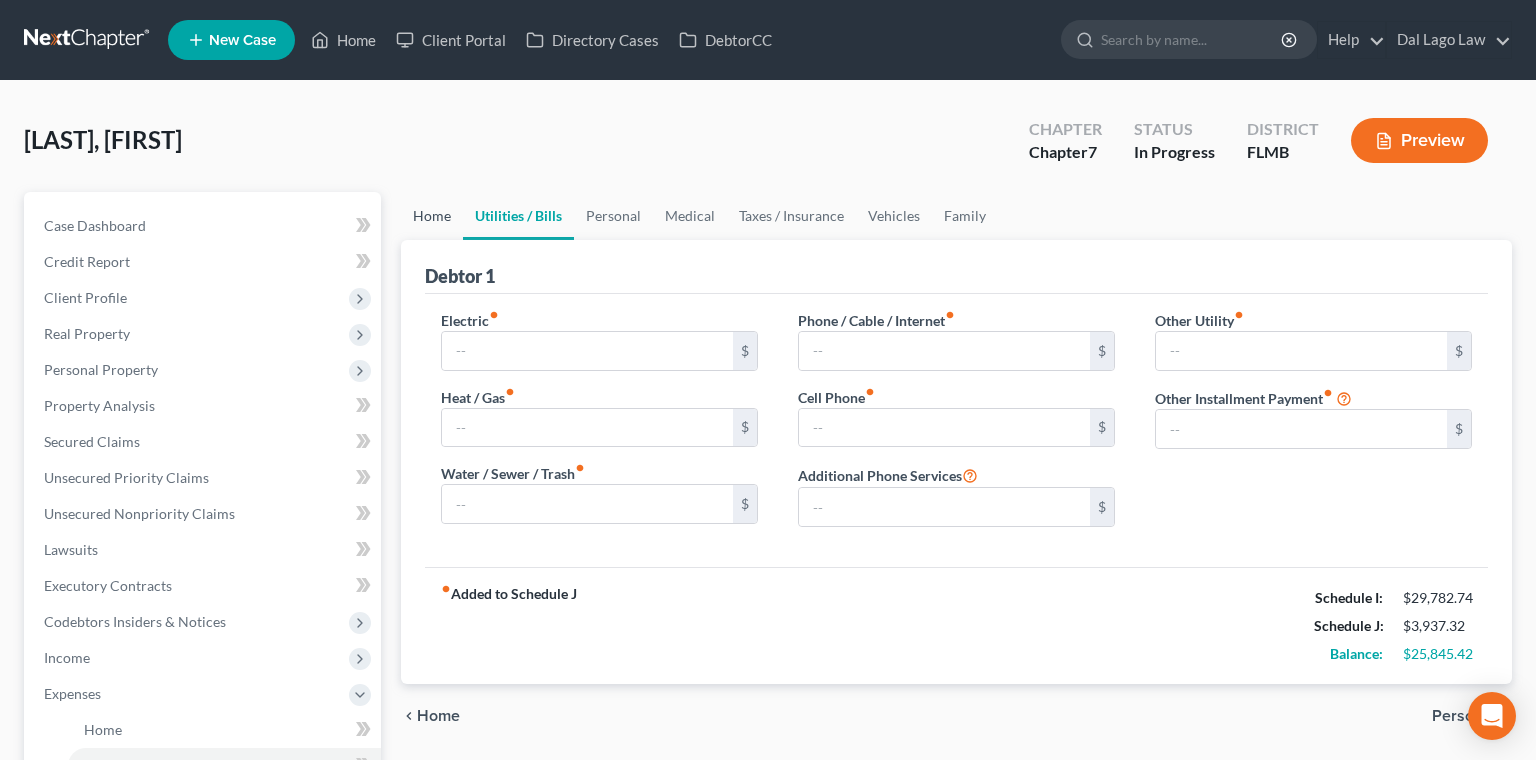 click on "Home" at bounding box center [432, 216] 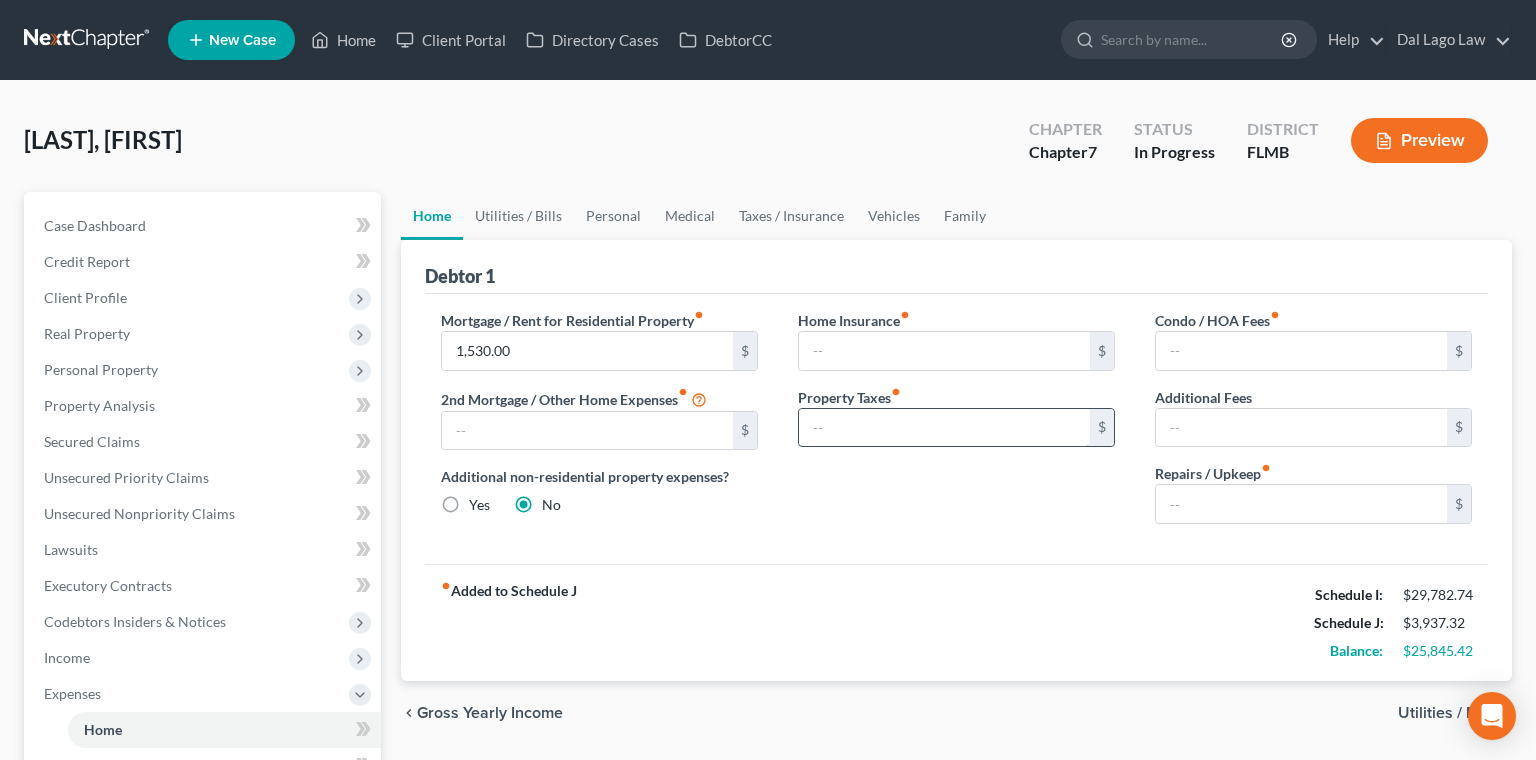 click at bounding box center (944, 428) 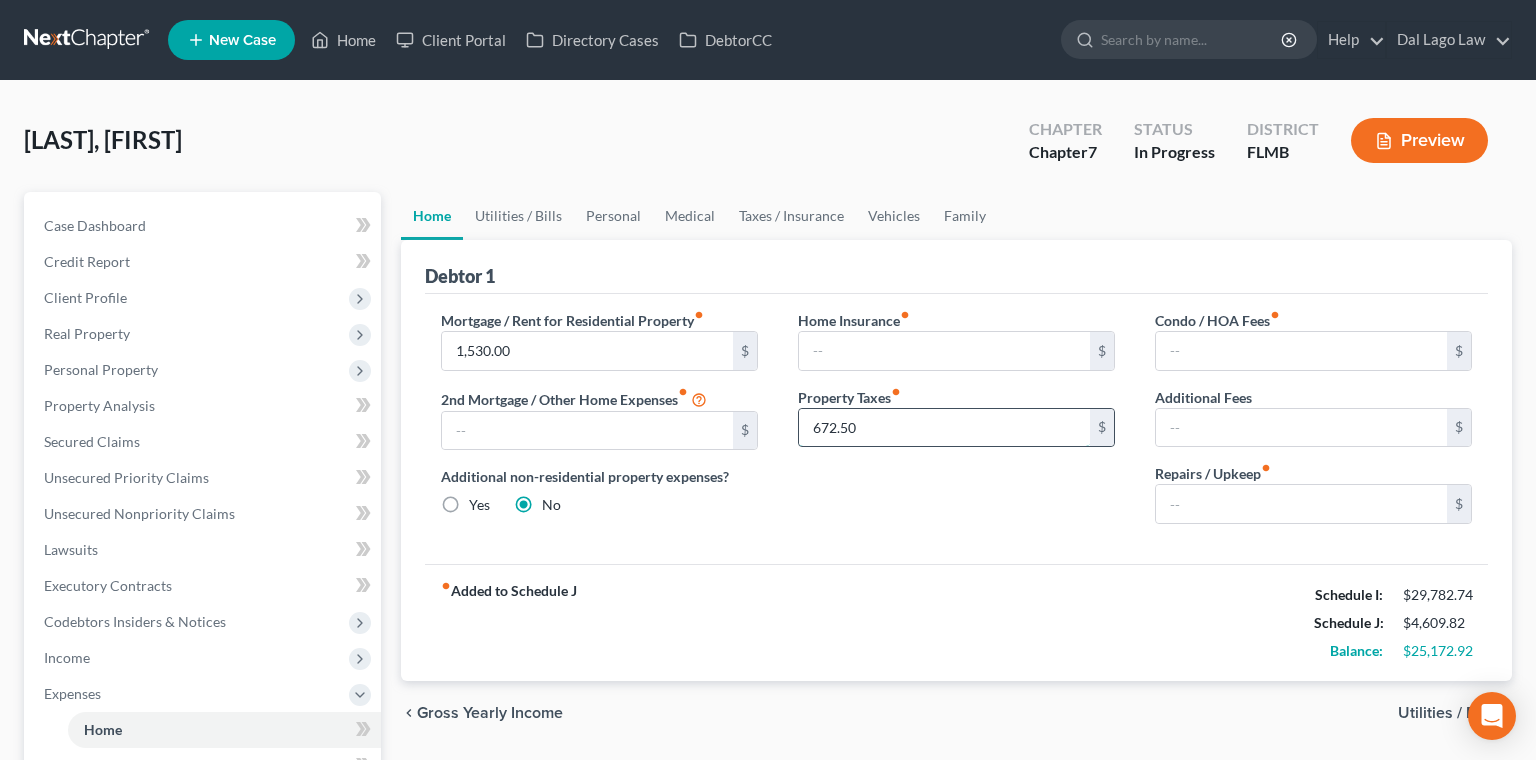 type on "672.50" 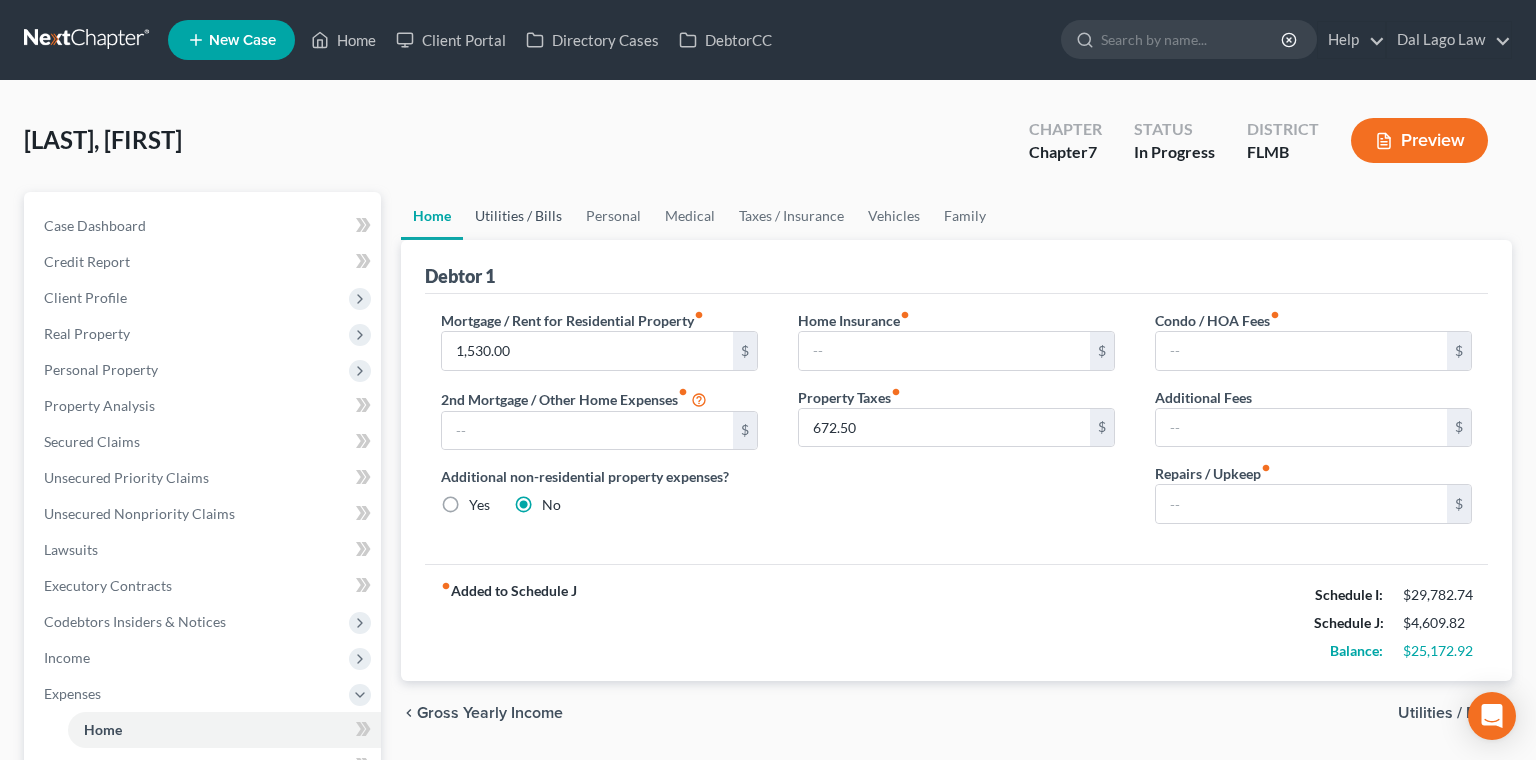 click on "Utilities / Bills" at bounding box center (518, 216) 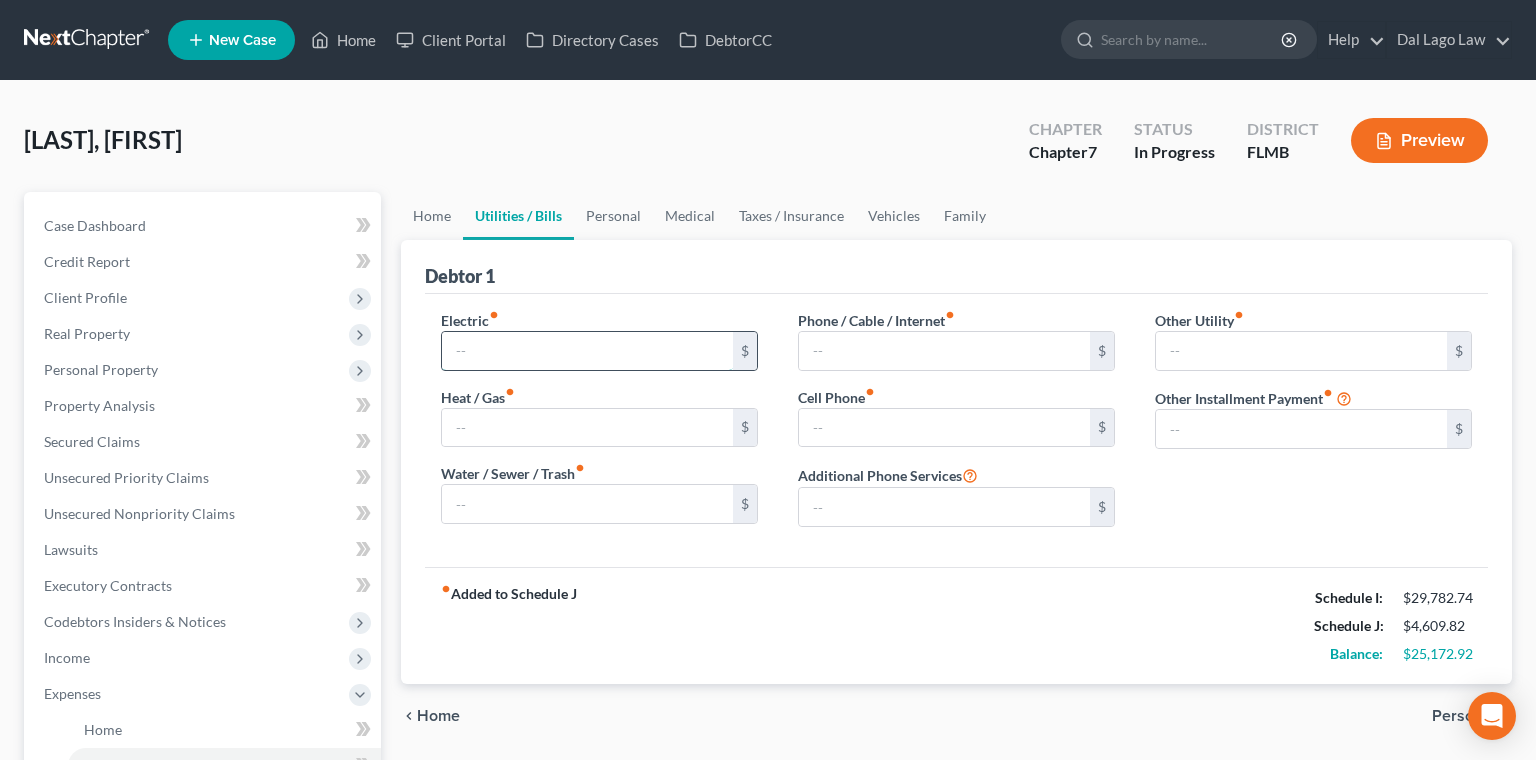 click at bounding box center [587, 351] 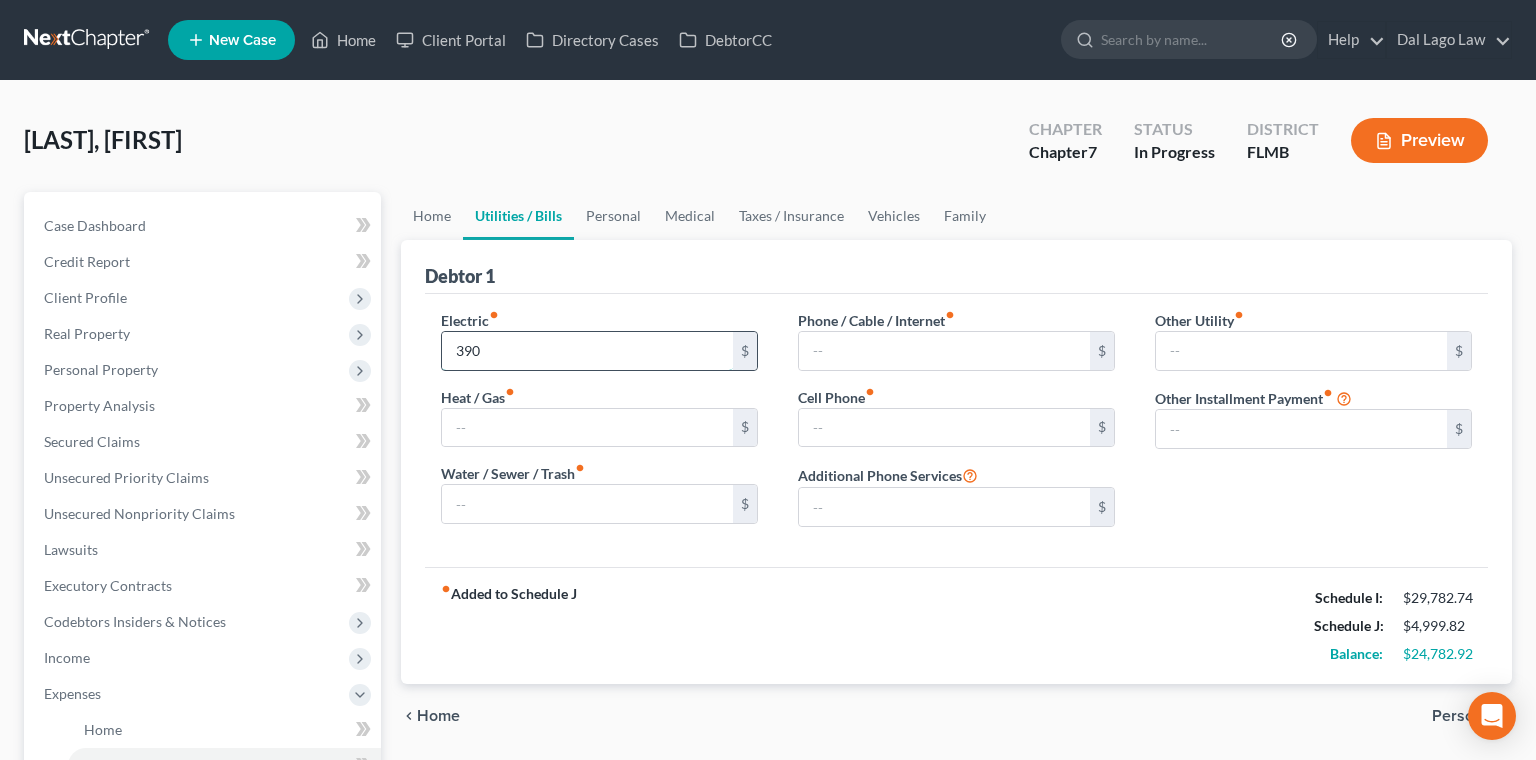type on "390" 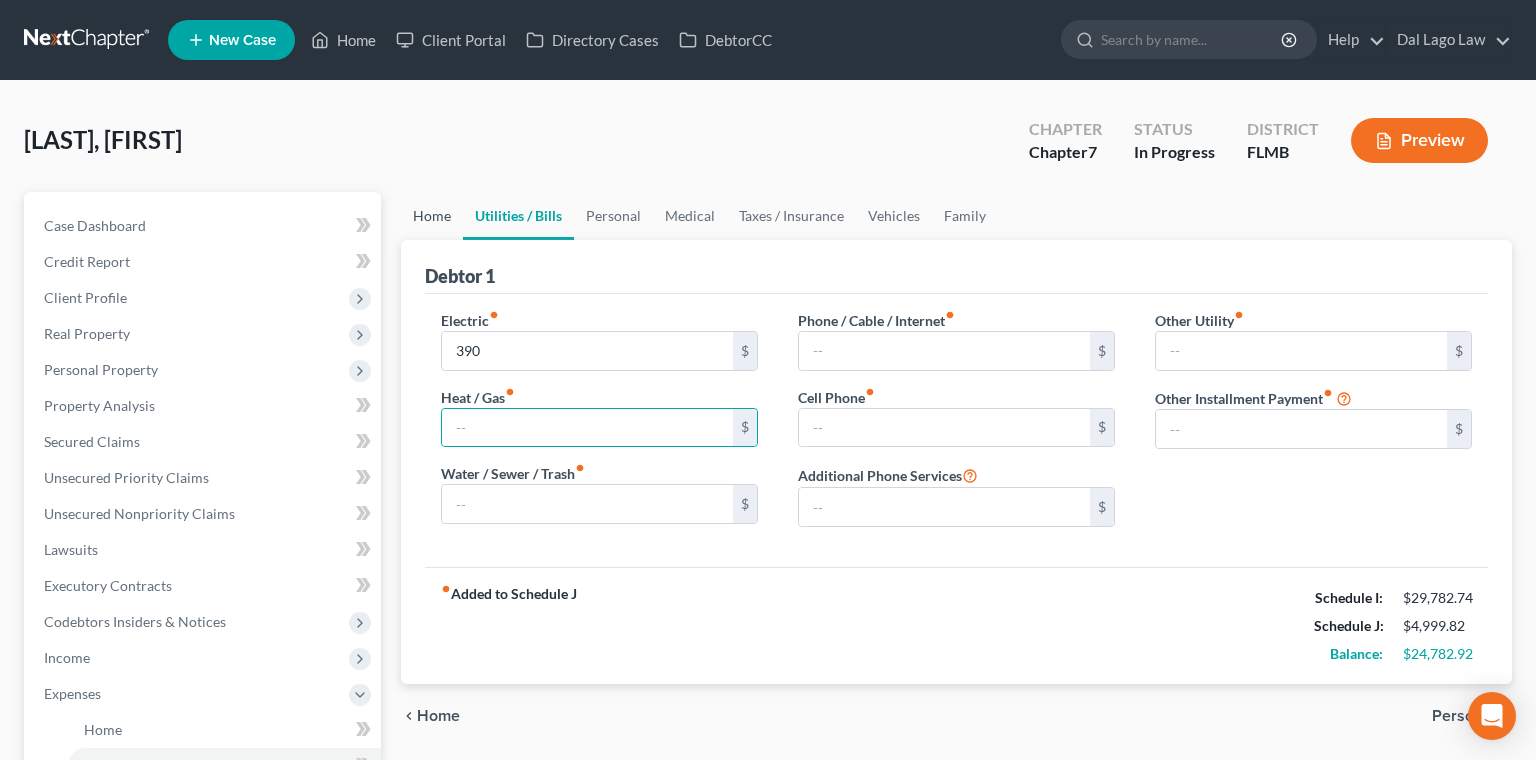 click on "Home" at bounding box center [432, 216] 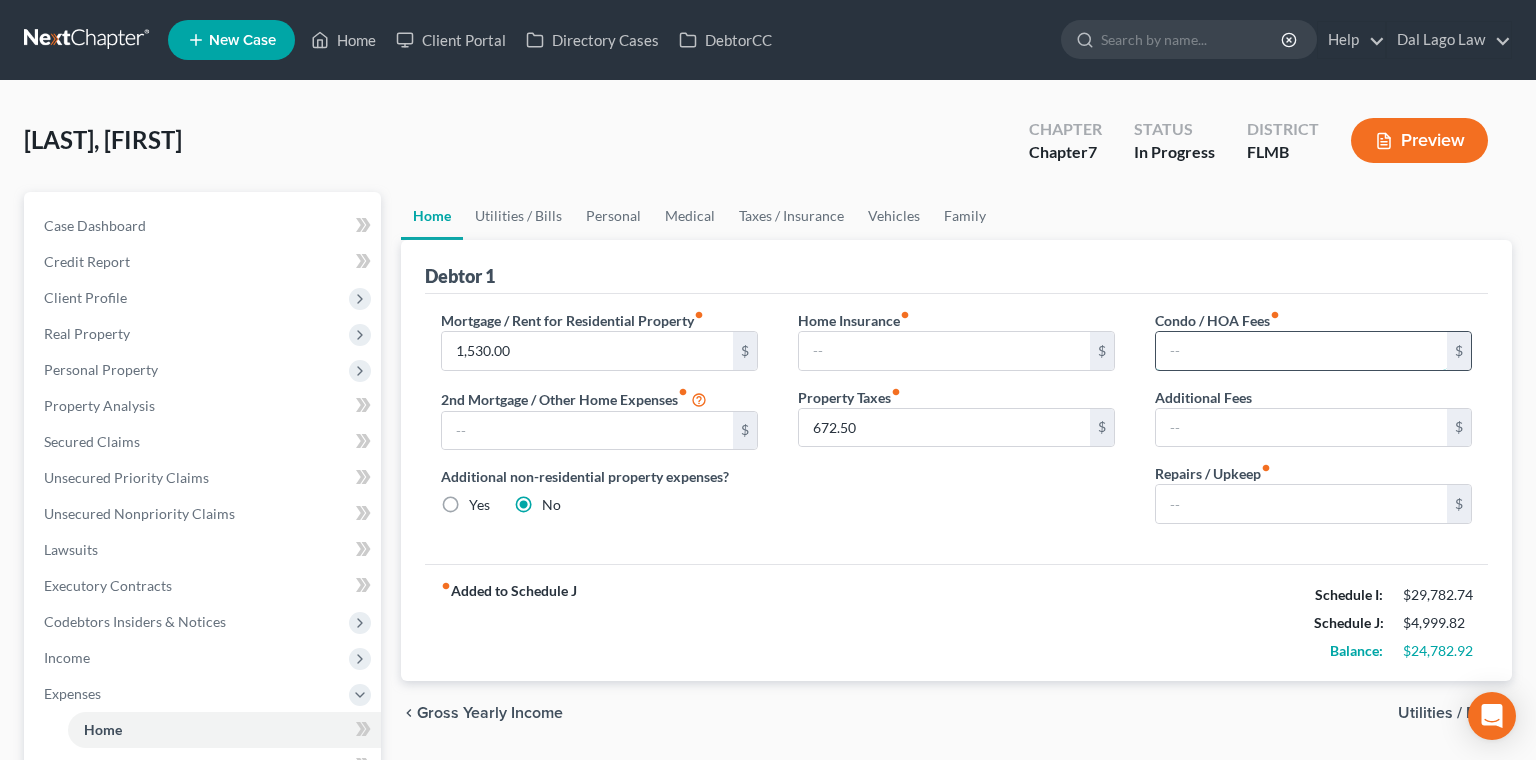 click at bounding box center [1301, 351] 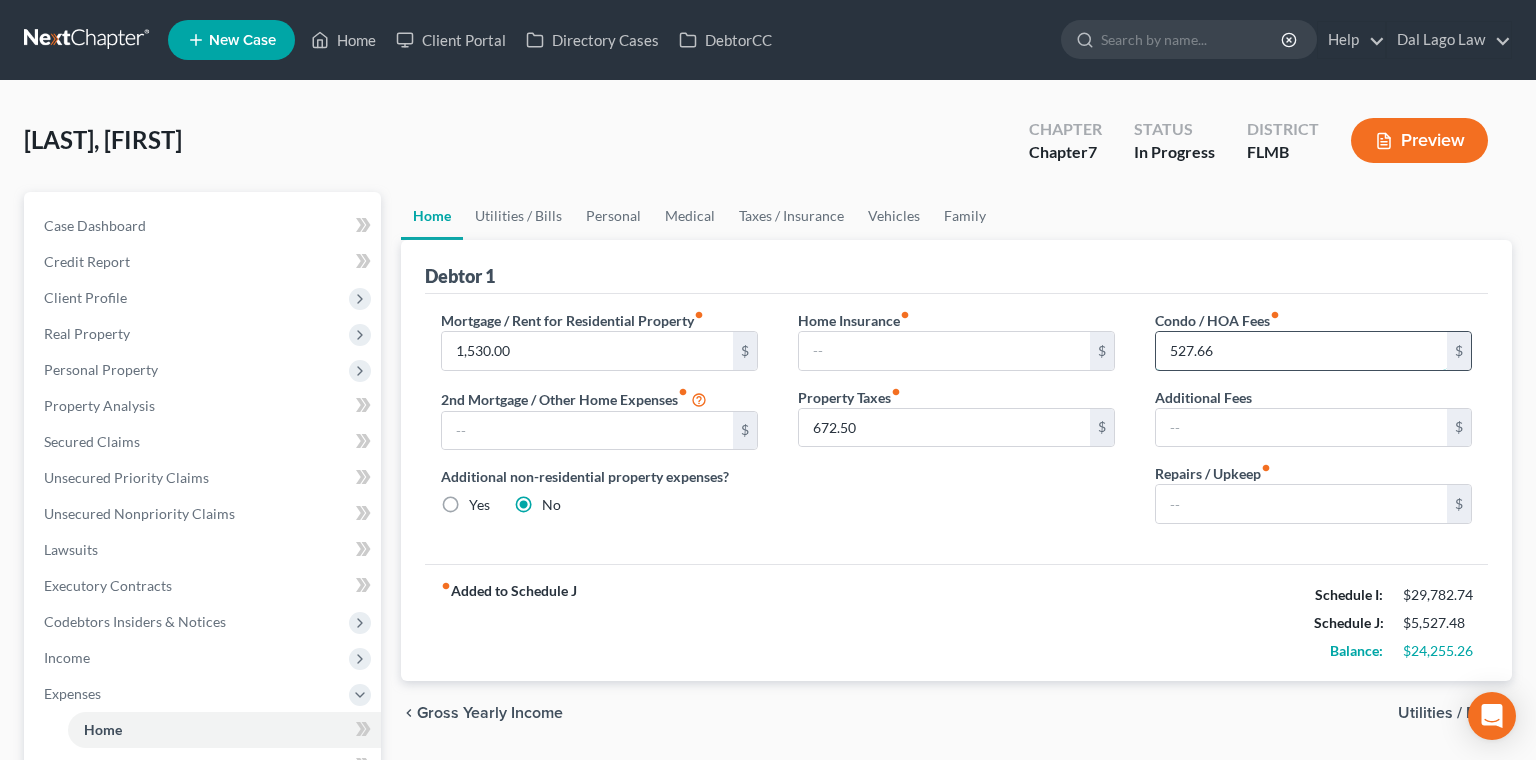 type on "527.66" 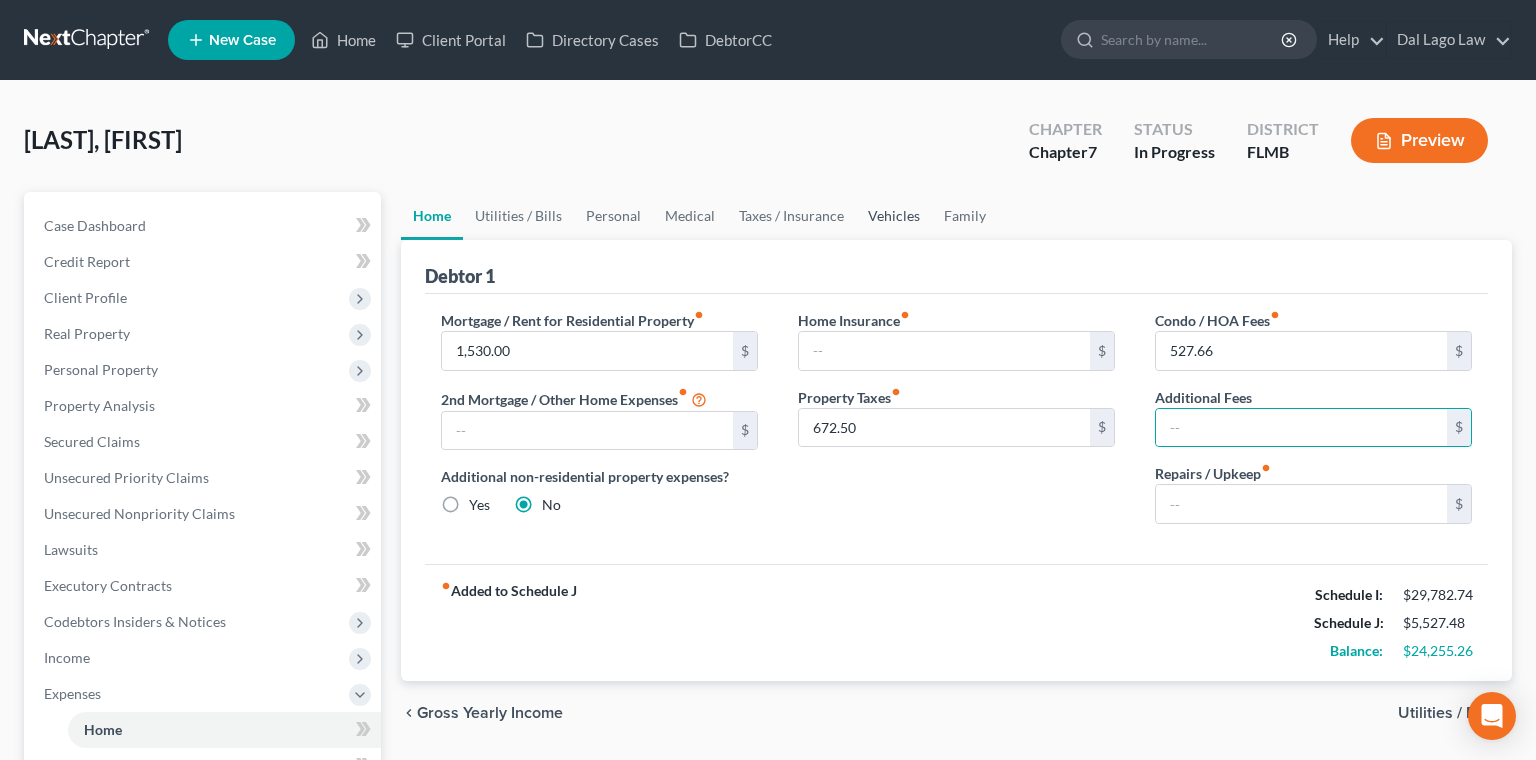 click on "Vehicles" at bounding box center [894, 216] 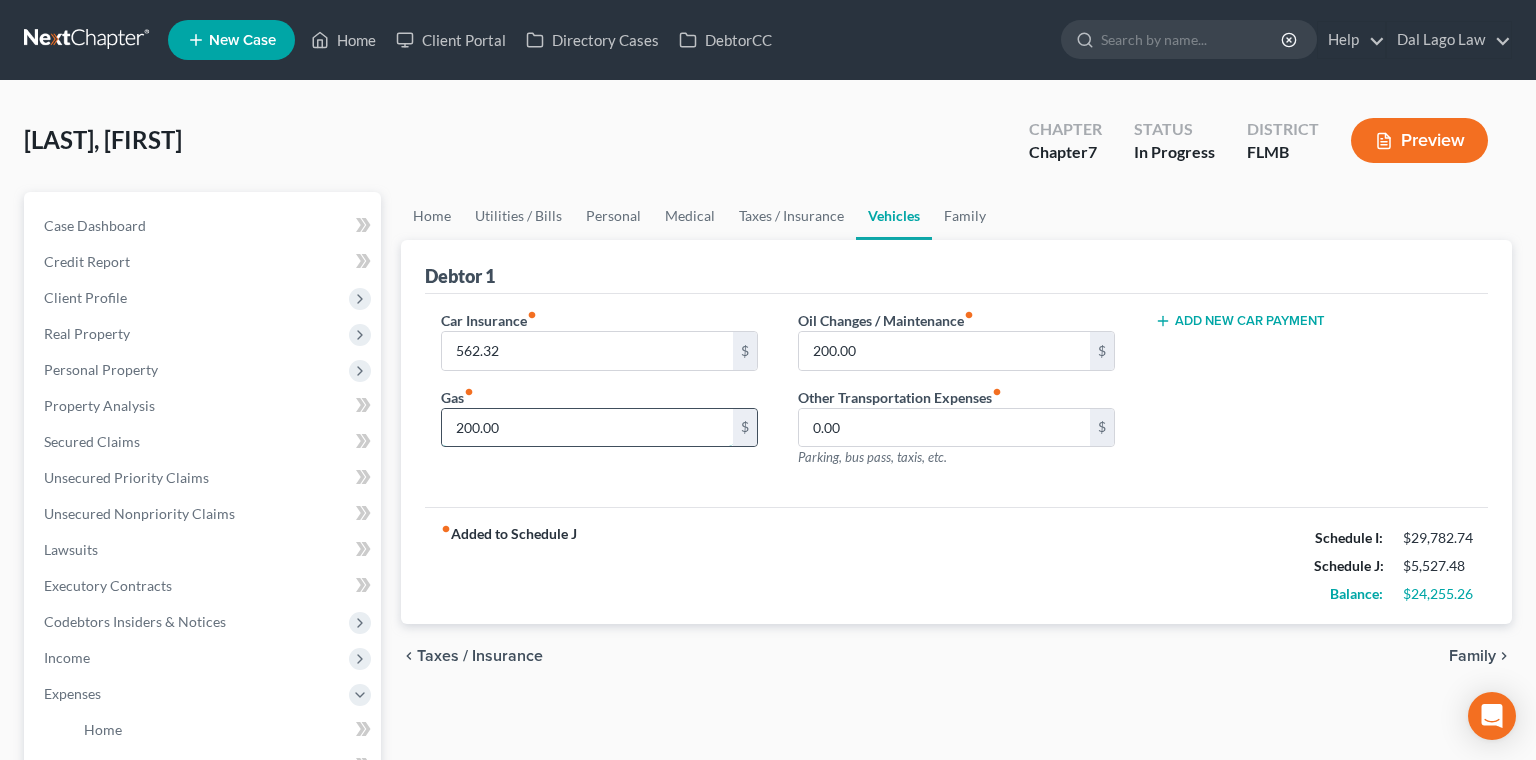 click on "200.00" at bounding box center (587, 428) 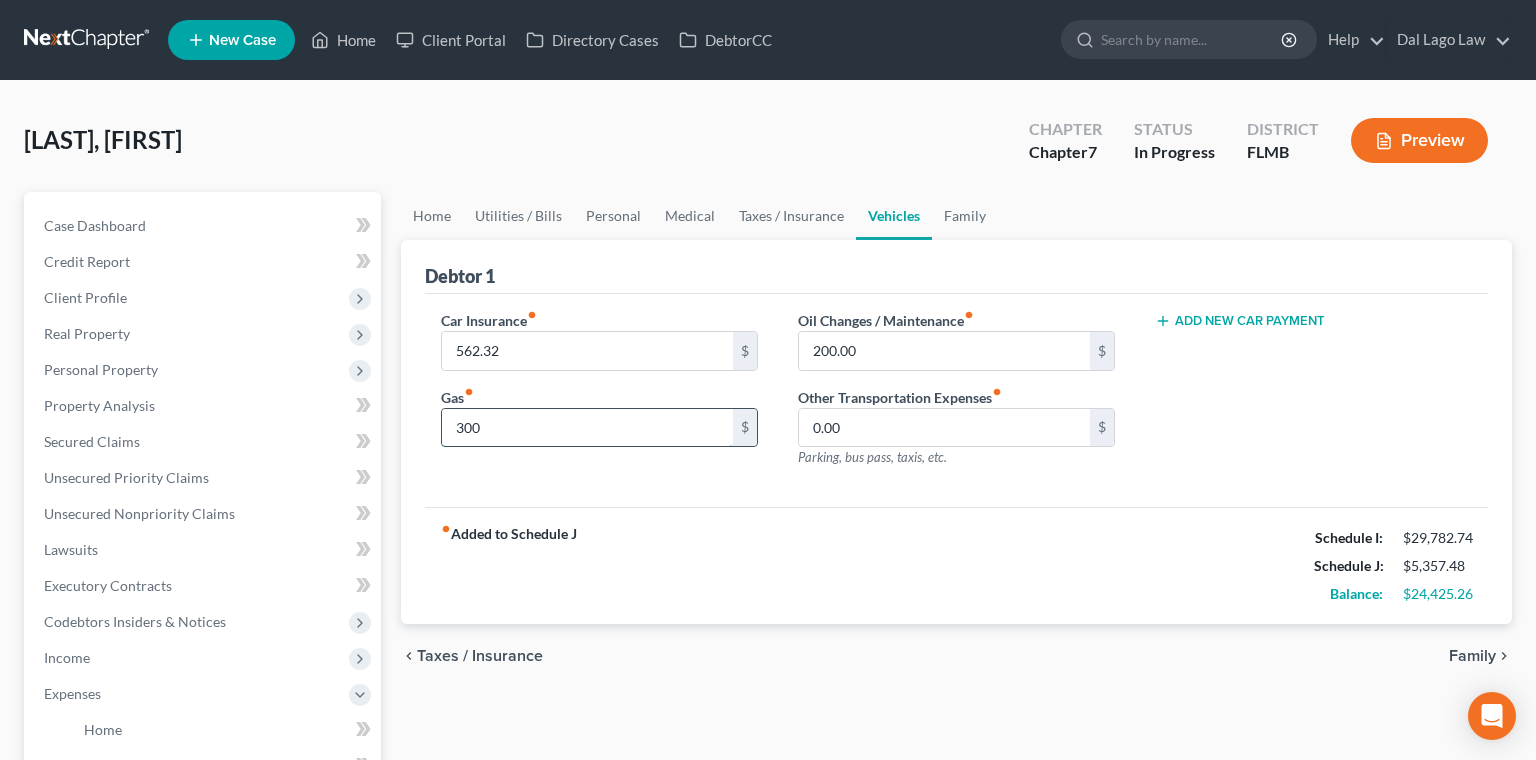 type on "300" 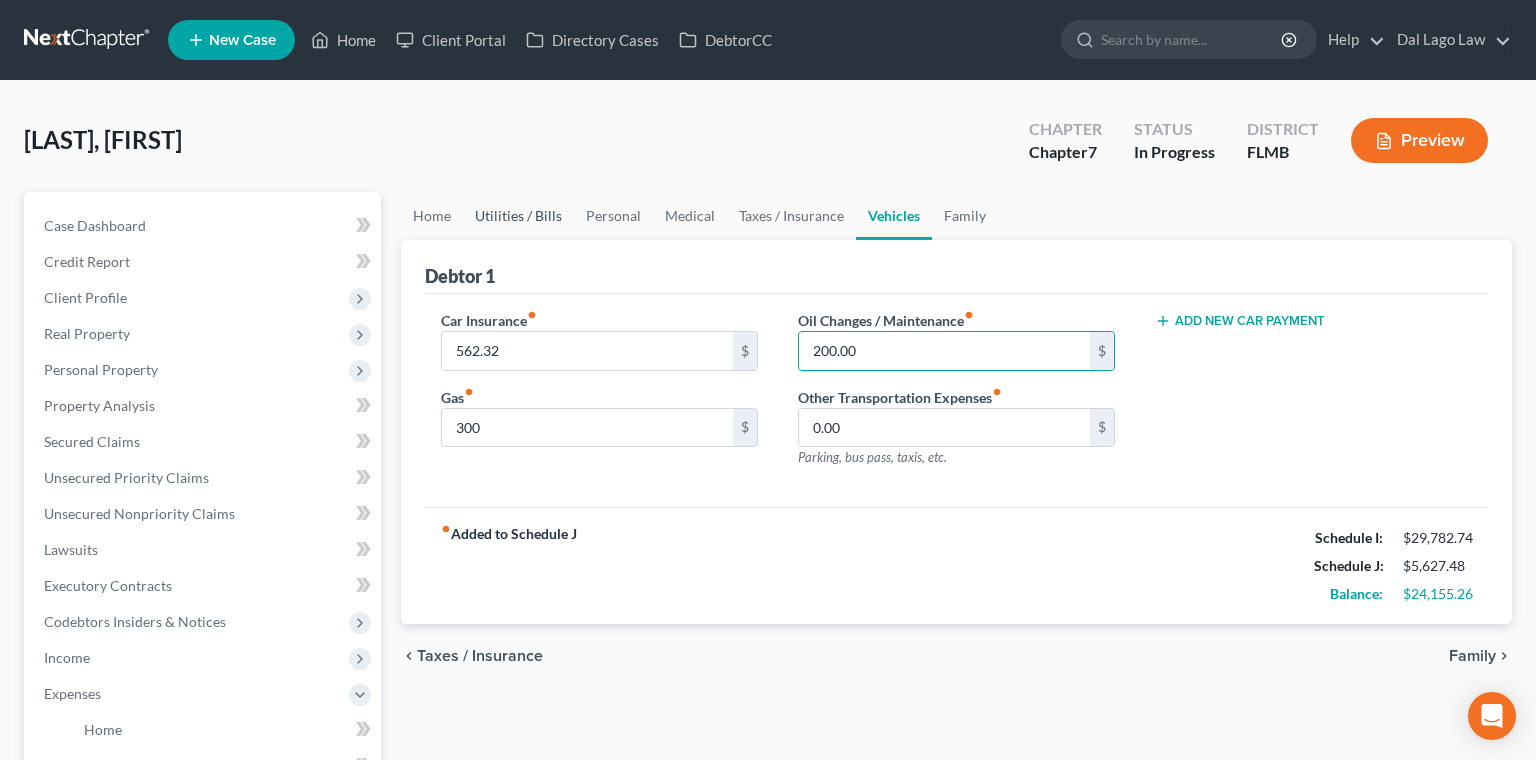 click on "Utilities / Bills" at bounding box center [518, 216] 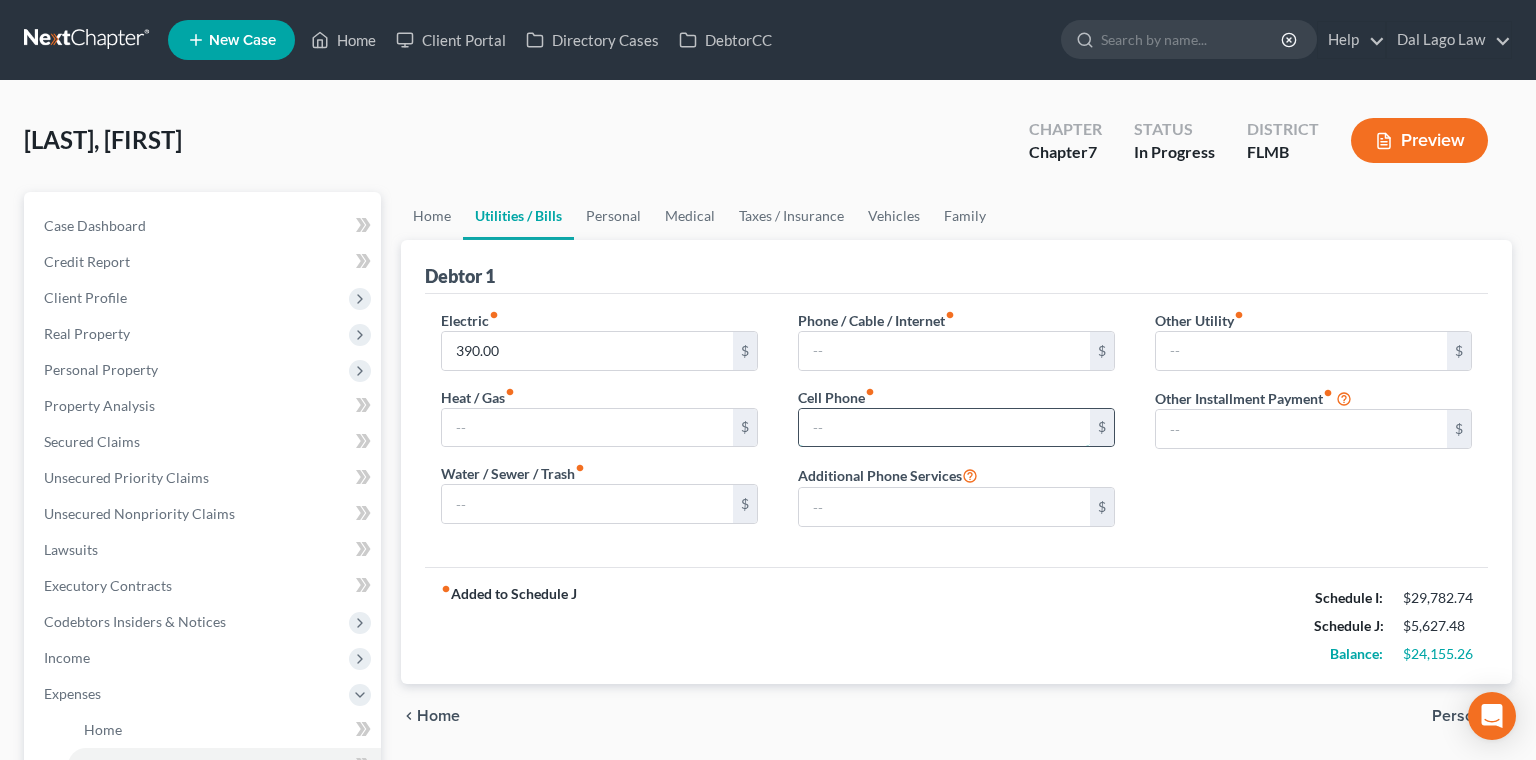 click at bounding box center [944, 428] 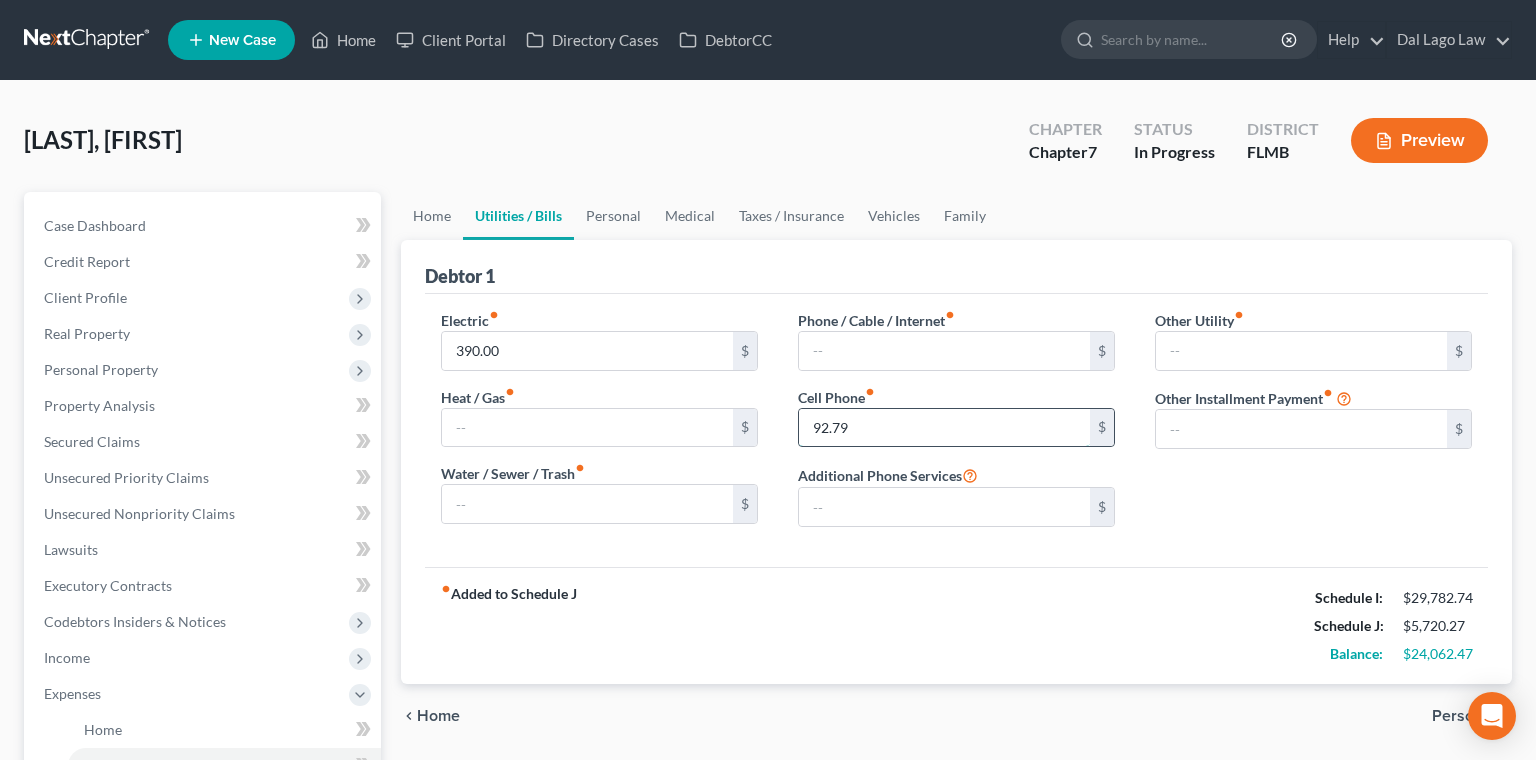 drag, startPoint x: 846, startPoint y: 326, endPoint x: 759, endPoint y: 335, distance: 87.46428 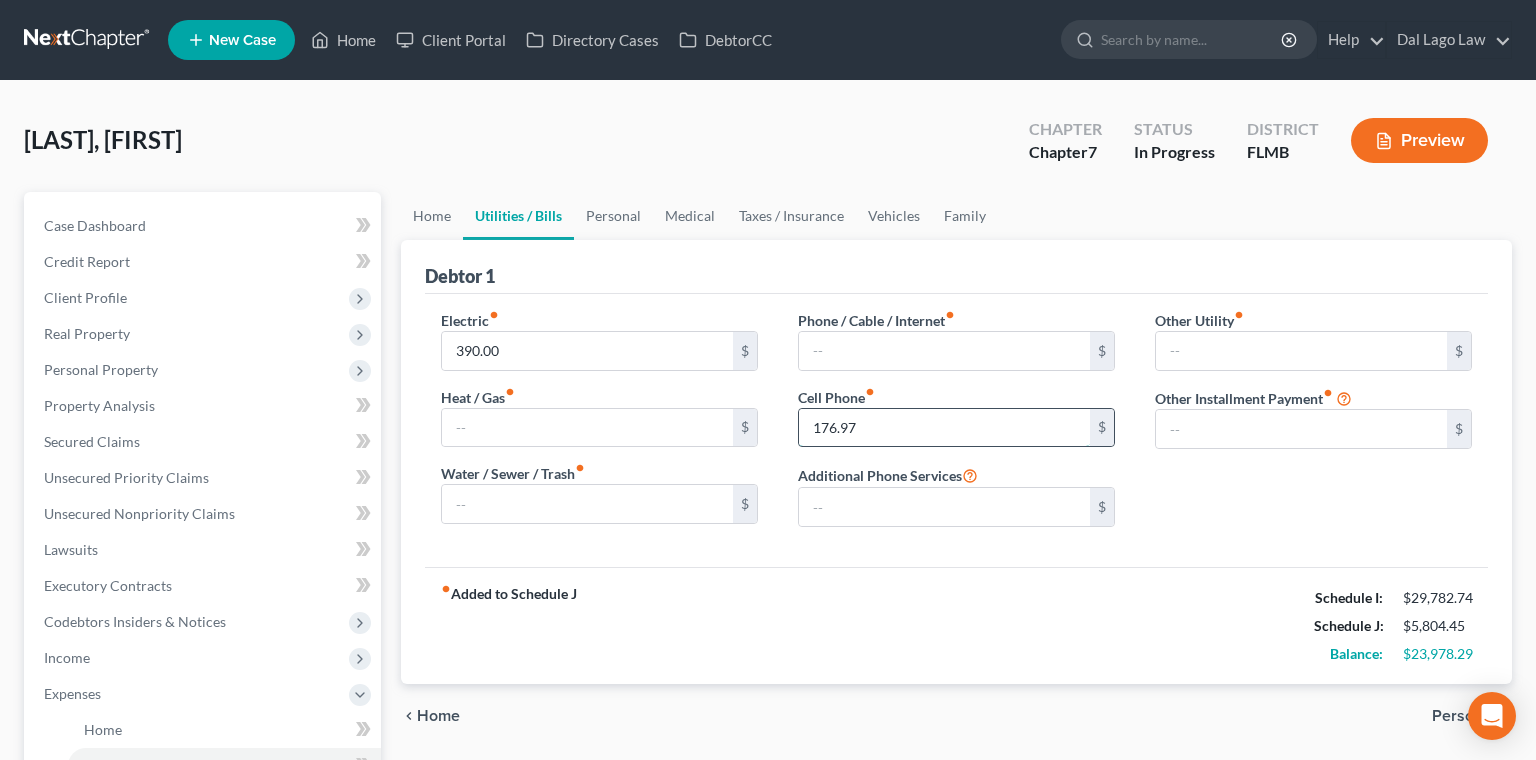 type on "176.97" 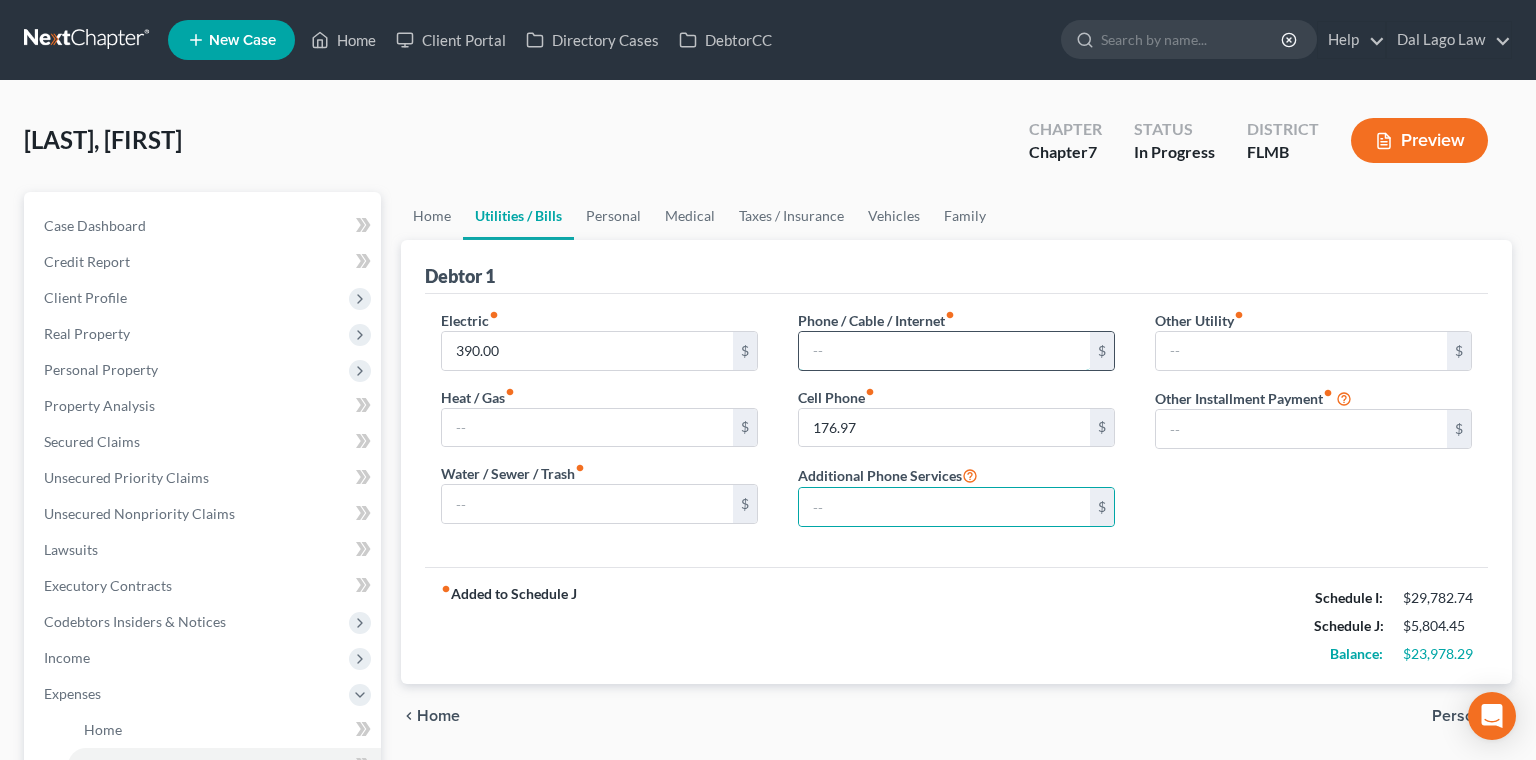click at bounding box center (944, 351) 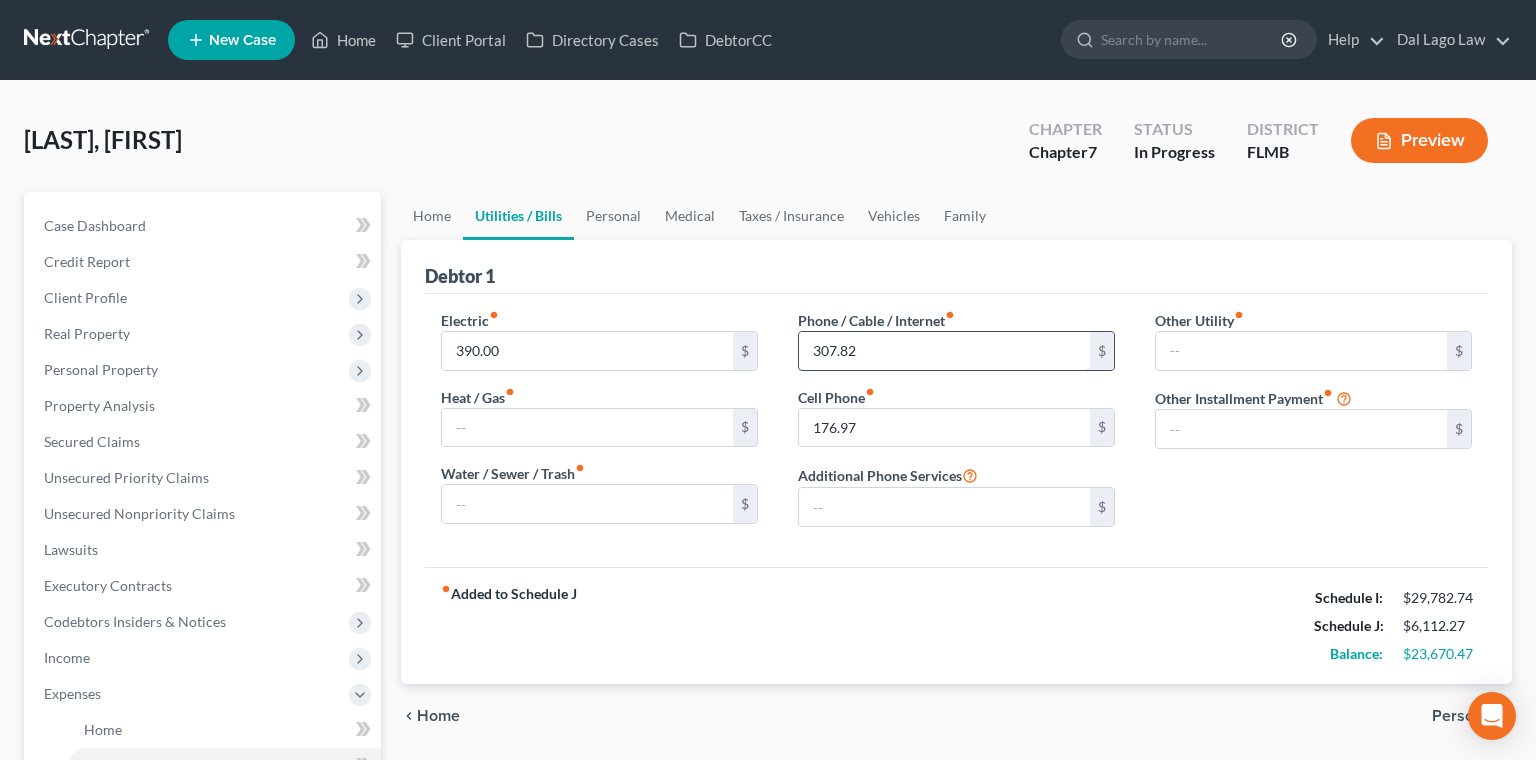 type on "307.82" 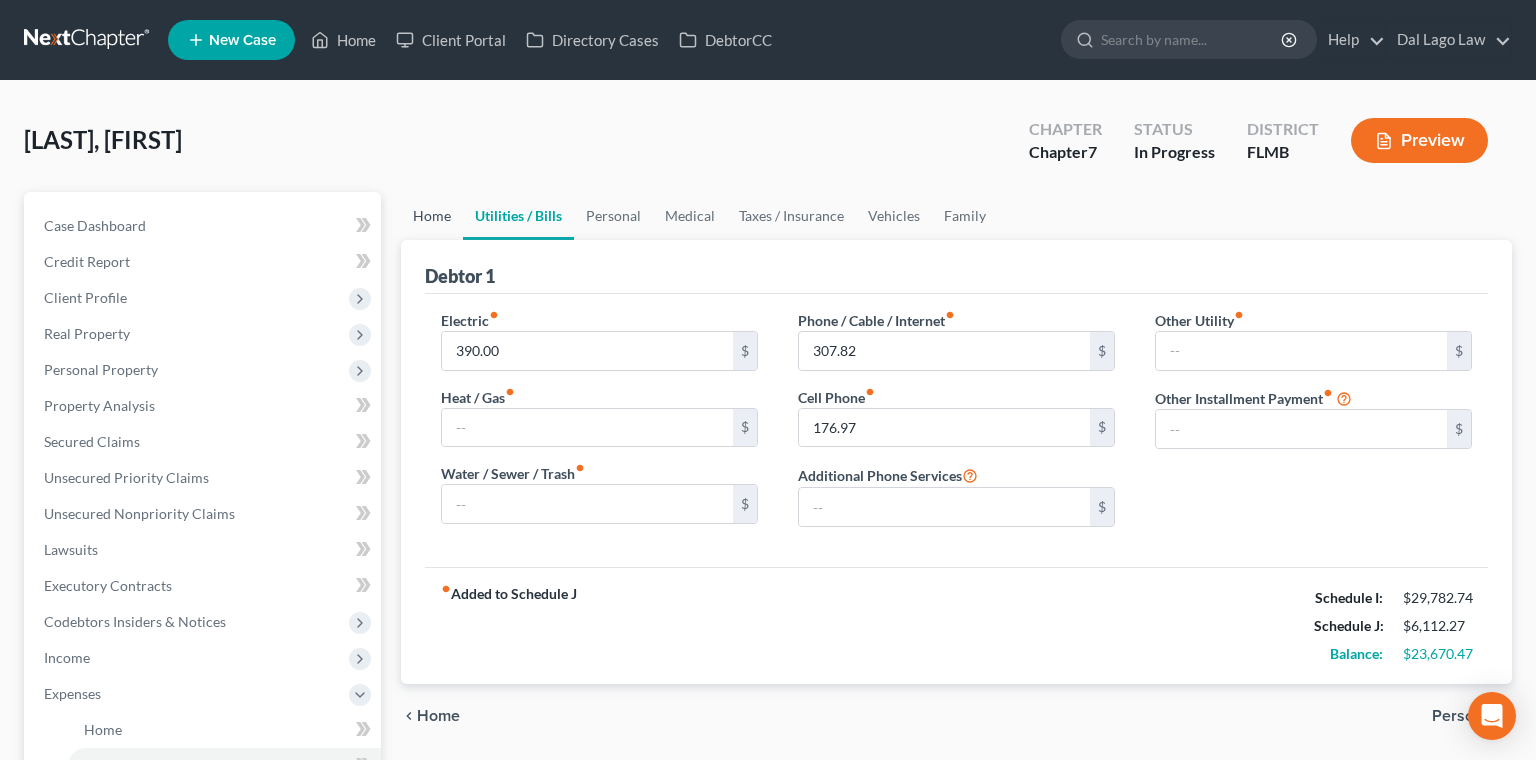 click on "Home" at bounding box center [432, 216] 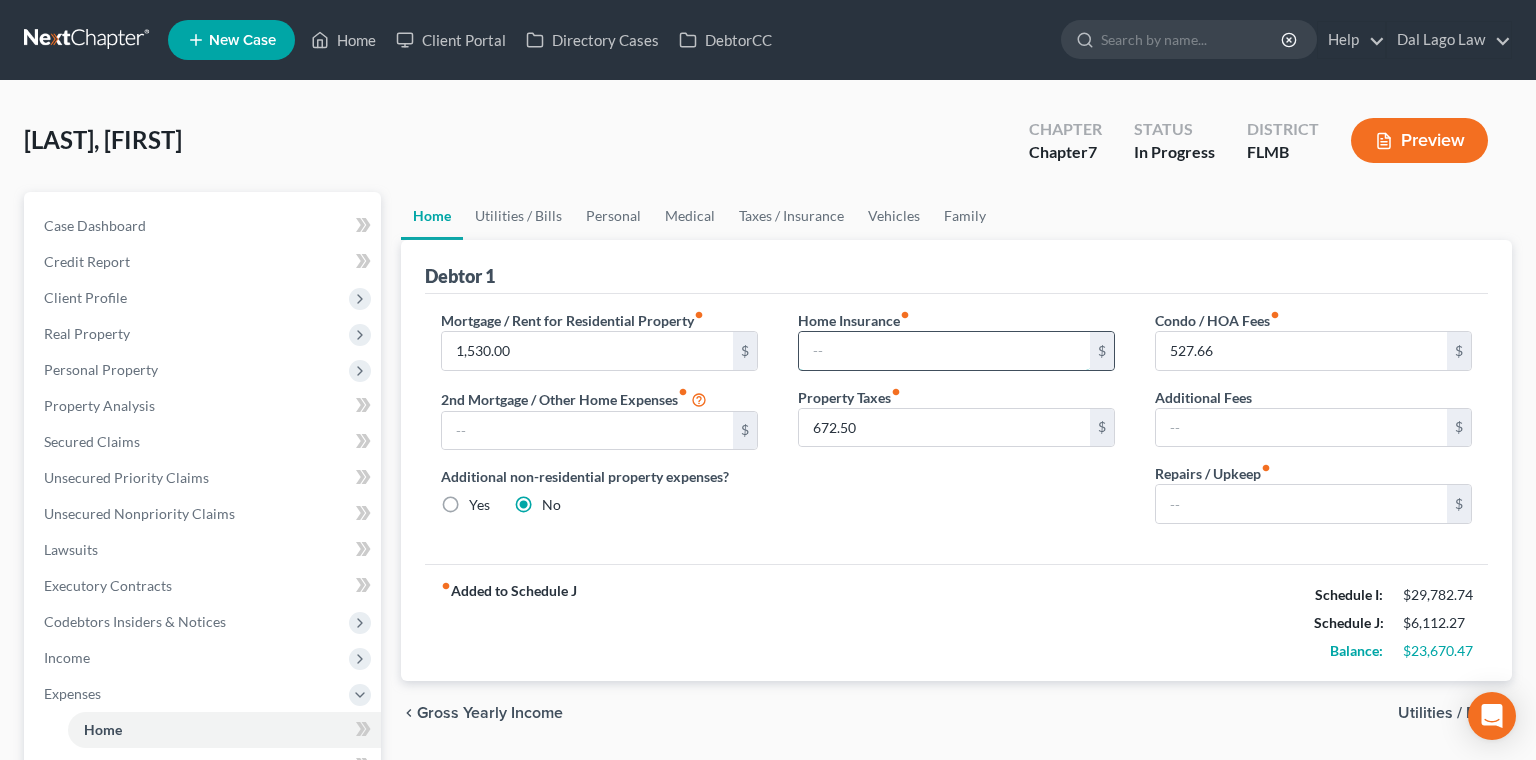 click at bounding box center (944, 351) 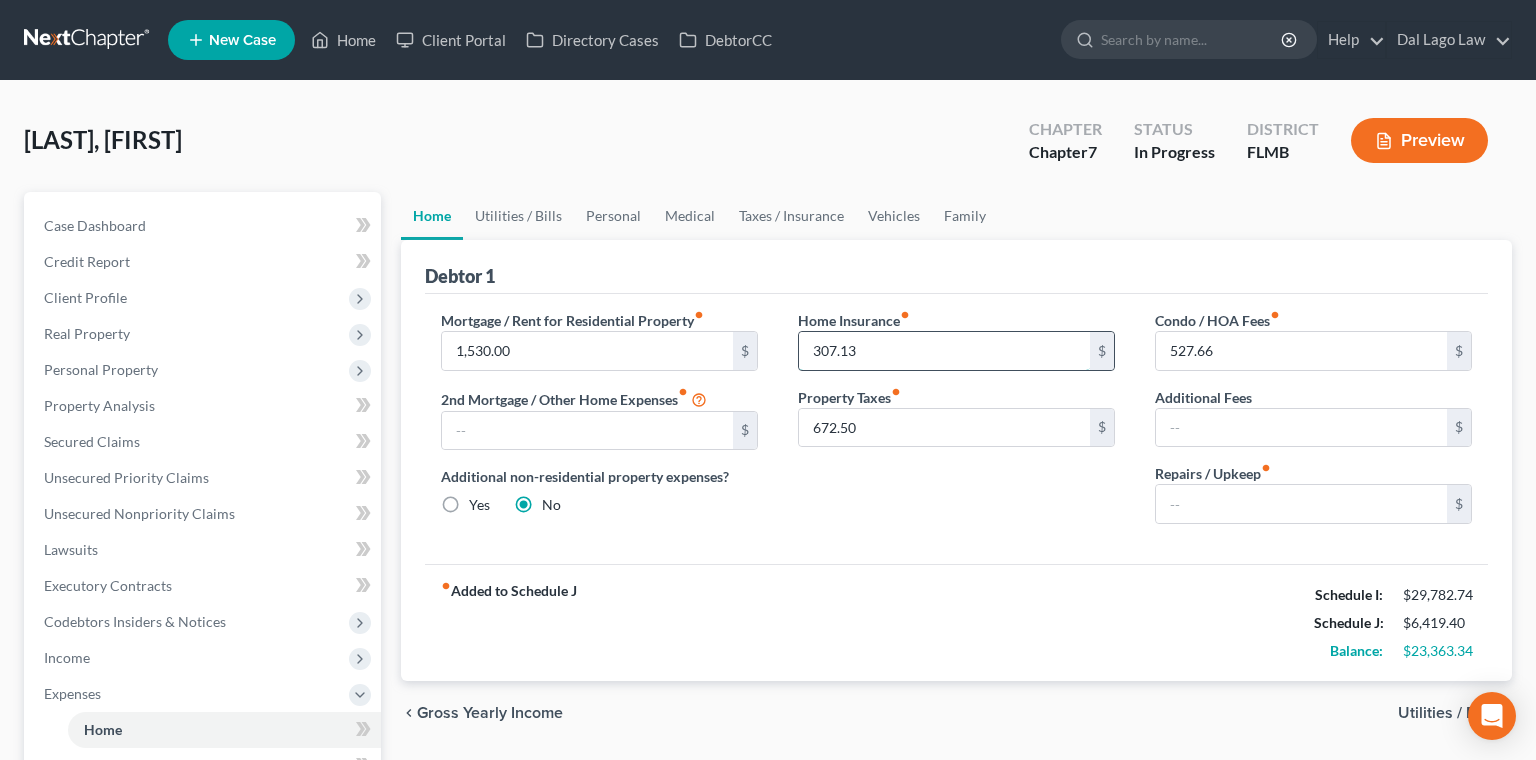 type on "307.13" 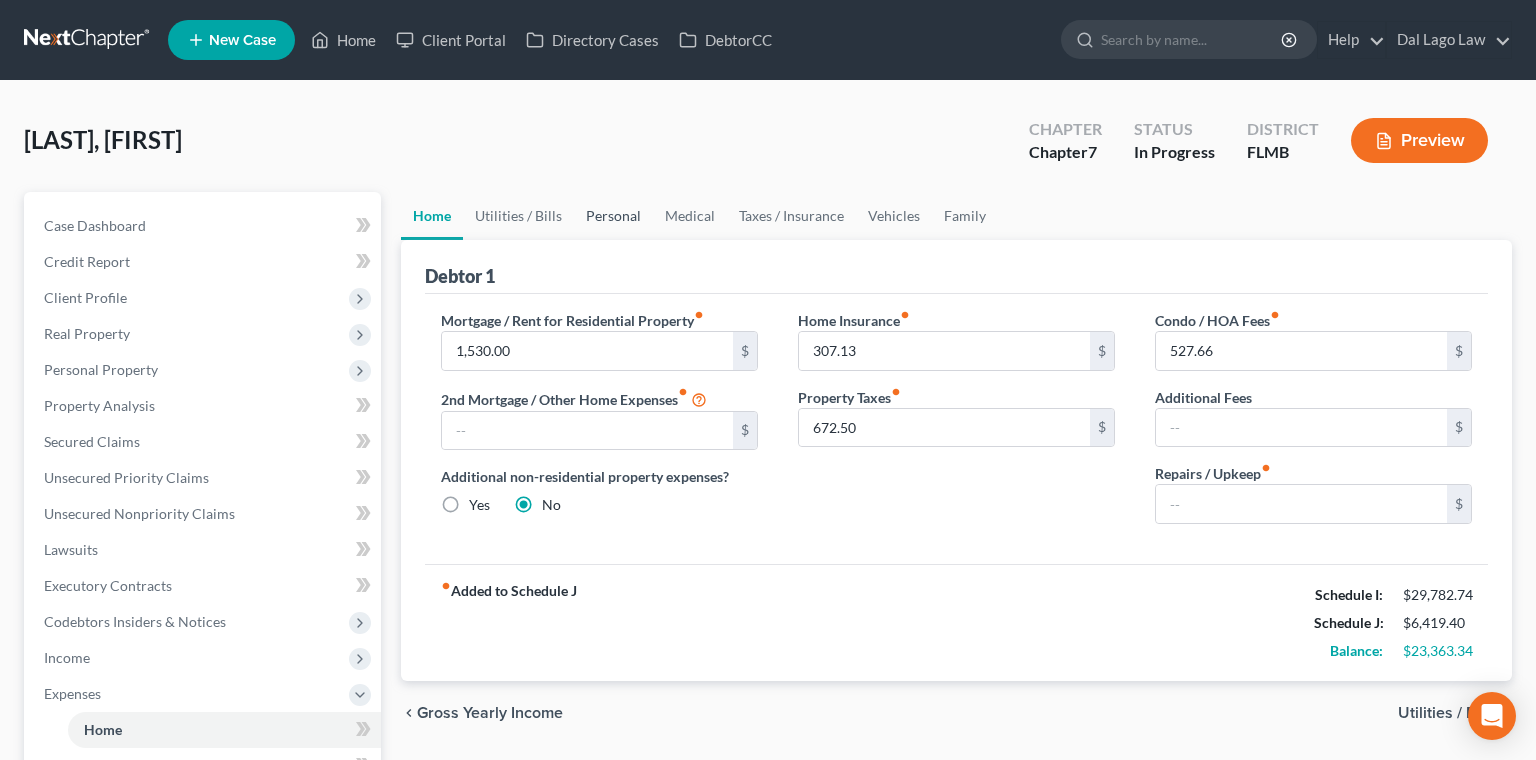 click on "Personal" at bounding box center [613, 216] 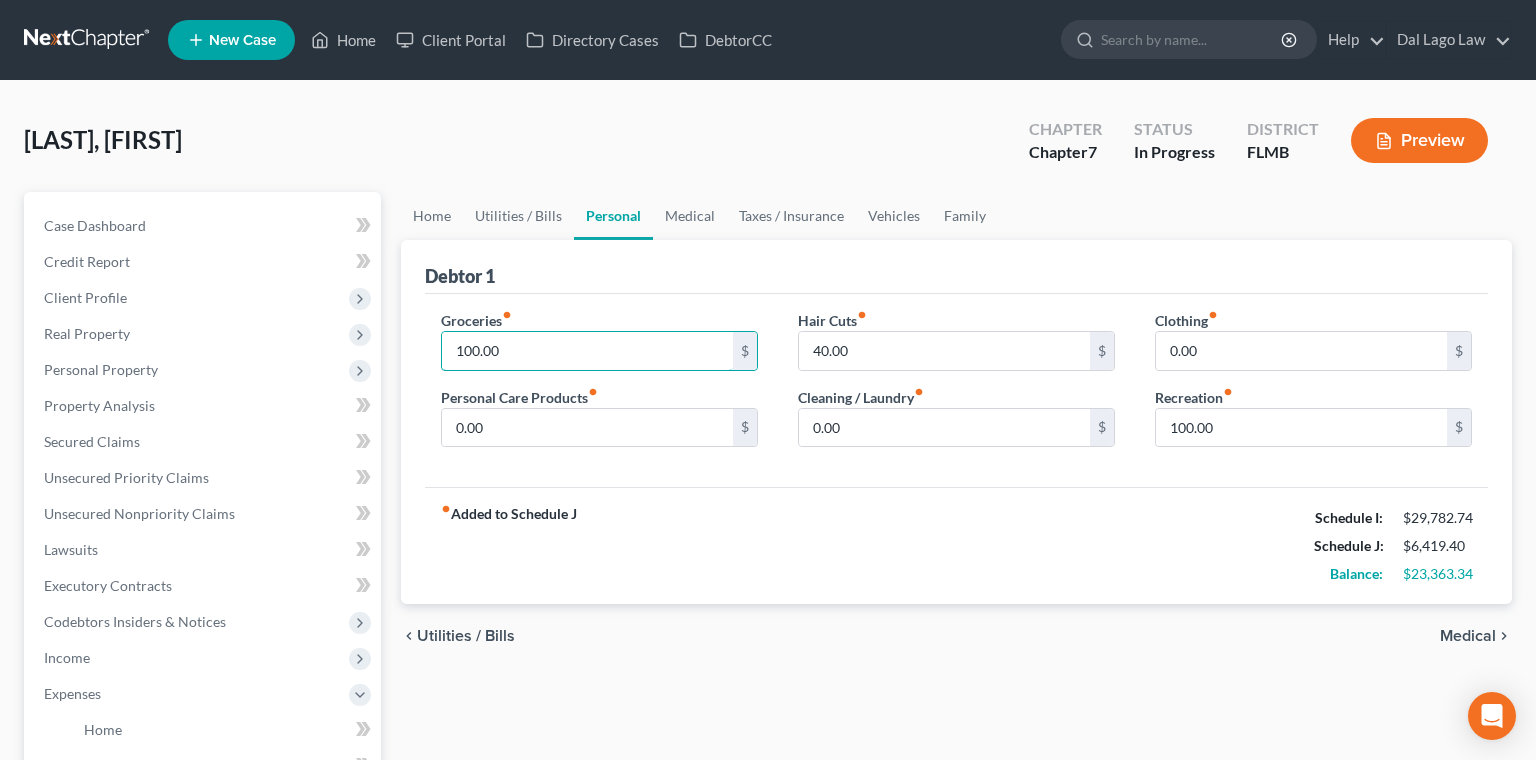 drag, startPoint x: 488, startPoint y: 274, endPoint x: 378, endPoint y: 313, distance: 116.70904 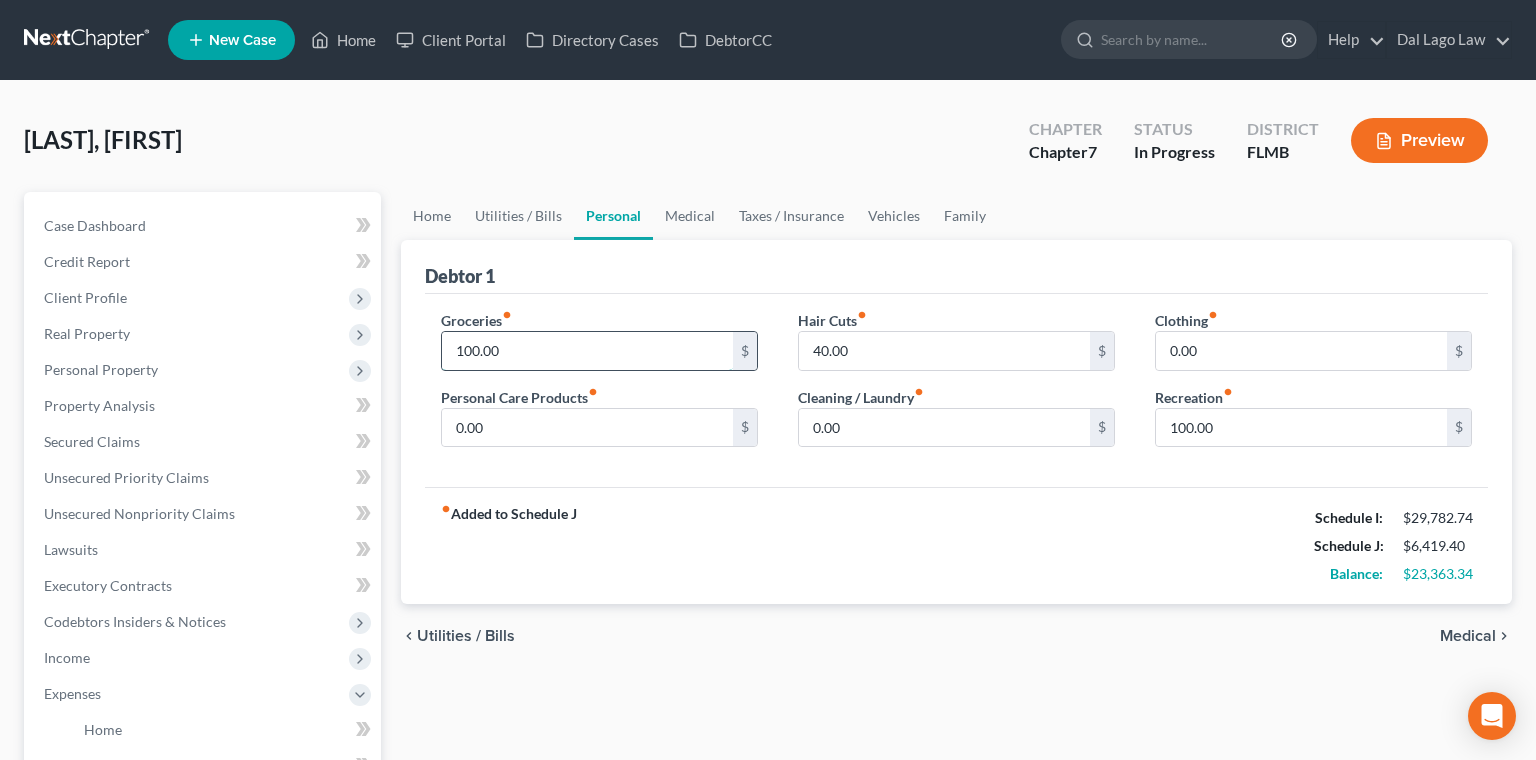 click on "100.00" at bounding box center [587, 351] 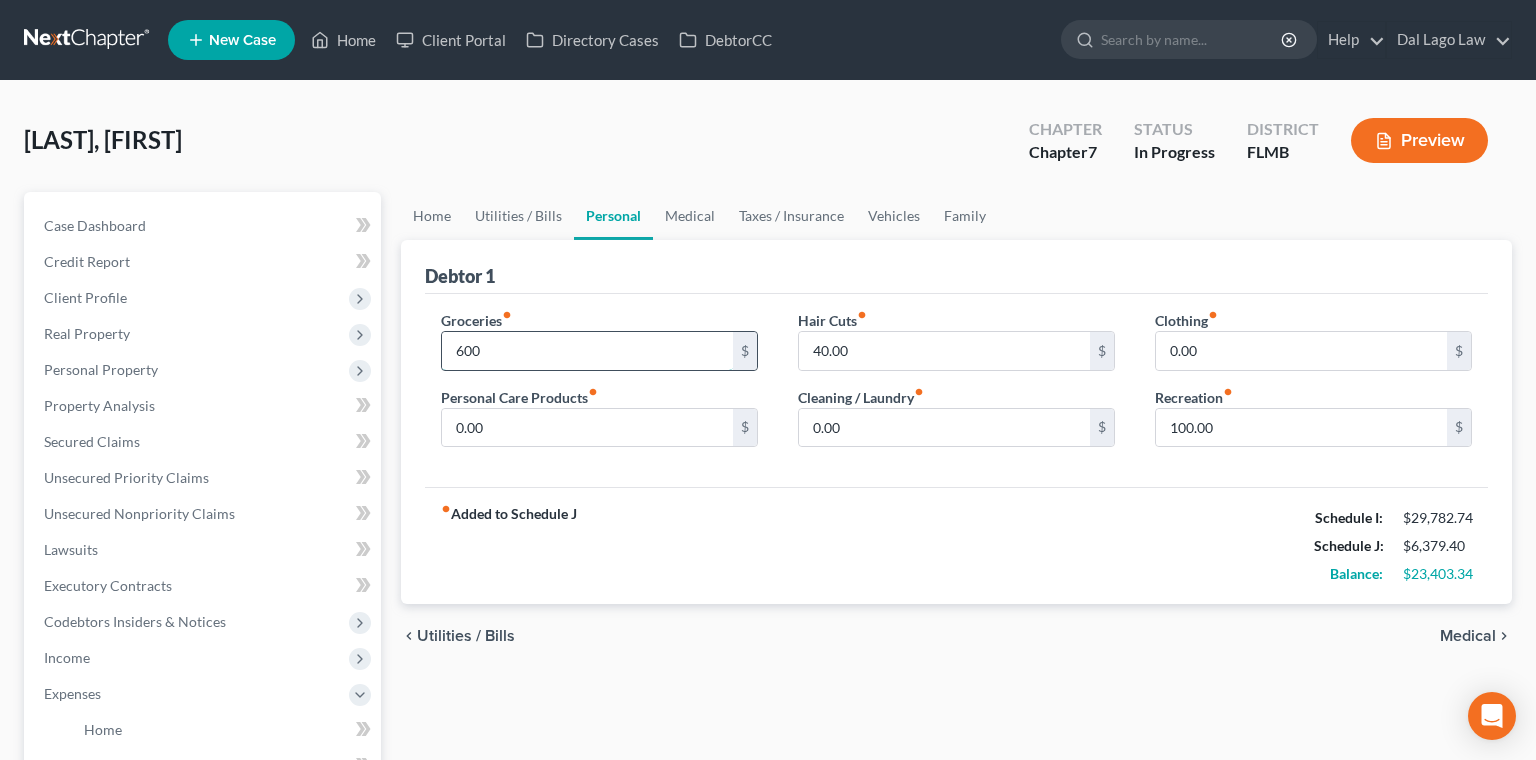 type on "600" 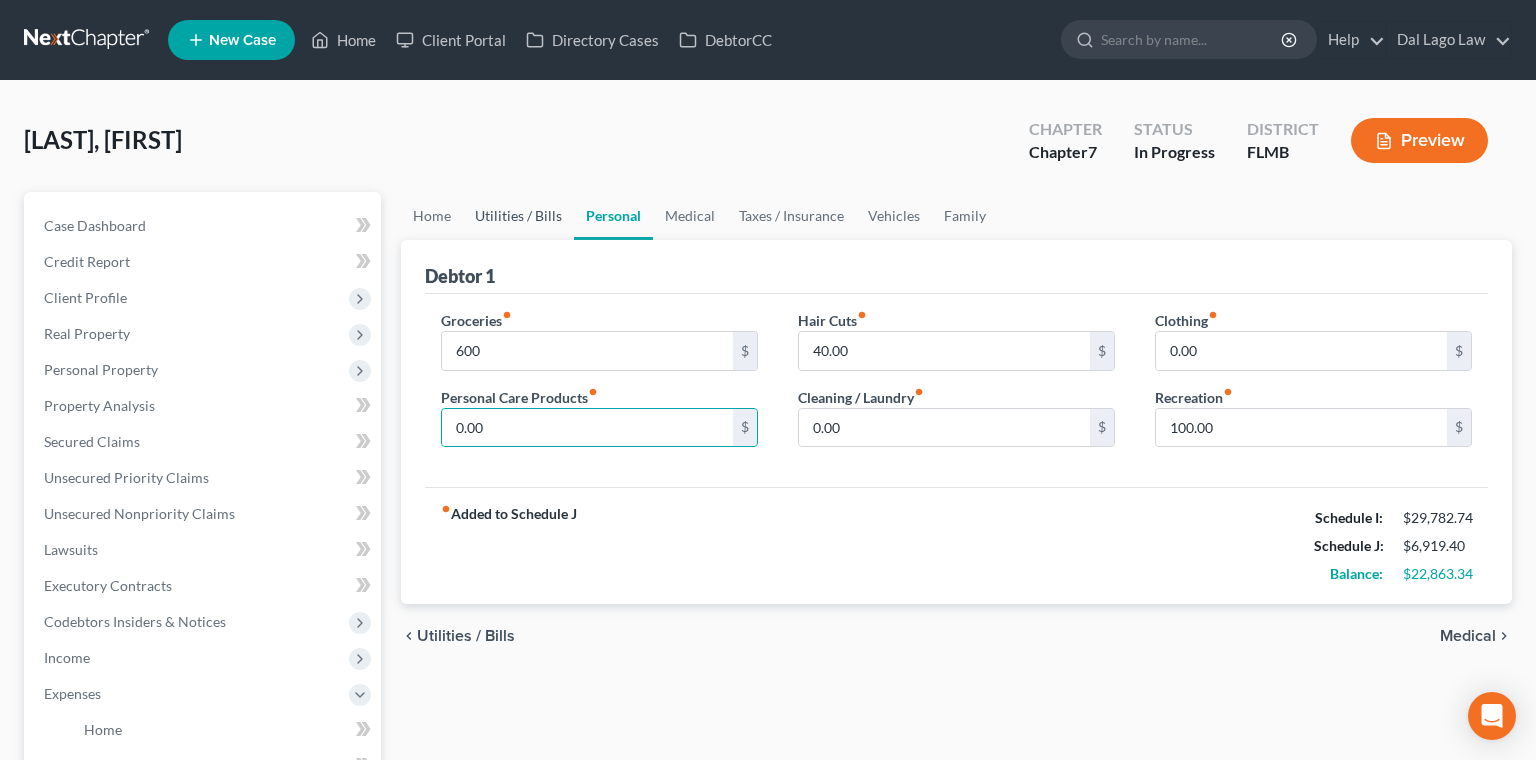 click on "Utilities / Bills" at bounding box center (518, 216) 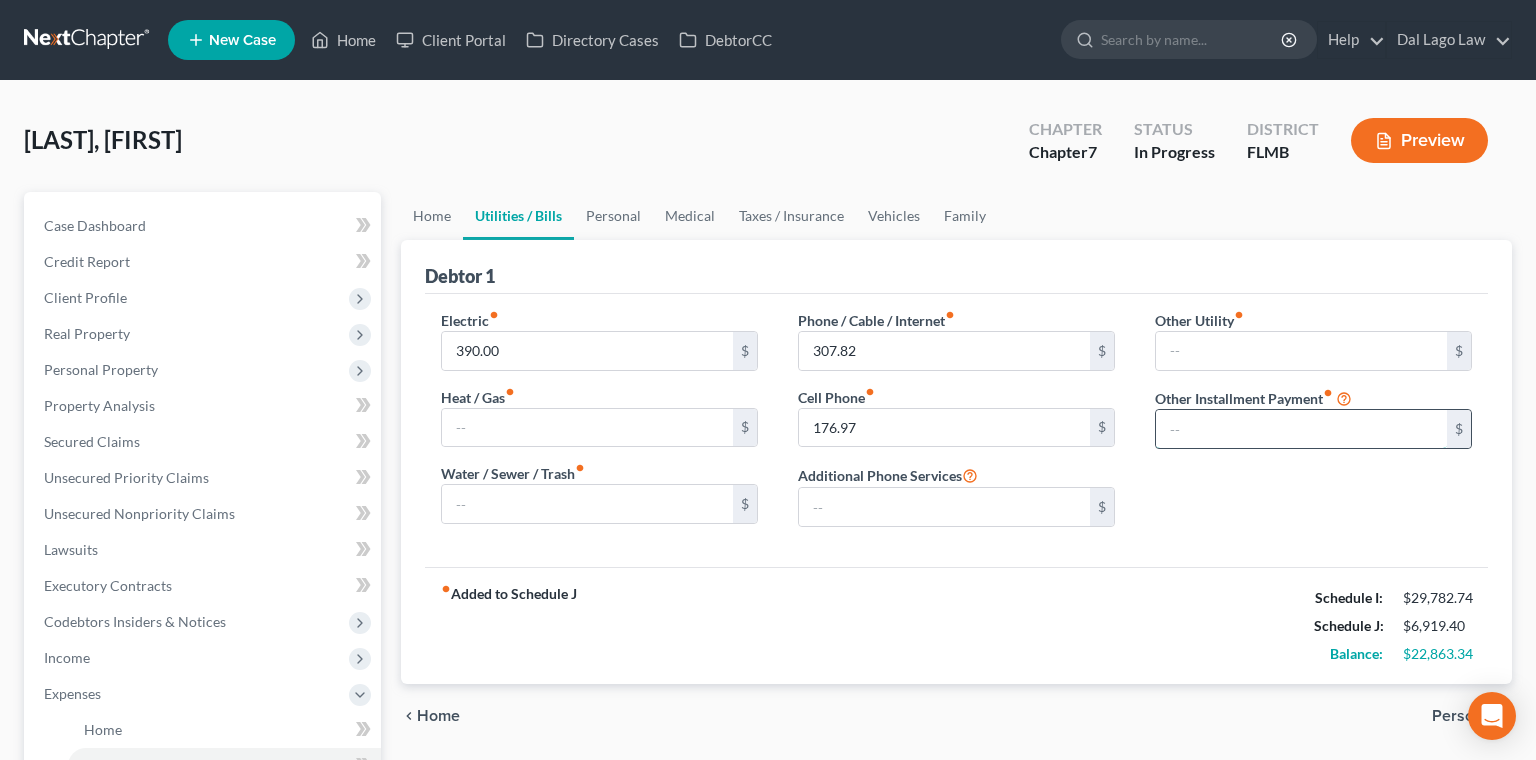 click at bounding box center (1301, 429) 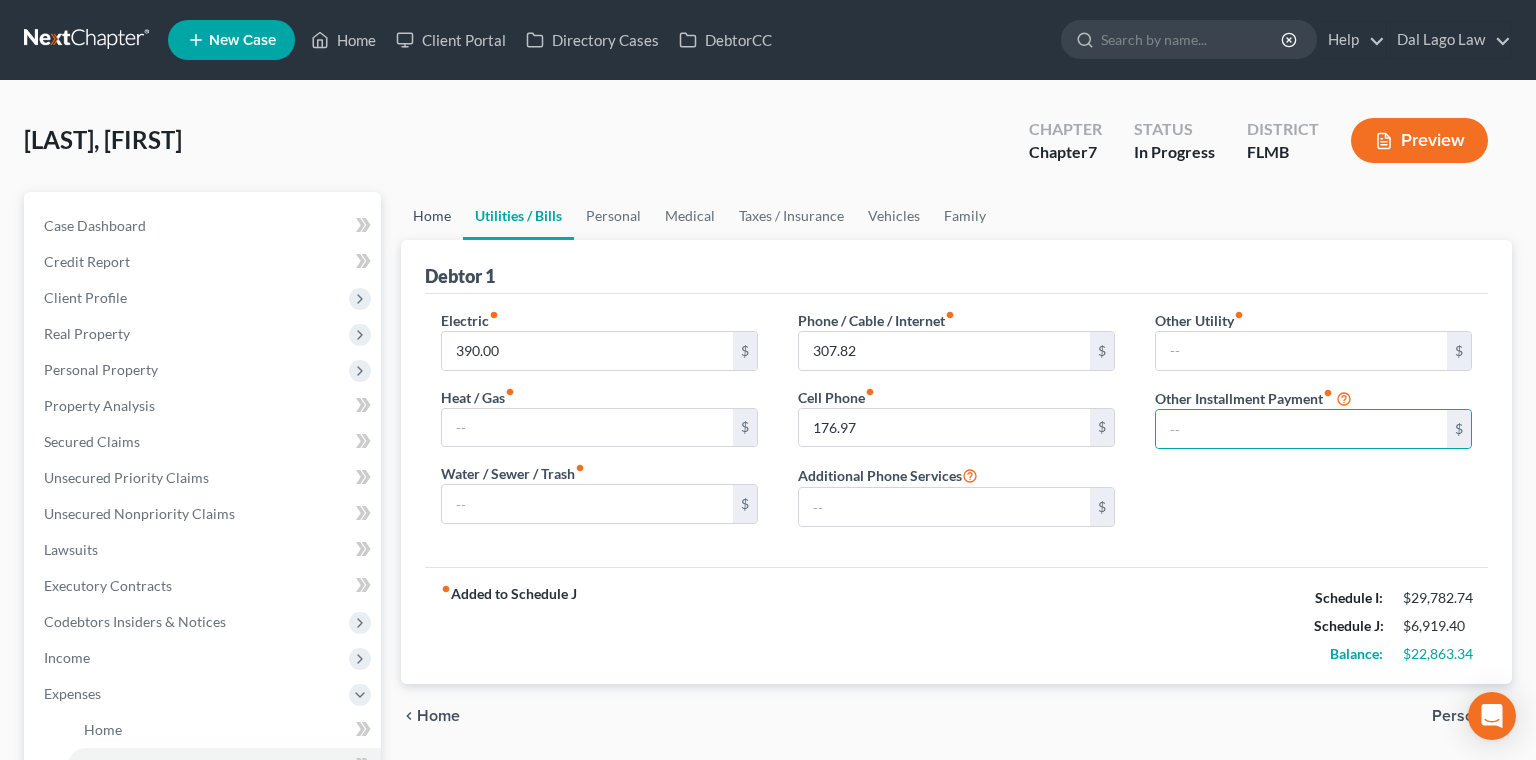 click on "Home" at bounding box center [432, 216] 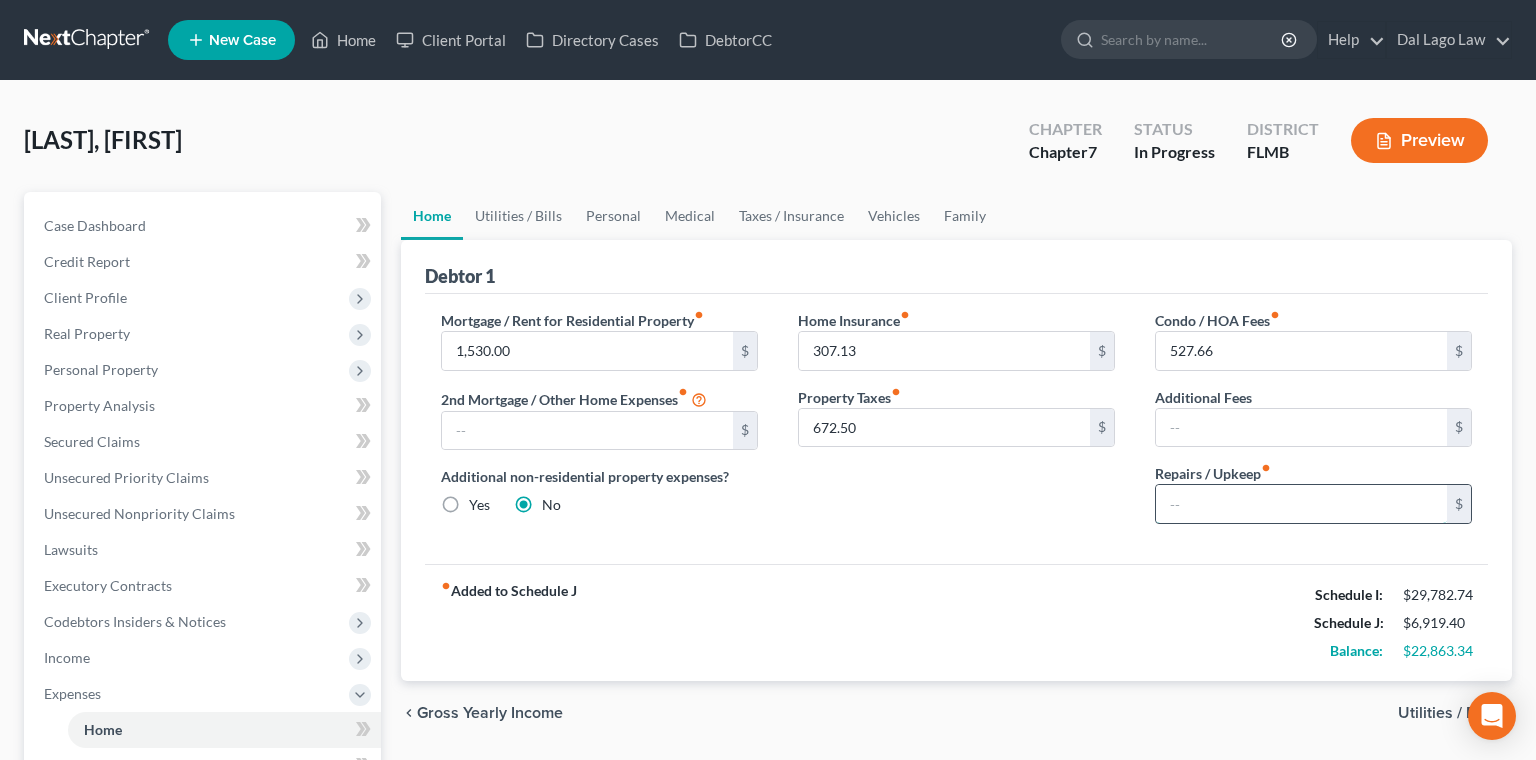 click at bounding box center (1301, 504) 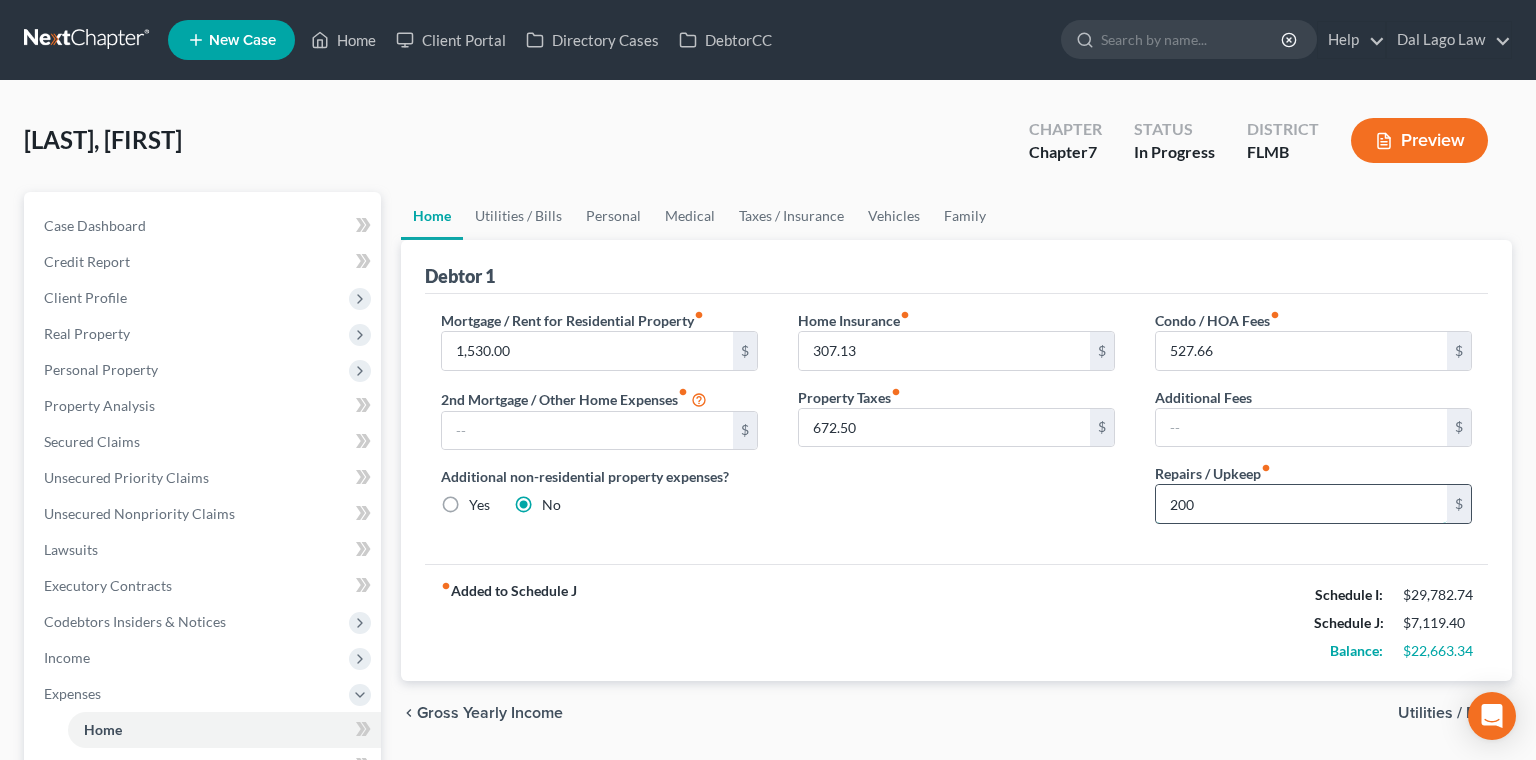 type on "200" 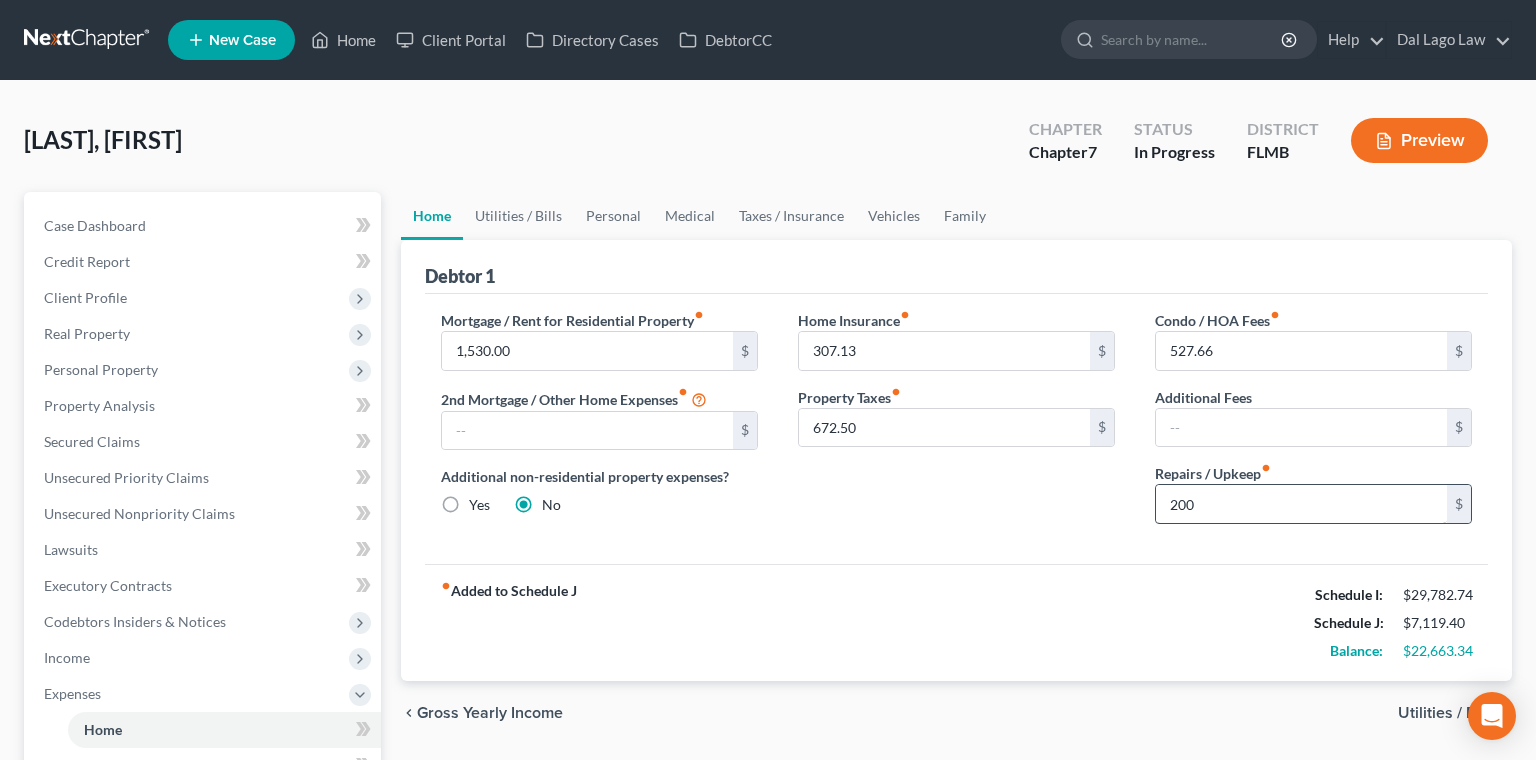 type 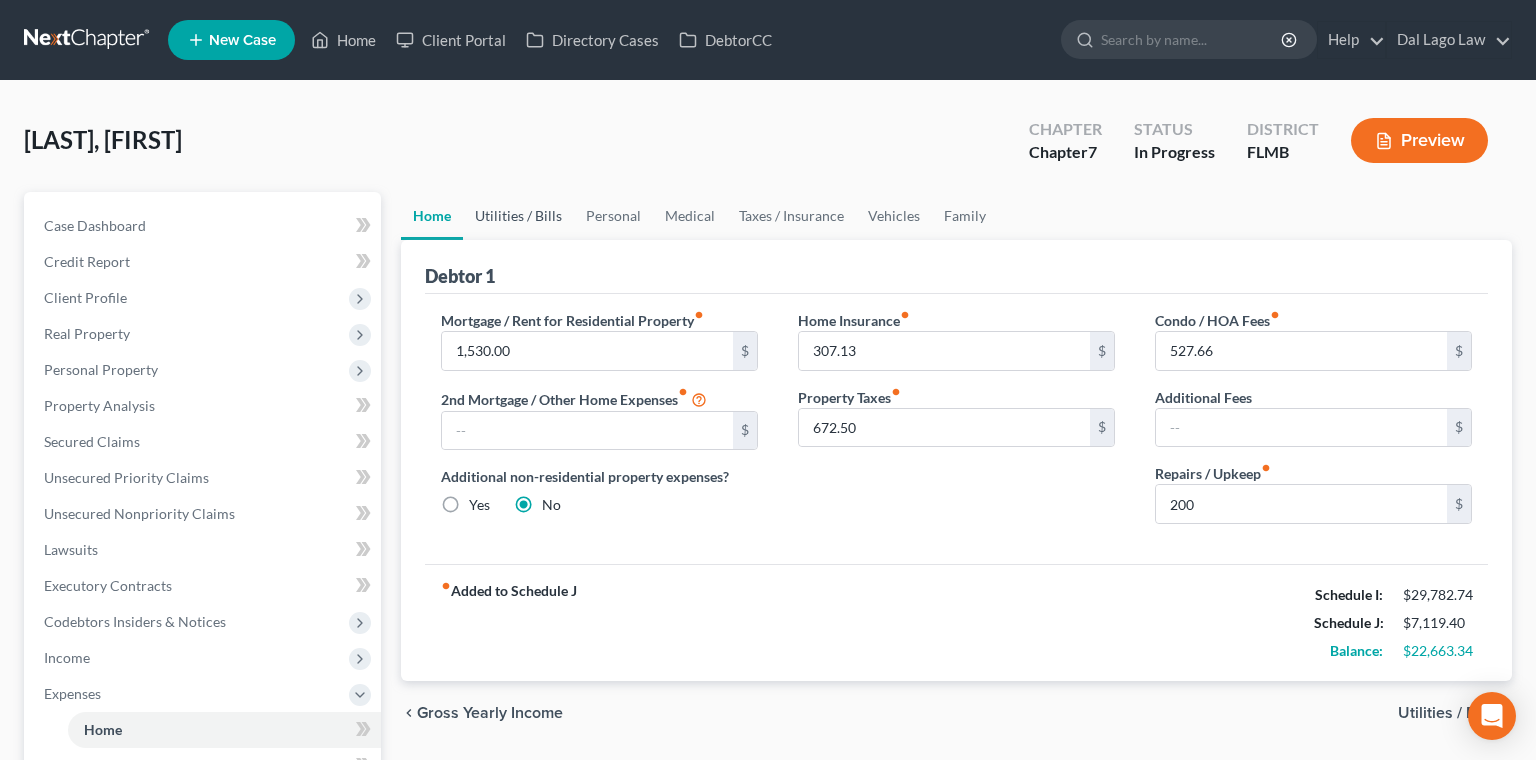 click on "Utilities / Bills" at bounding box center (518, 216) 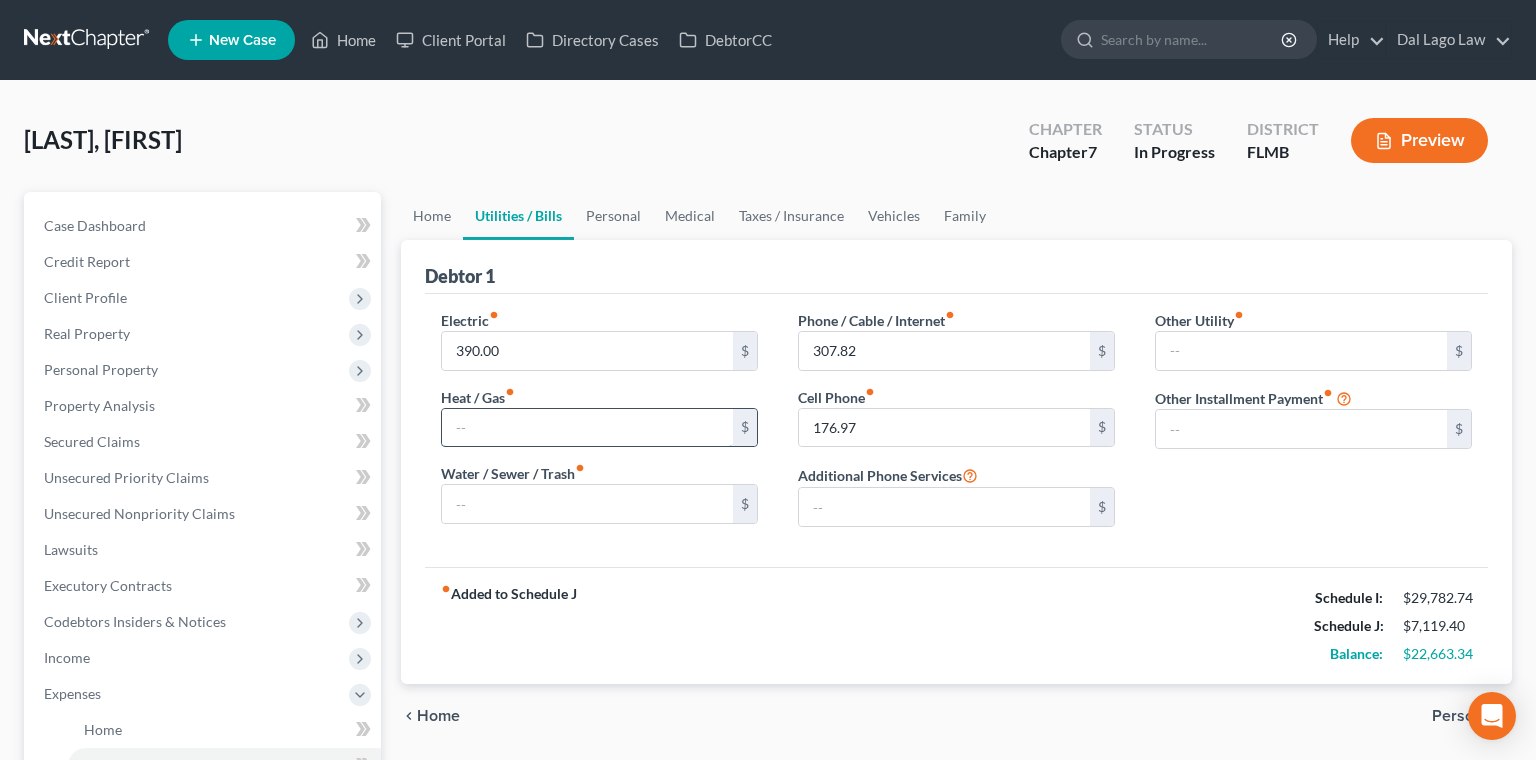 click at bounding box center (587, 428) 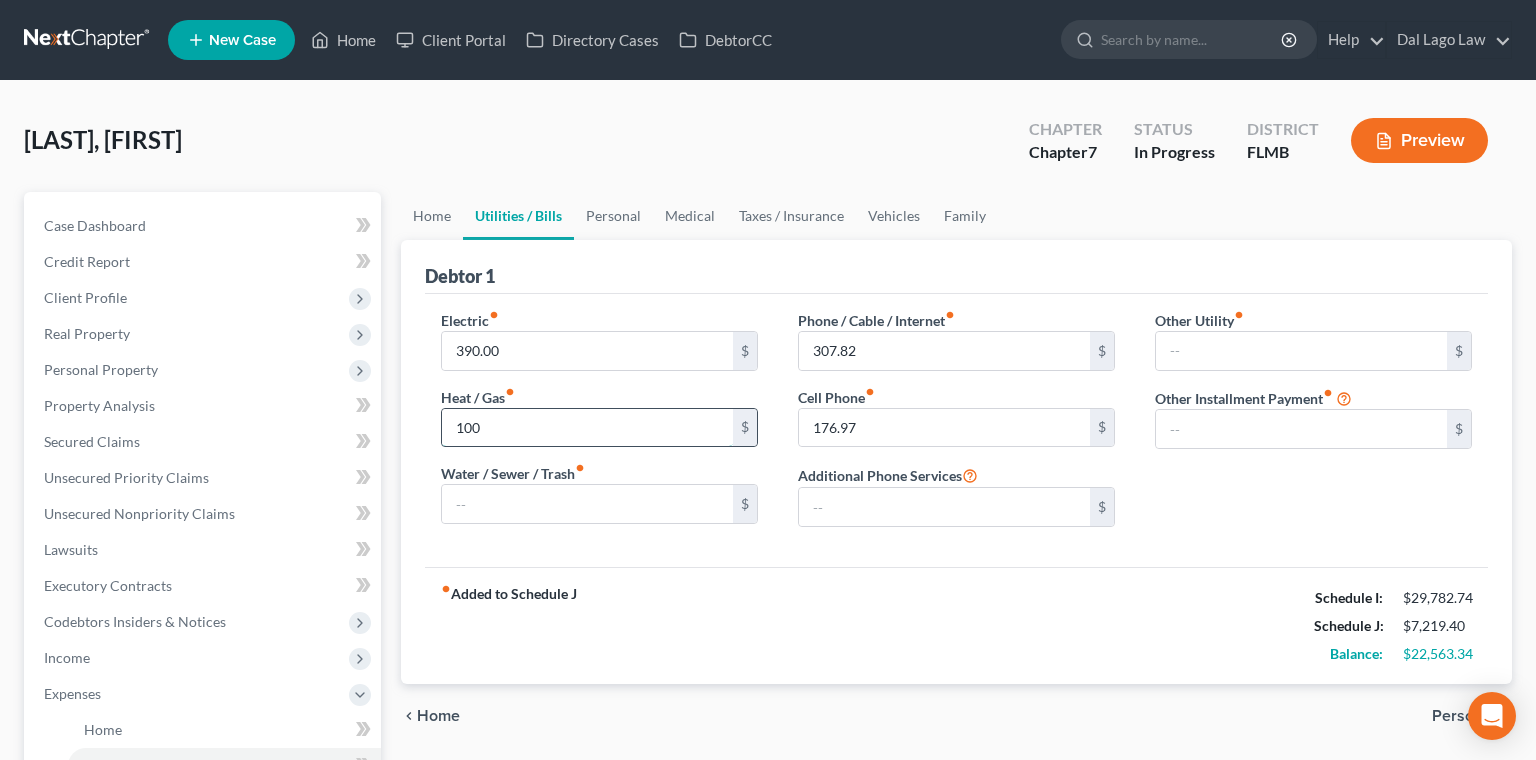 type on "100" 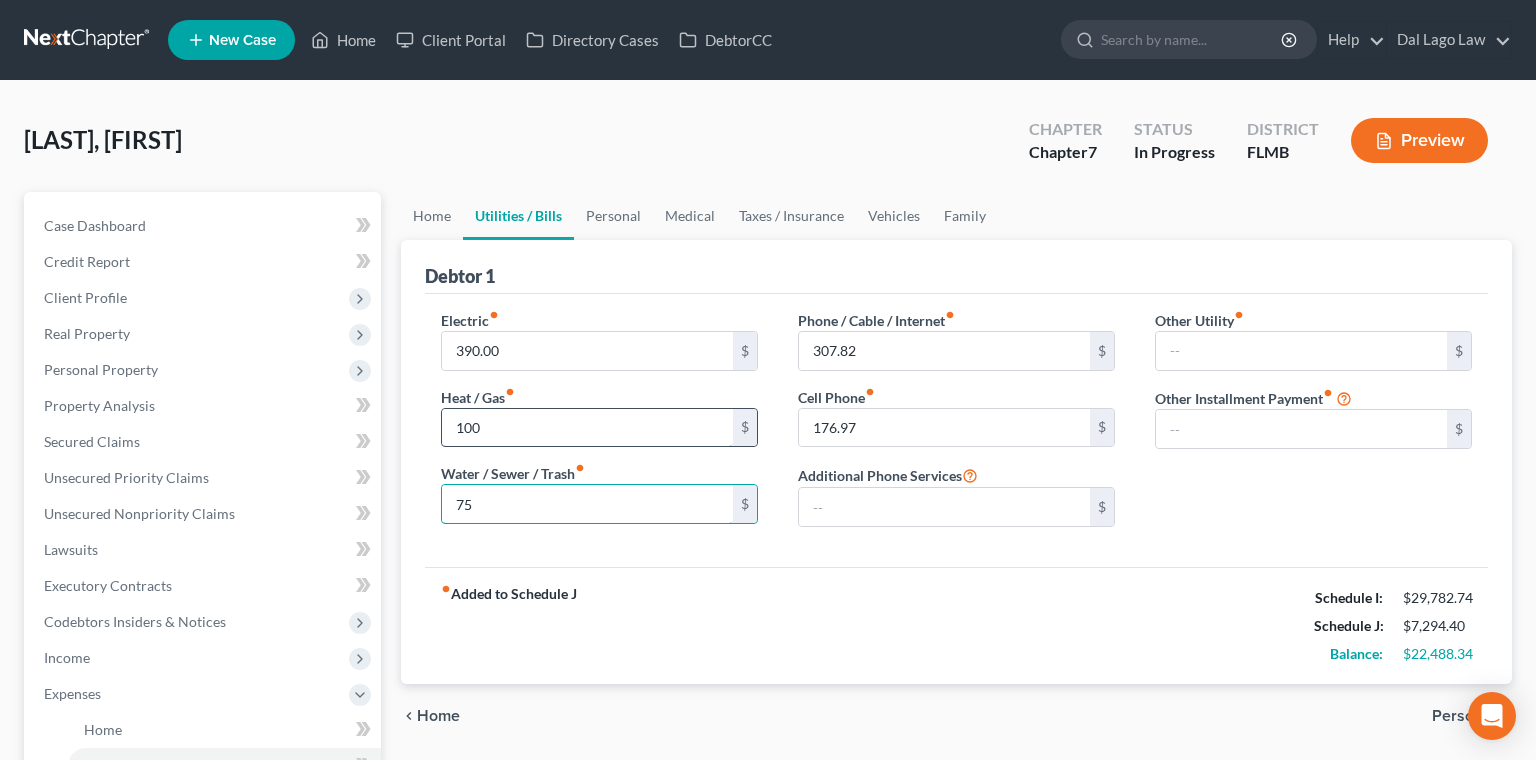 type on "75" 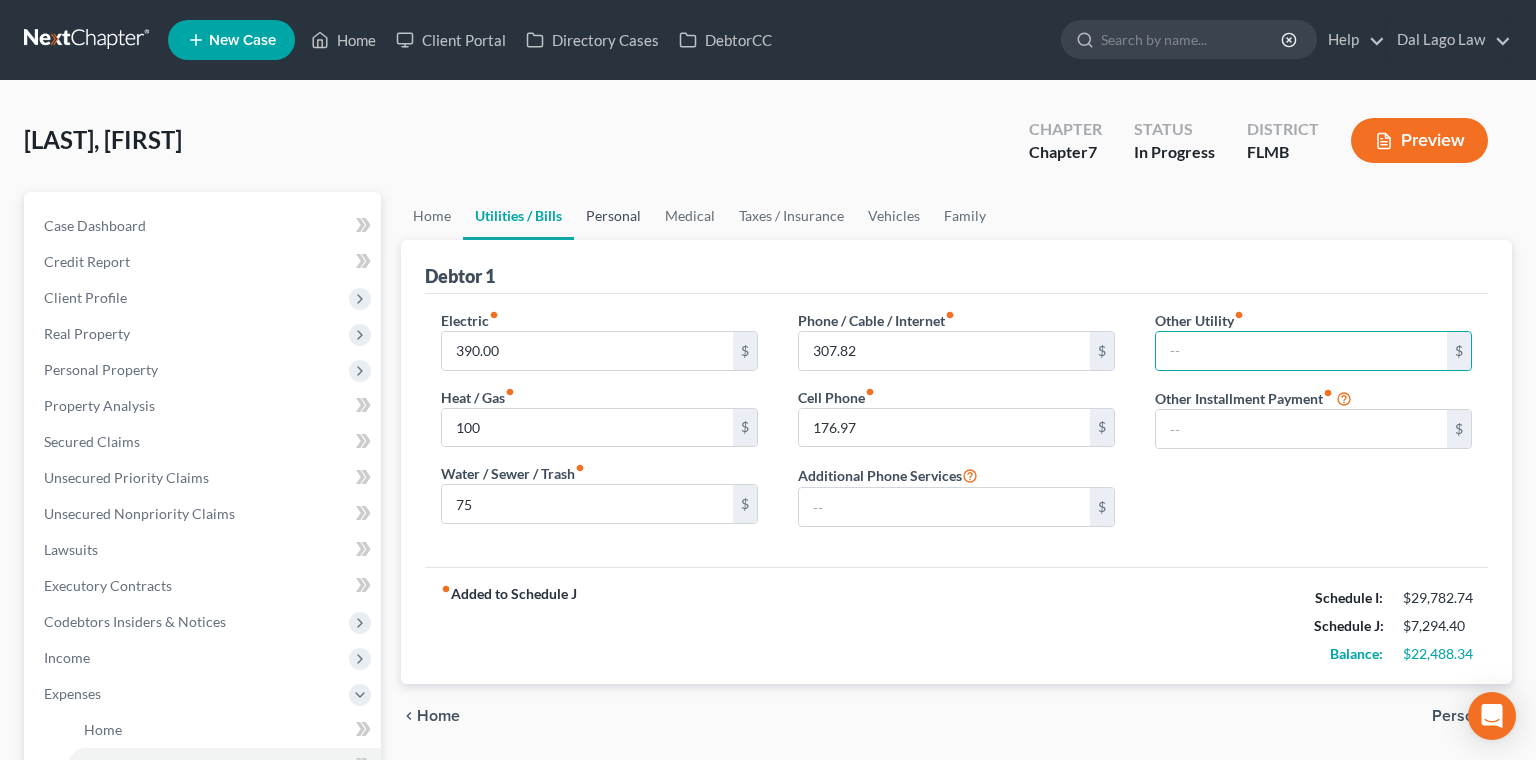 click on "Personal" at bounding box center (613, 216) 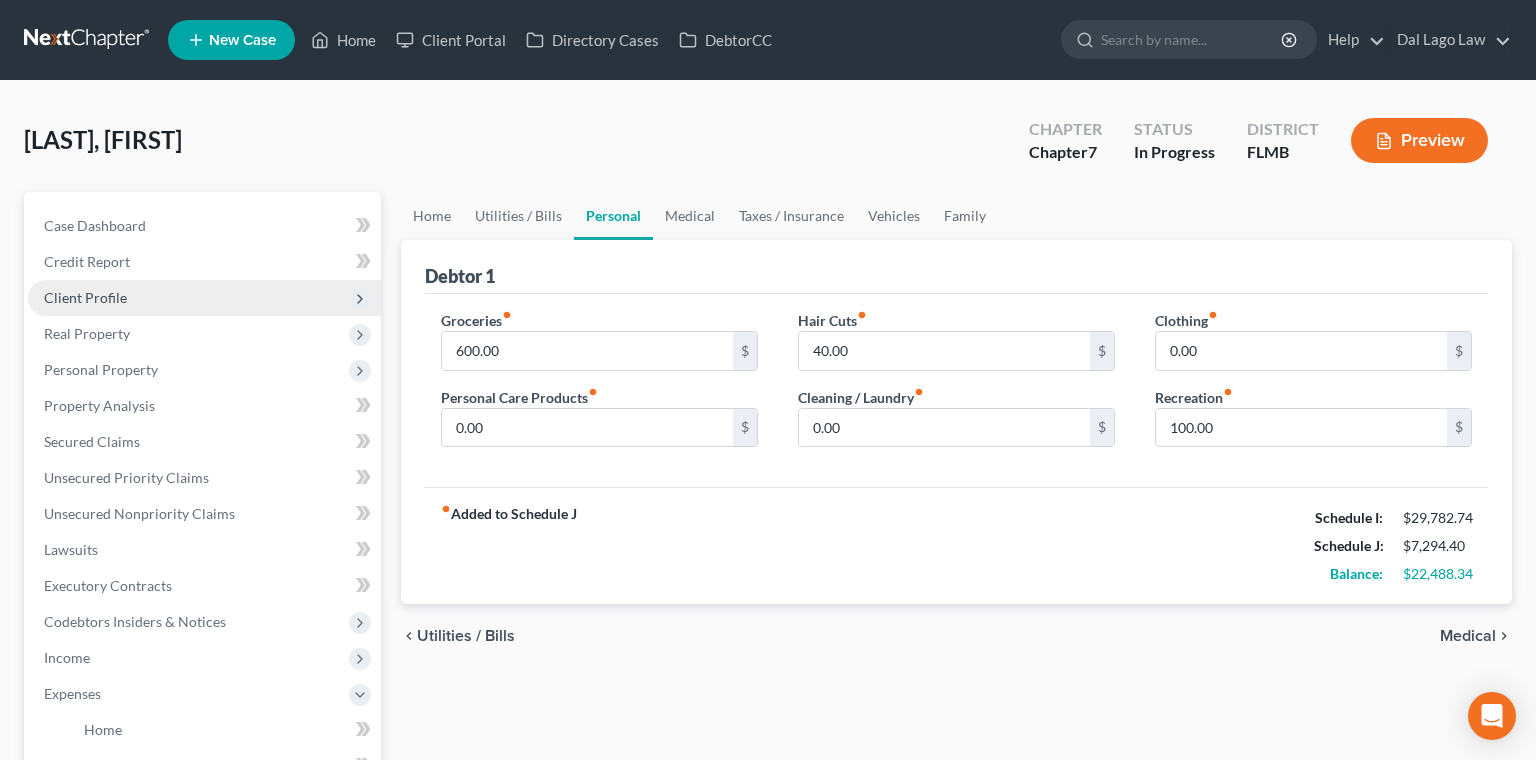 click on "Client Profile" at bounding box center (85, 297) 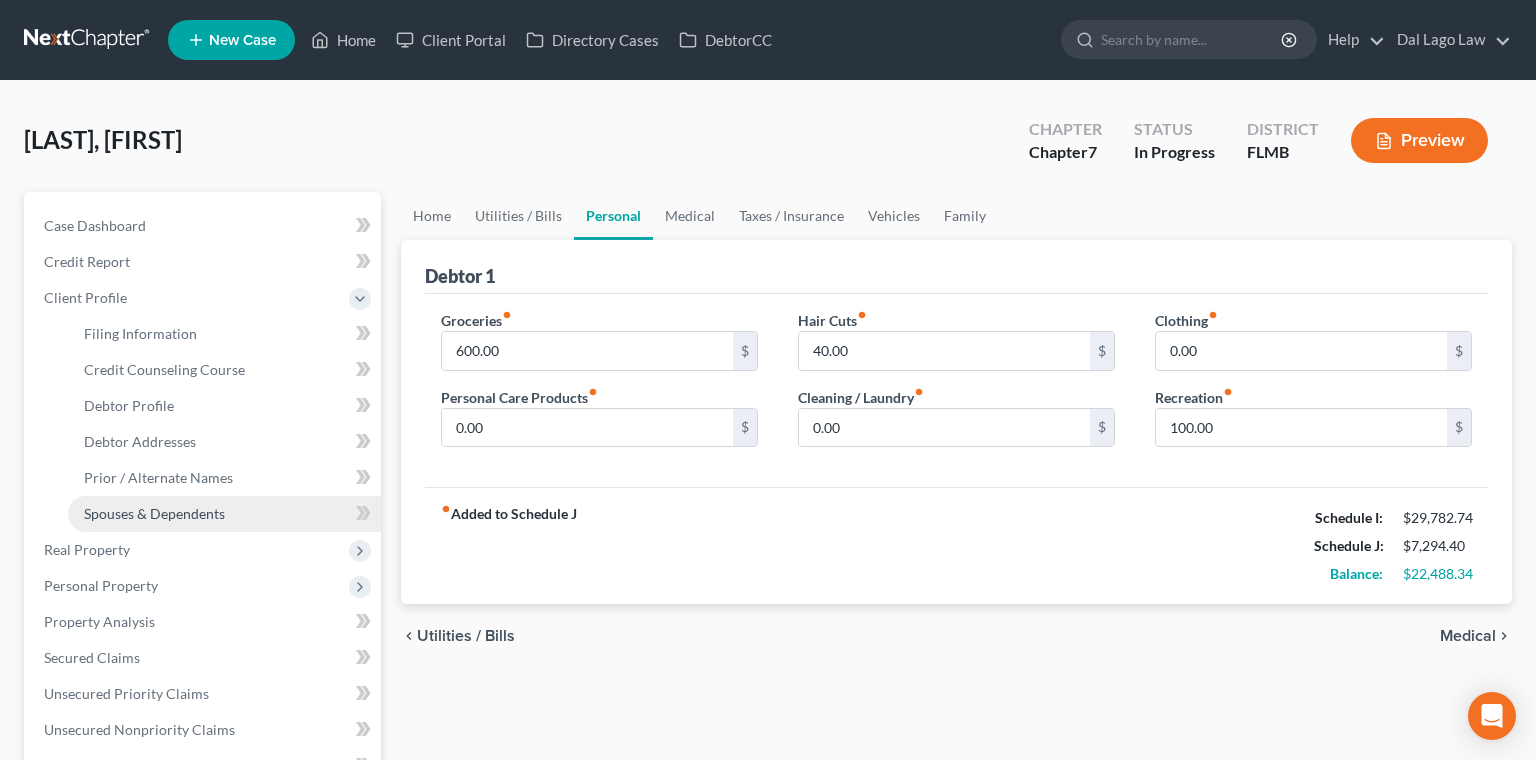 click on "Spouses & Dependents" at bounding box center [154, 513] 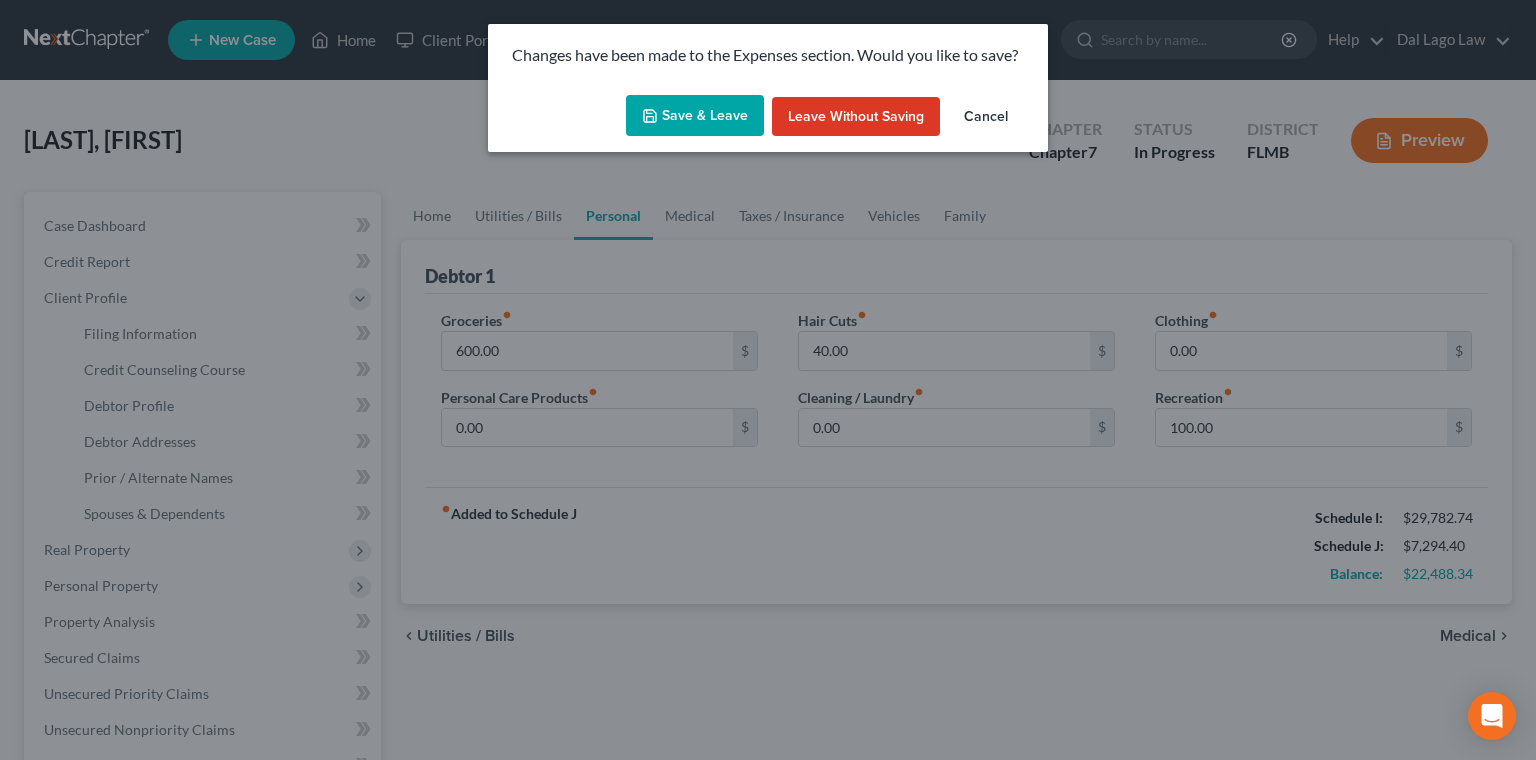 click on "Save & Leave" at bounding box center (695, 116) 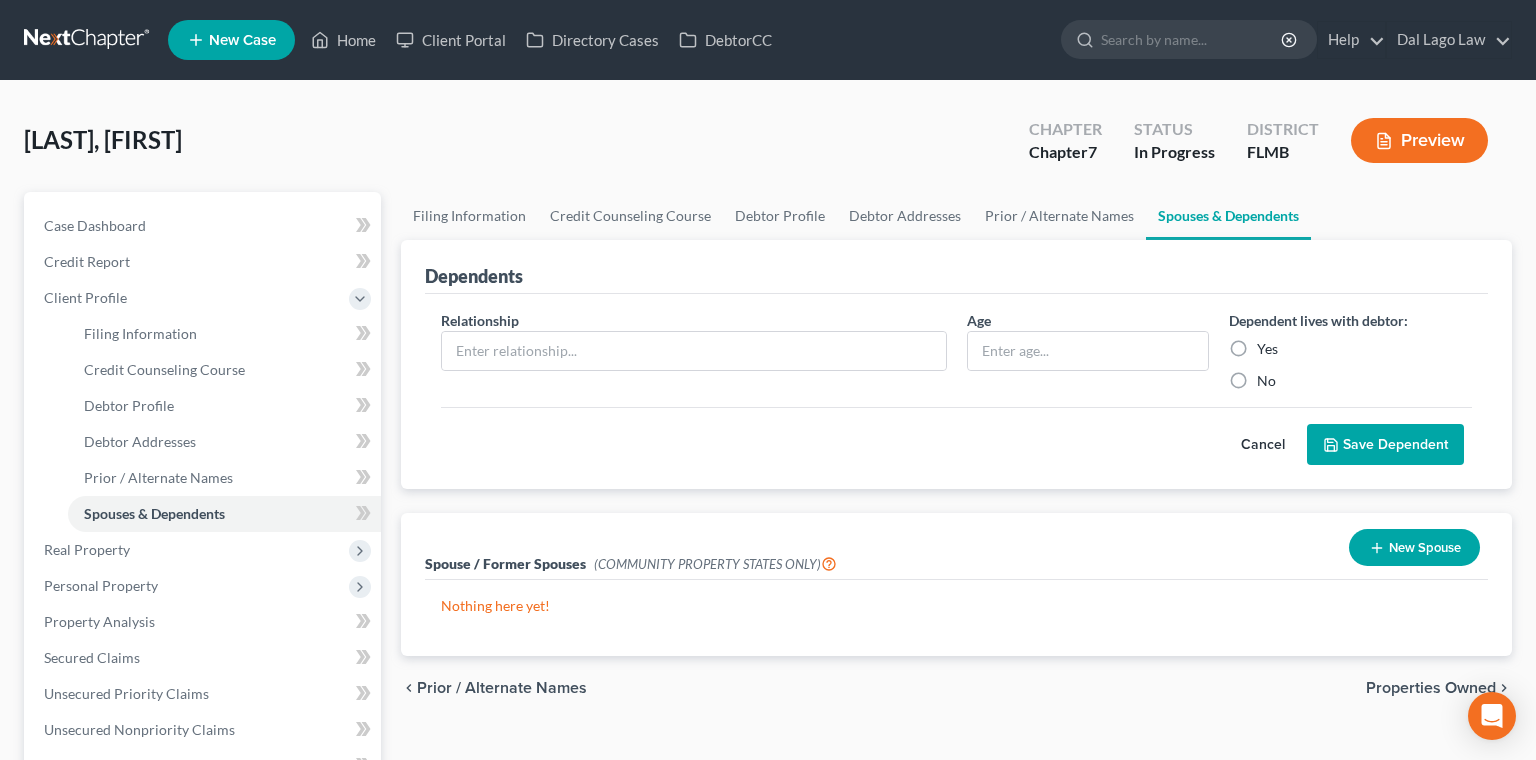 click on "Income" at bounding box center (204, 874) 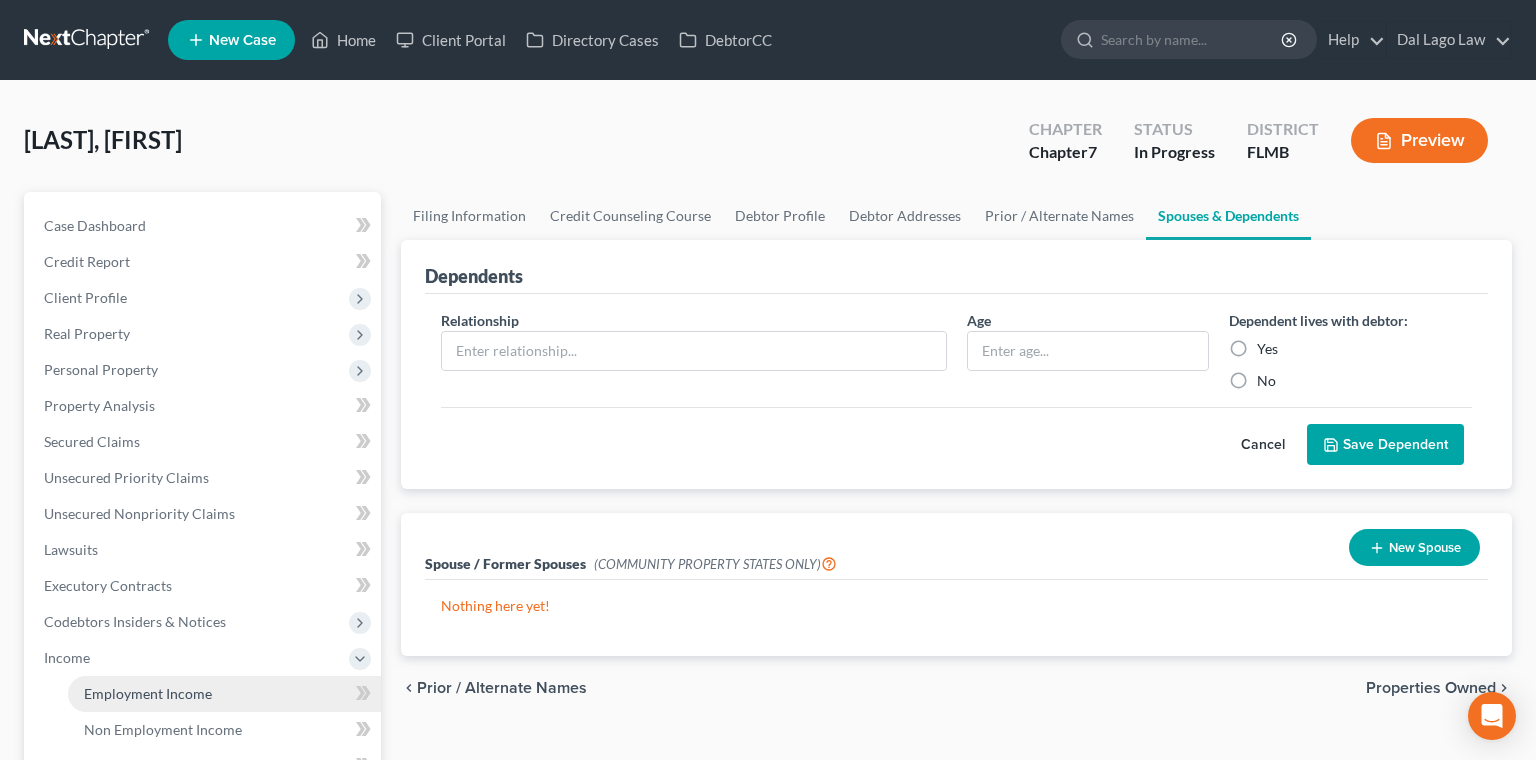 click on "Employment Income" at bounding box center [224, 694] 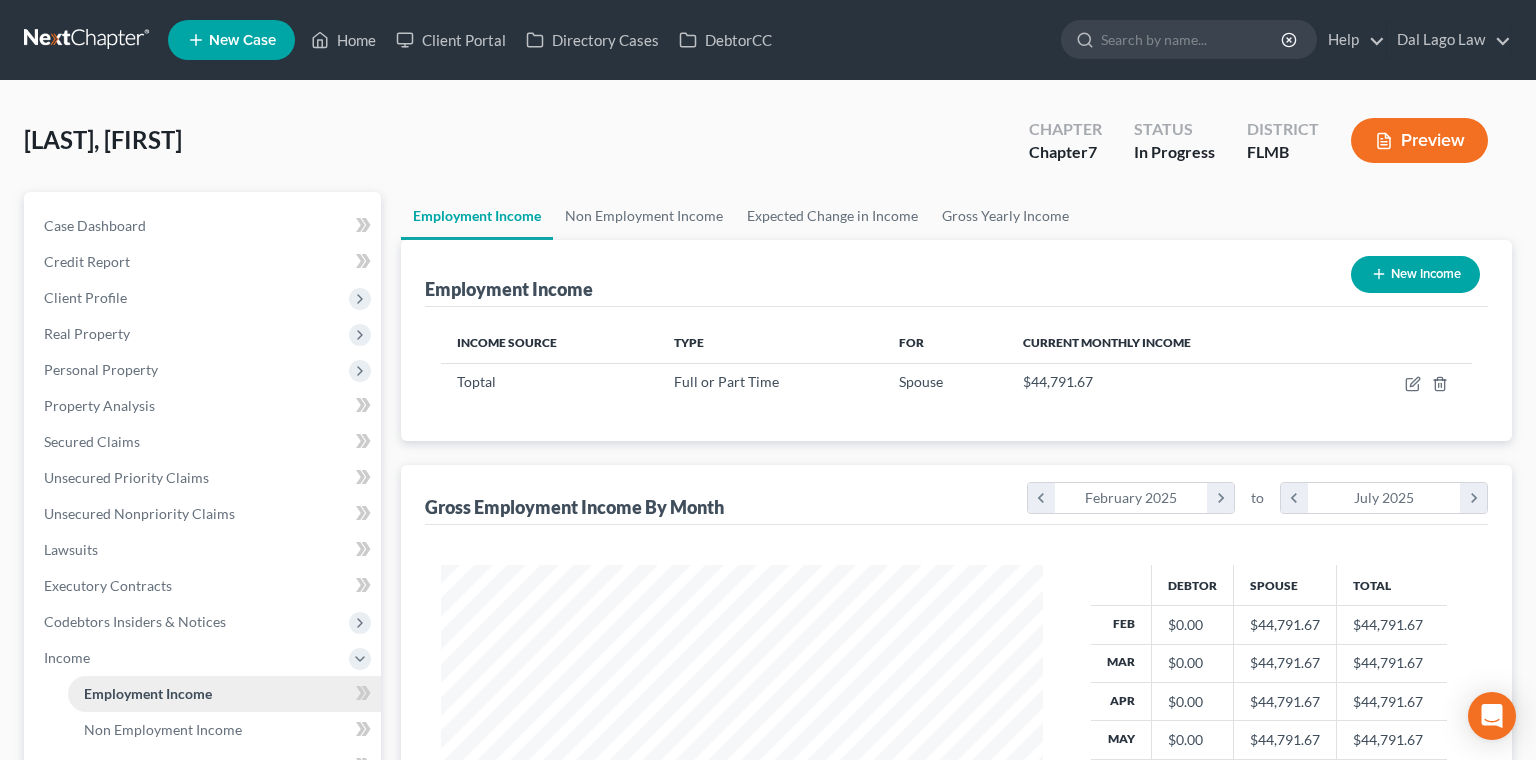 scroll, scrollTop: 999699, scrollLeft: 999358, axis: both 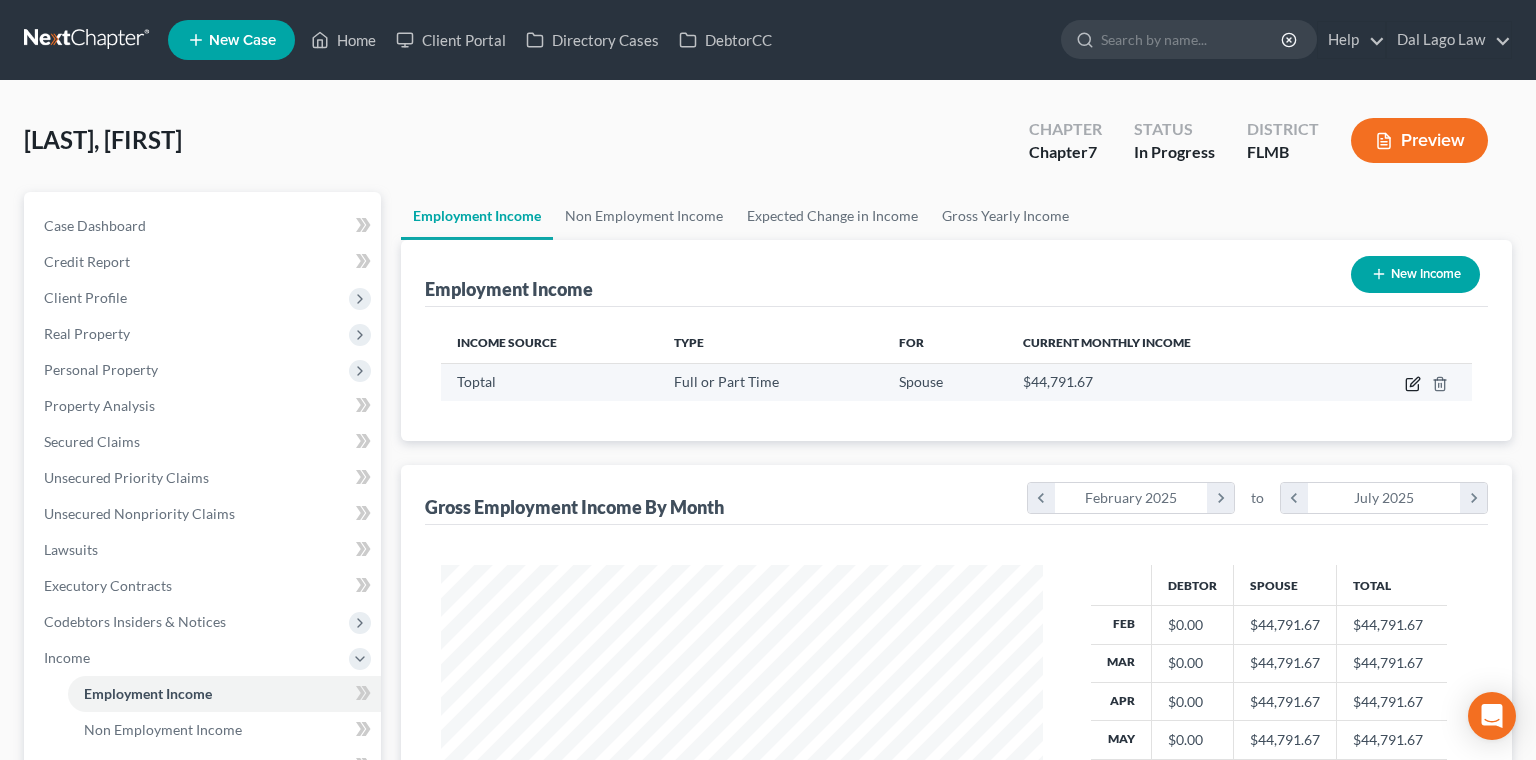click 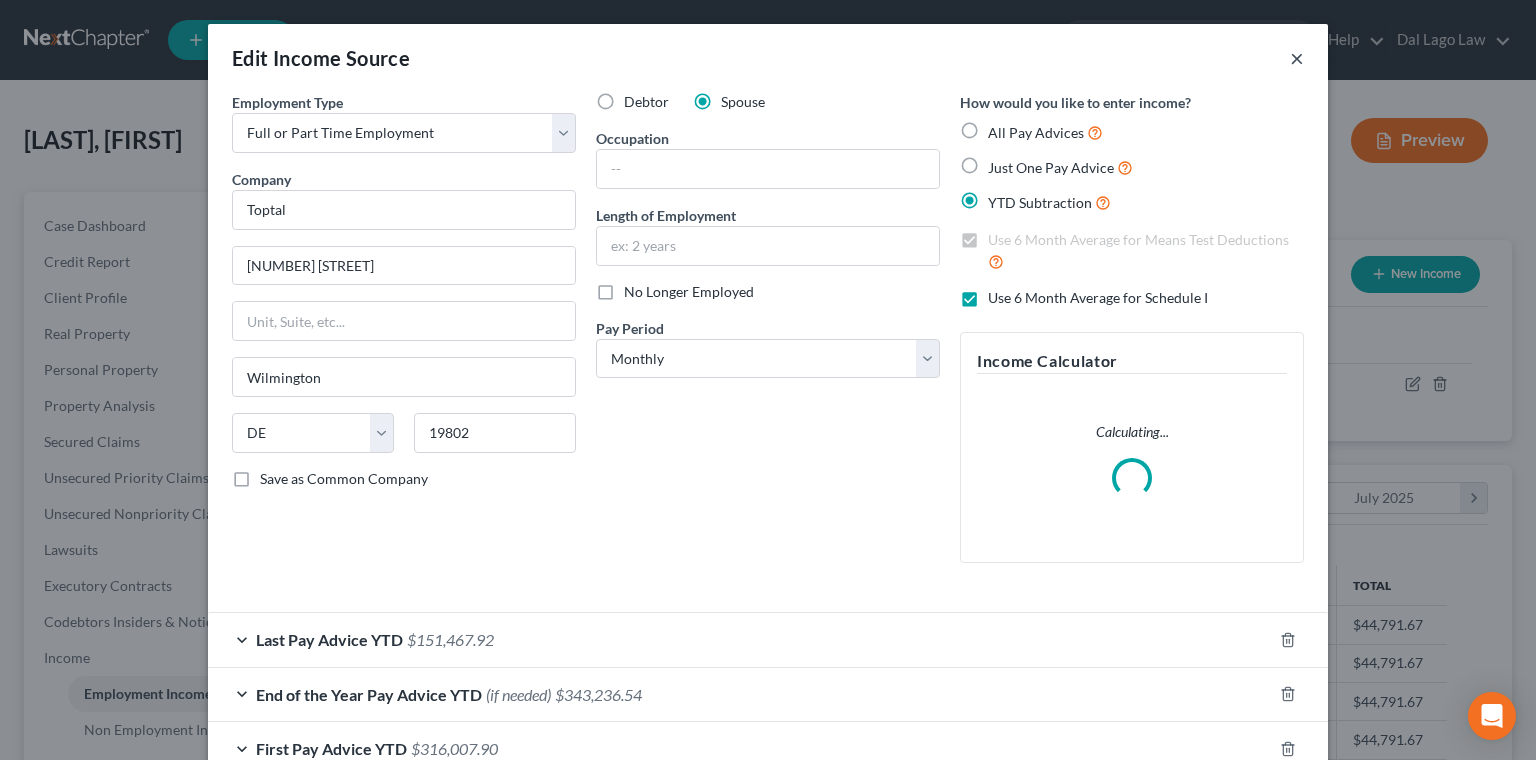 click on "×" at bounding box center (1297, 58) 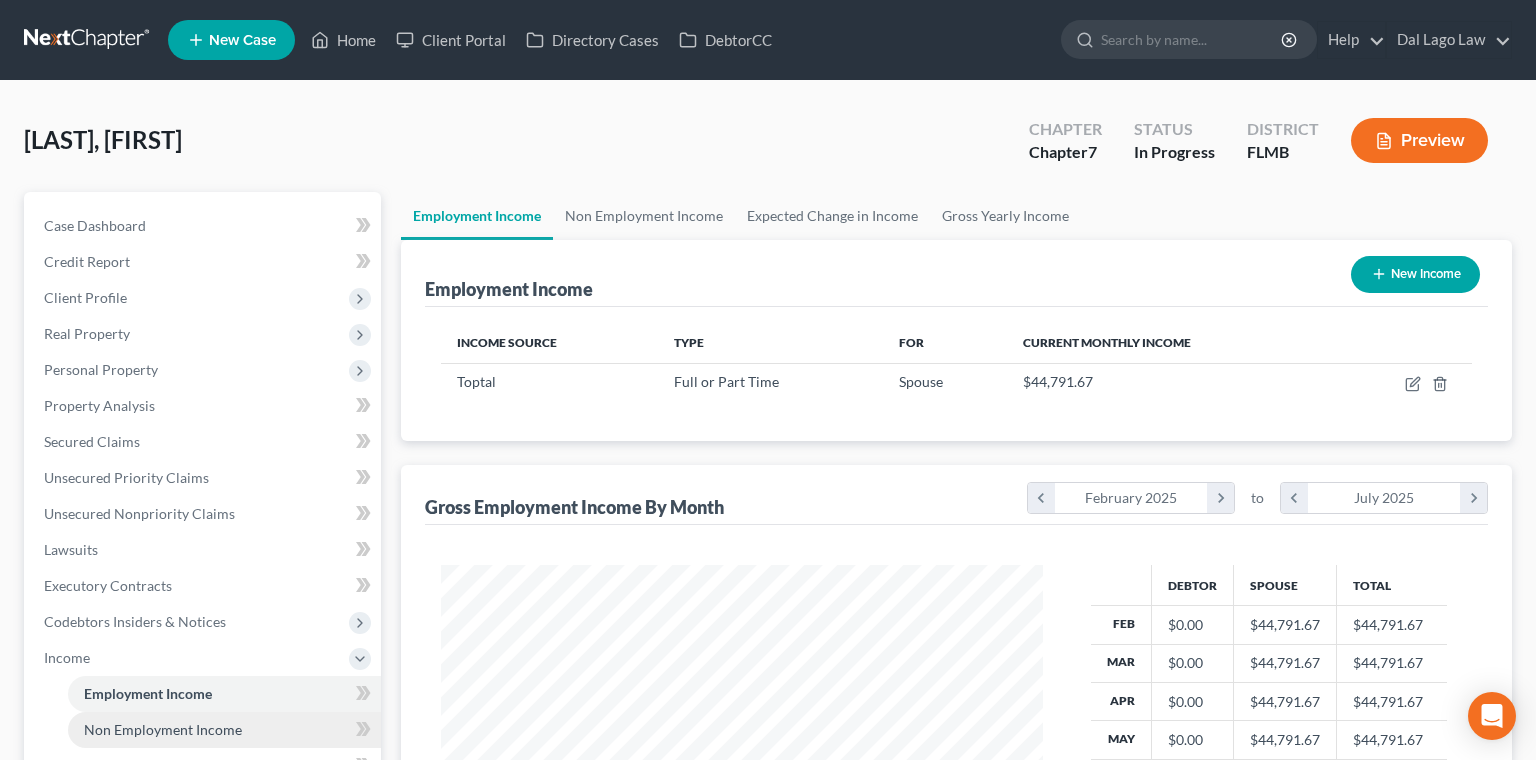 click on "Non Employment Income" at bounding box center [163, 729] 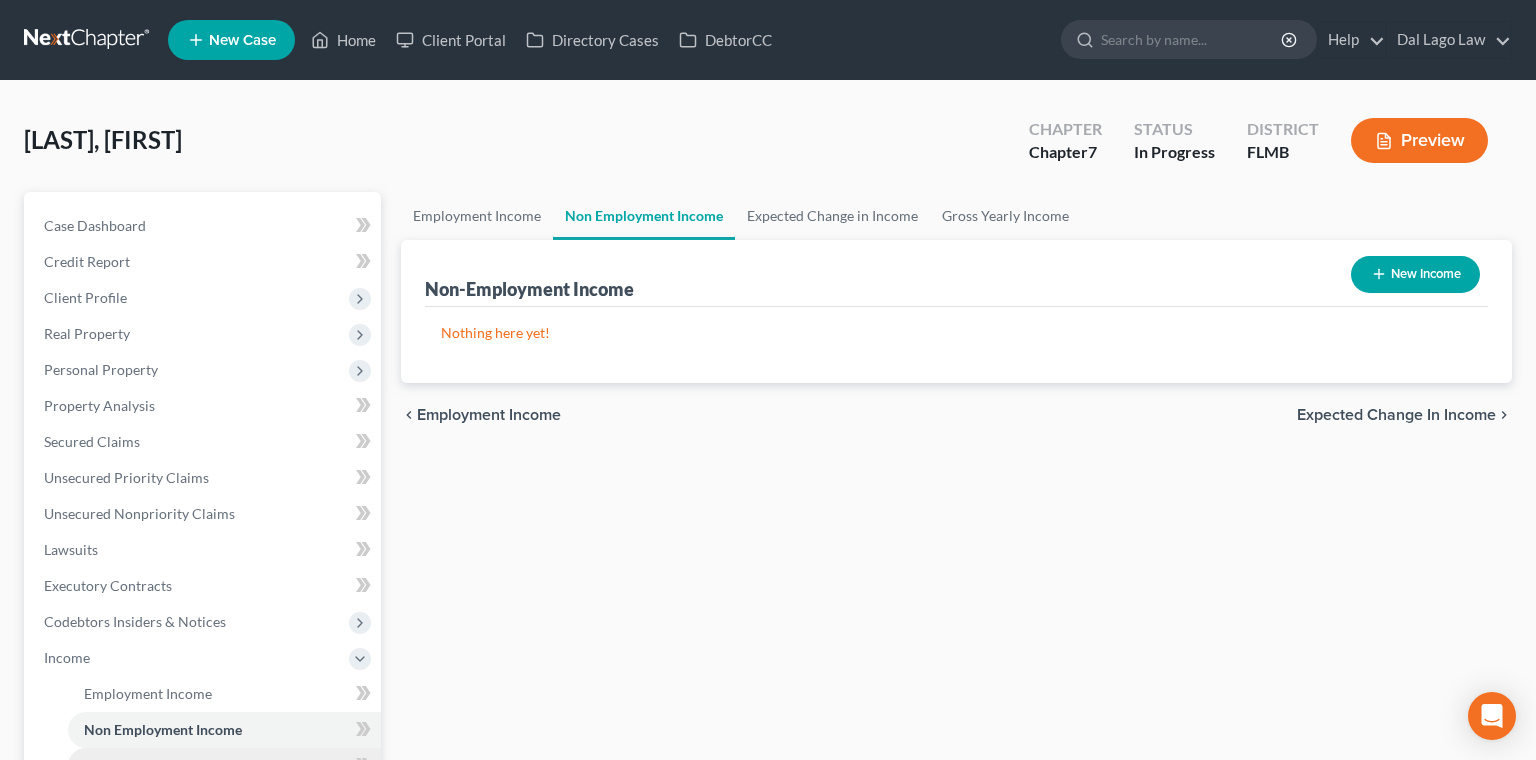 click on "Expected Change in Income" at bounding box center (224, 766) 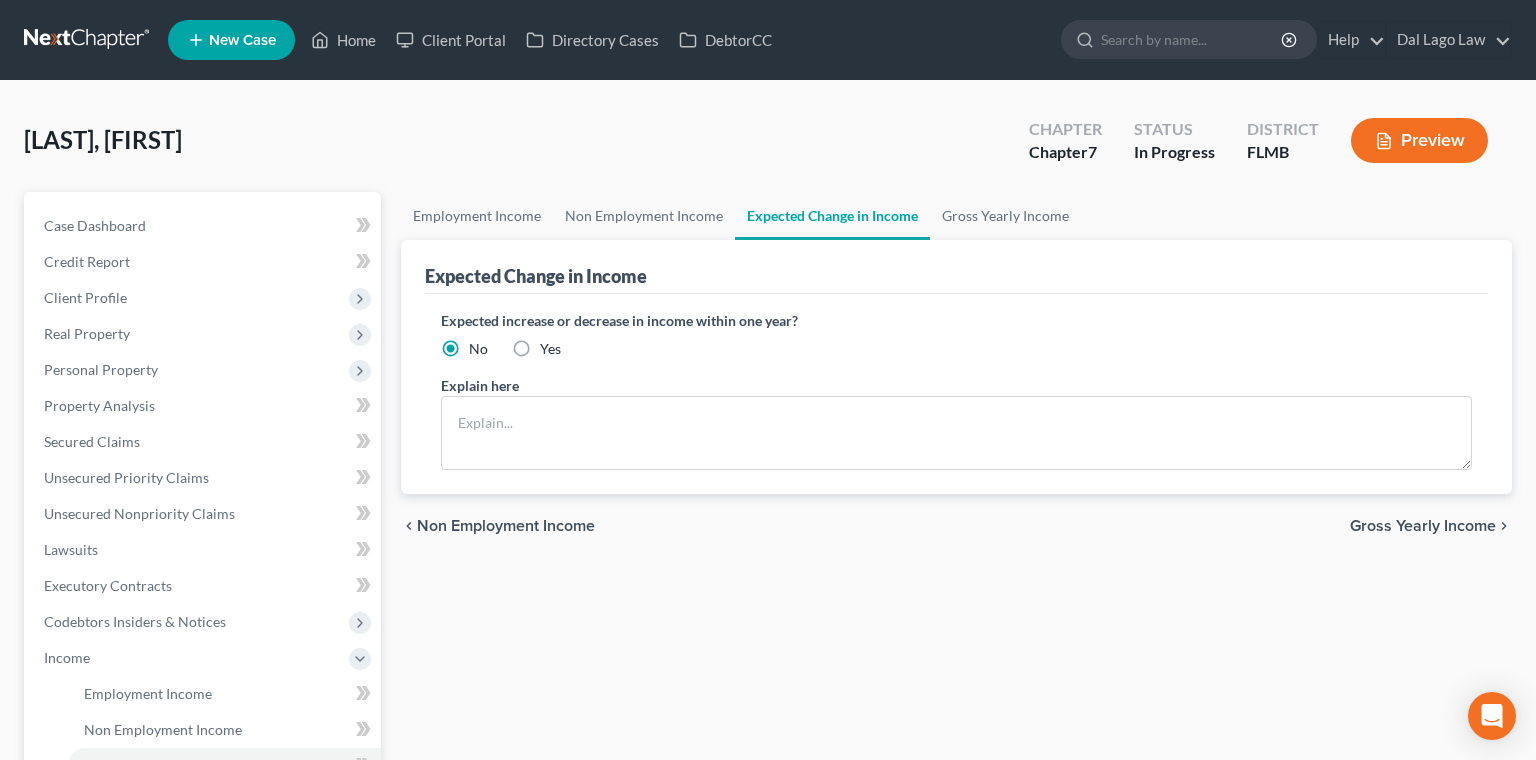 click on "Gross Yearly Income" at bounding box center [147, 801] 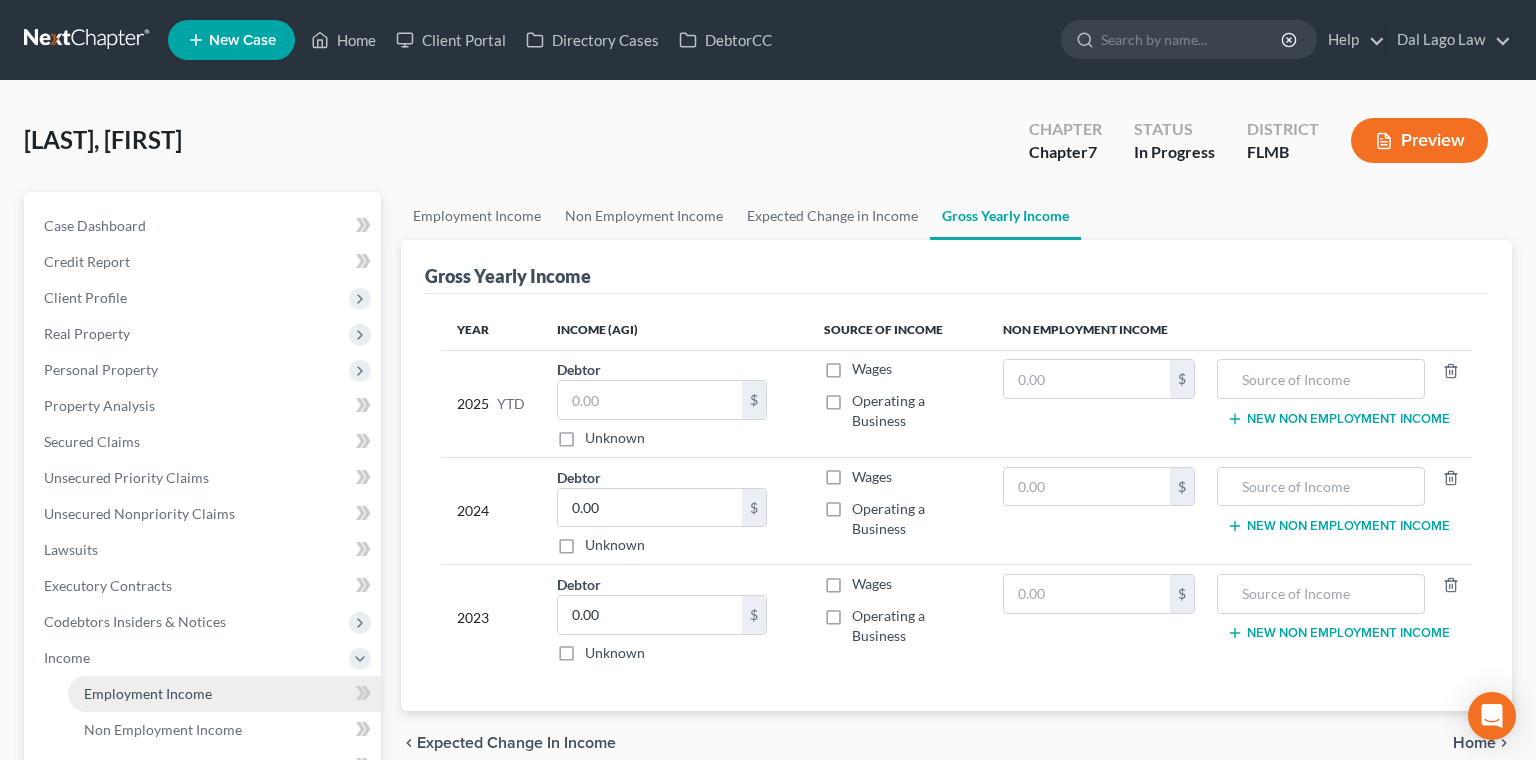 click on "Employment Income" at bounding box center (148, 693) 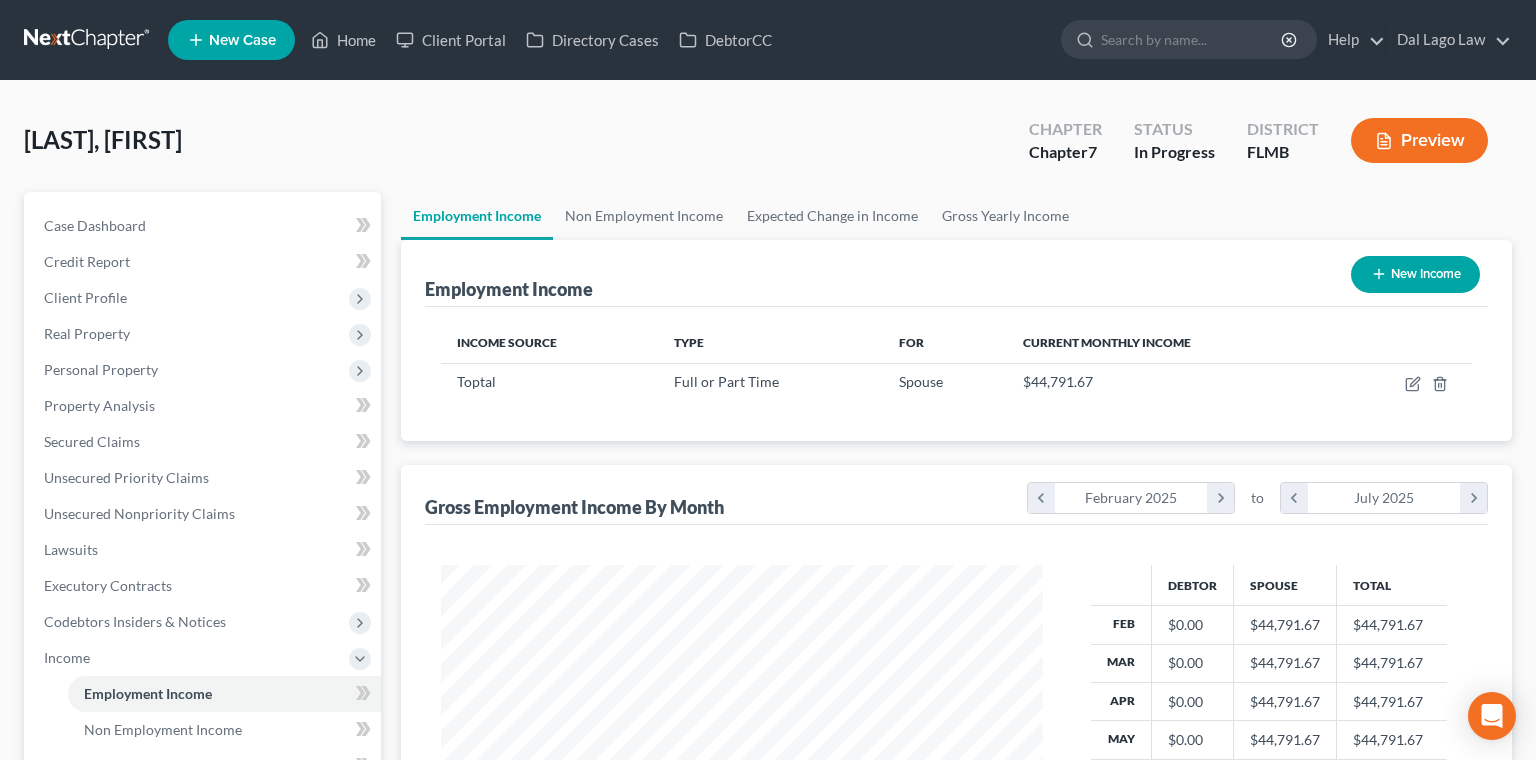 scroll, scrollTop: 999699, scrollLeft: 999358, axis: both 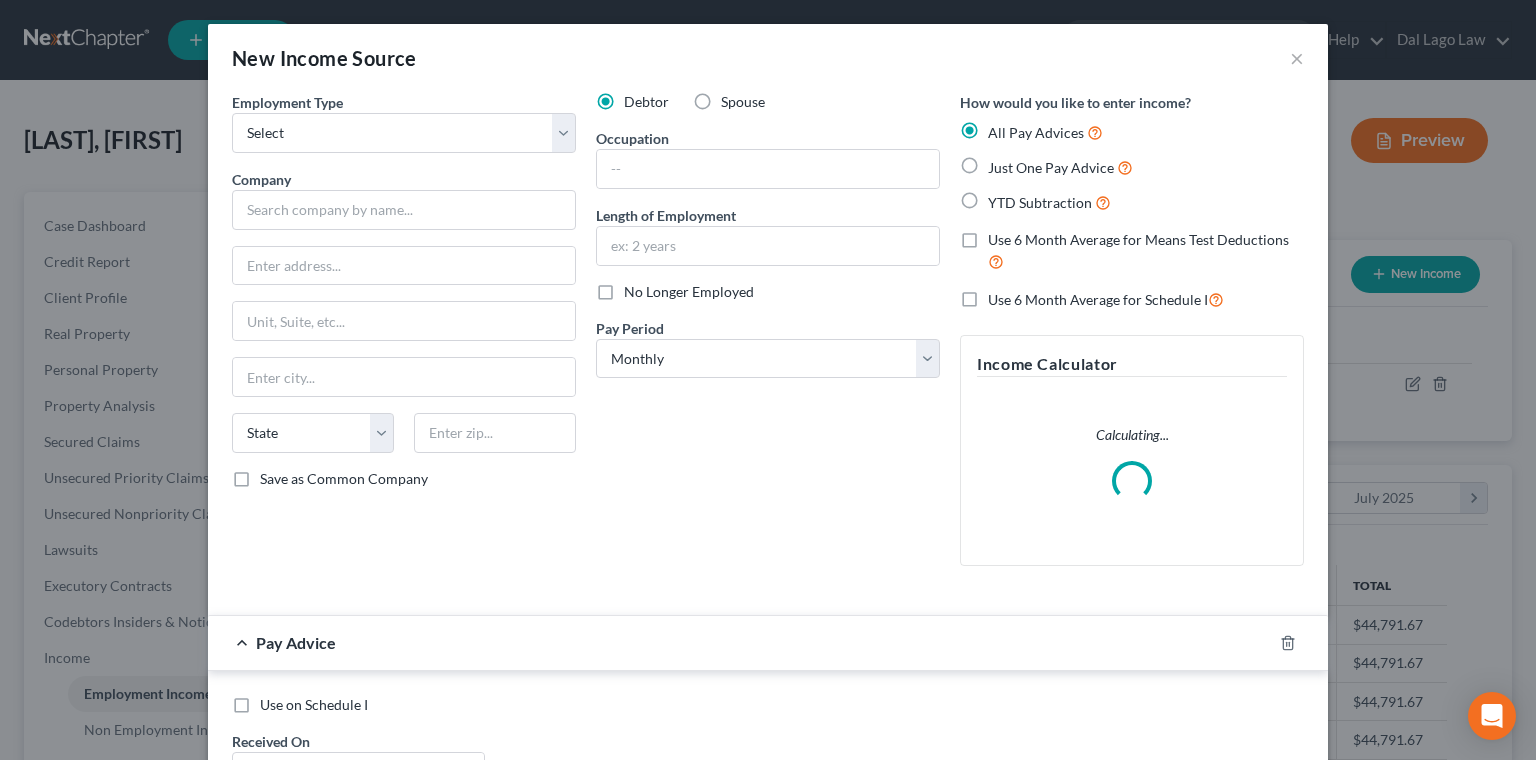 click on "Spouse" at bounding box center (743, 102) 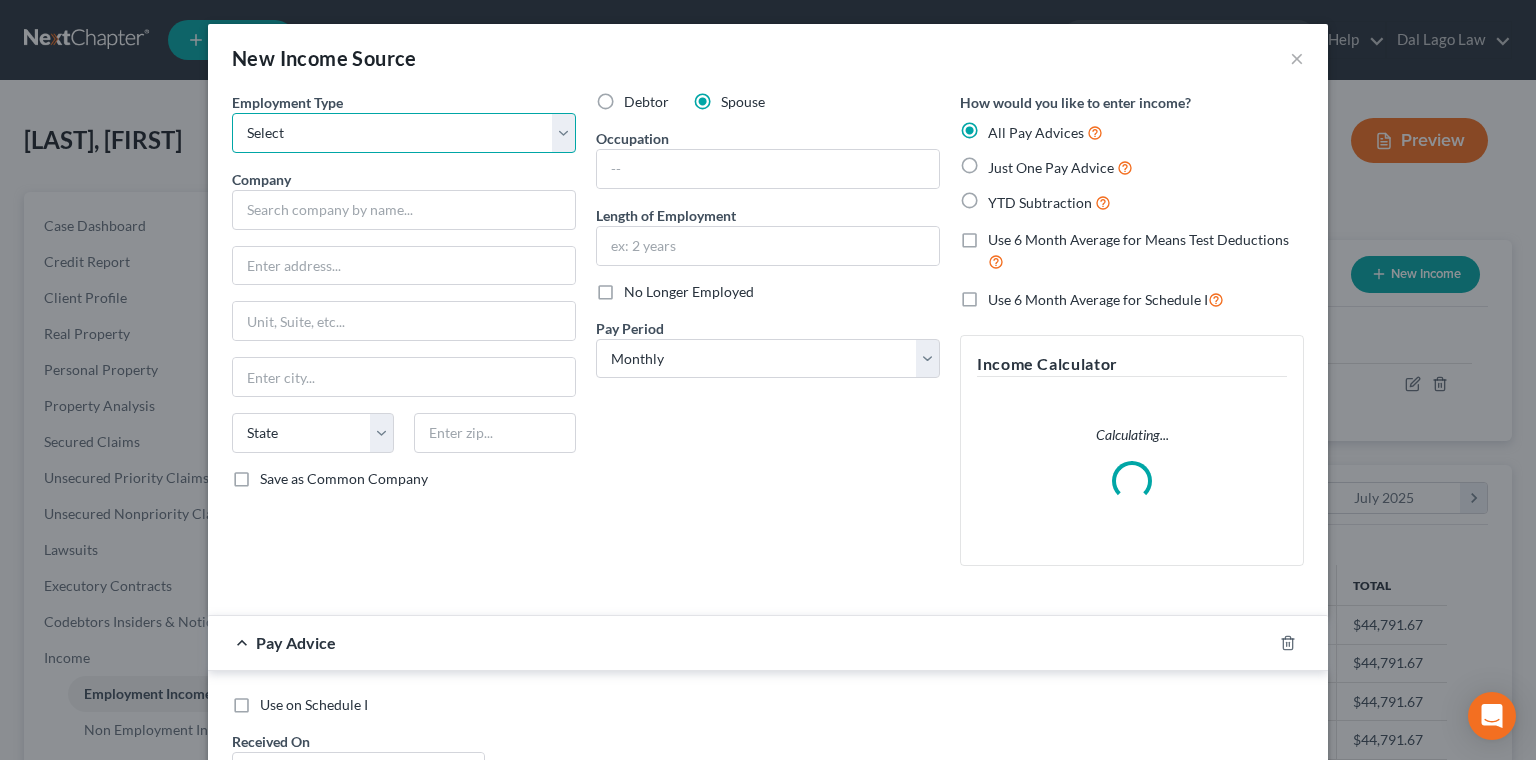 select on "1" 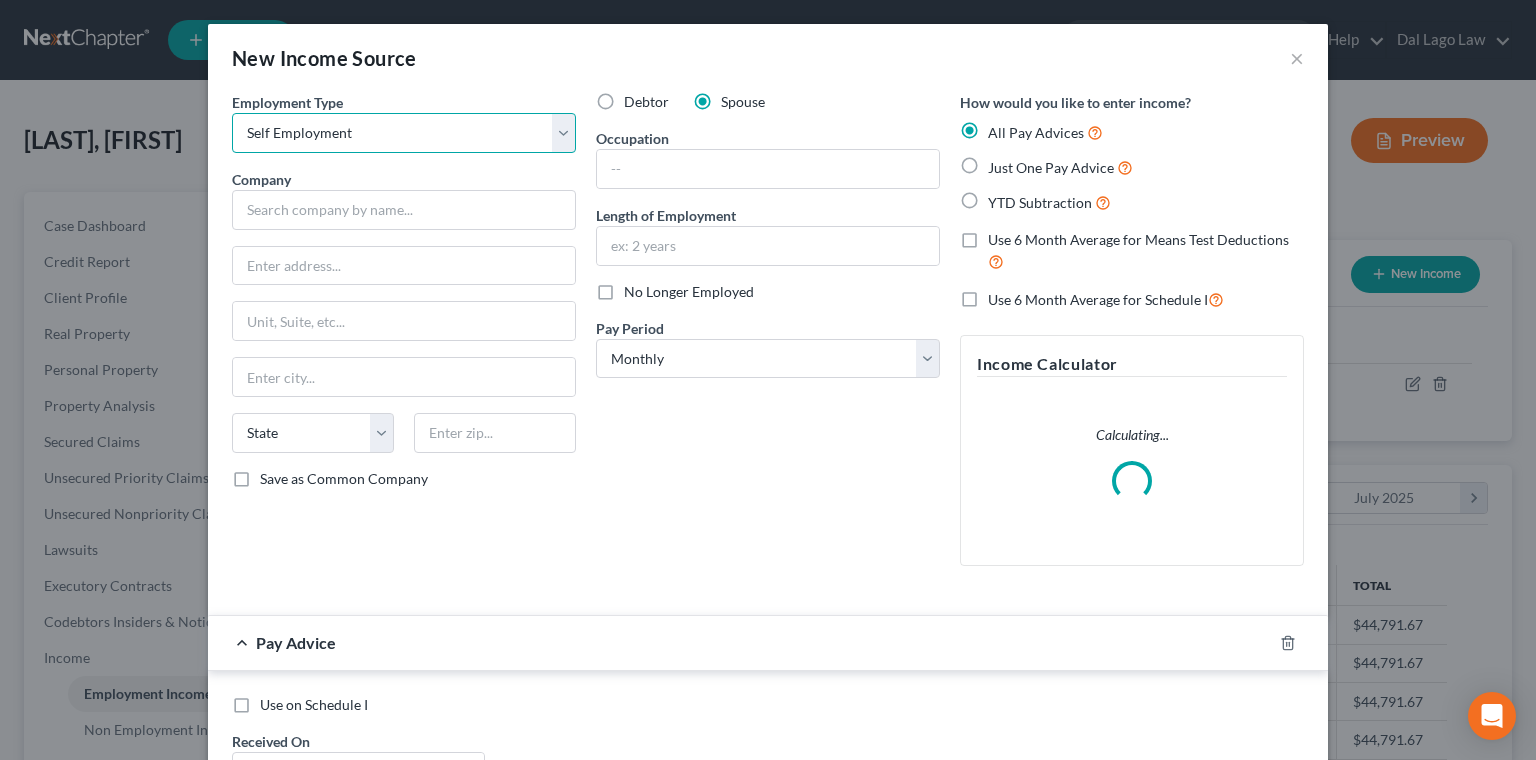 click on "Self Employment" at bounding box center [0, 0] 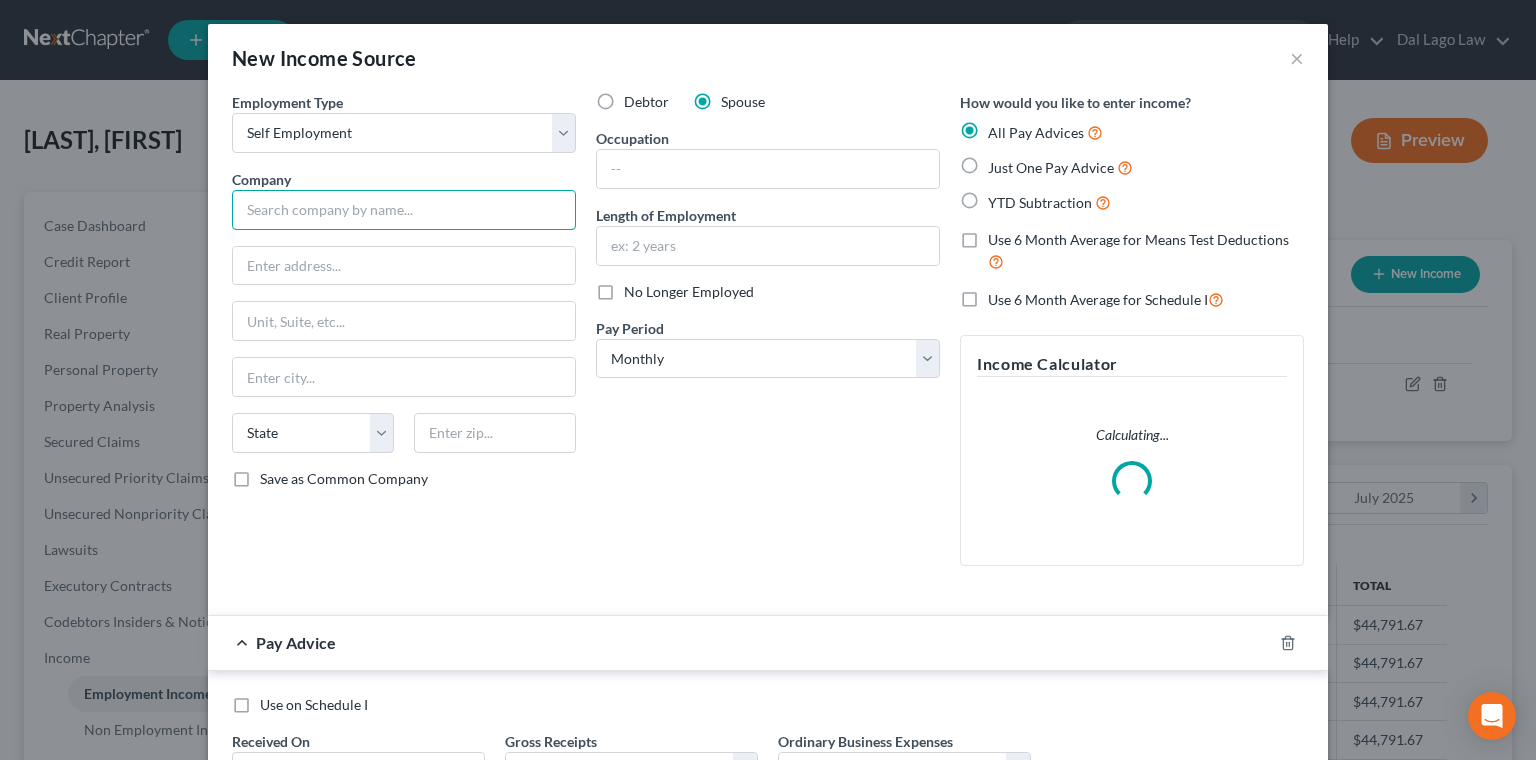 click at bounding box center (404, 210) 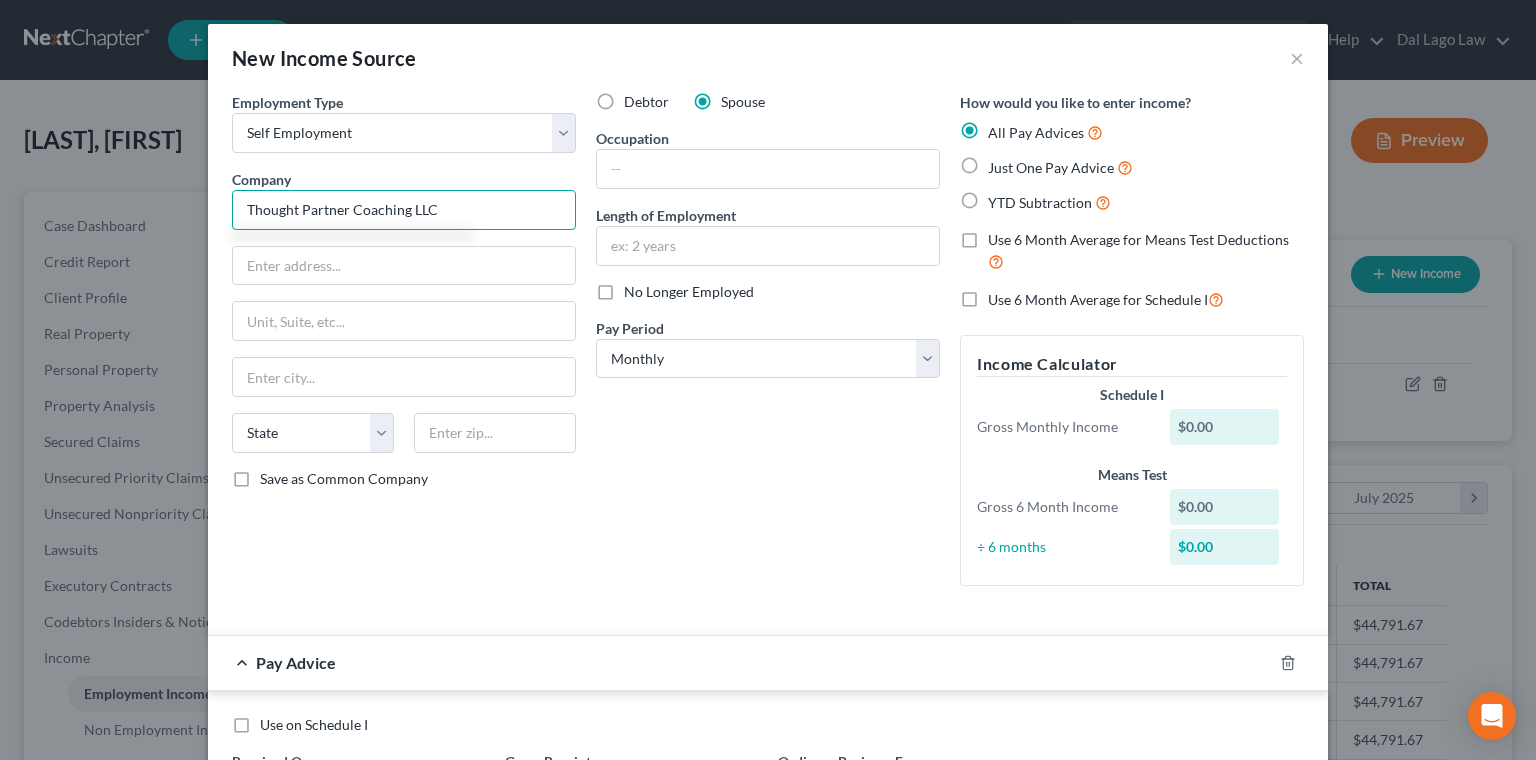 type on "Thought Partner Coaching LLC" 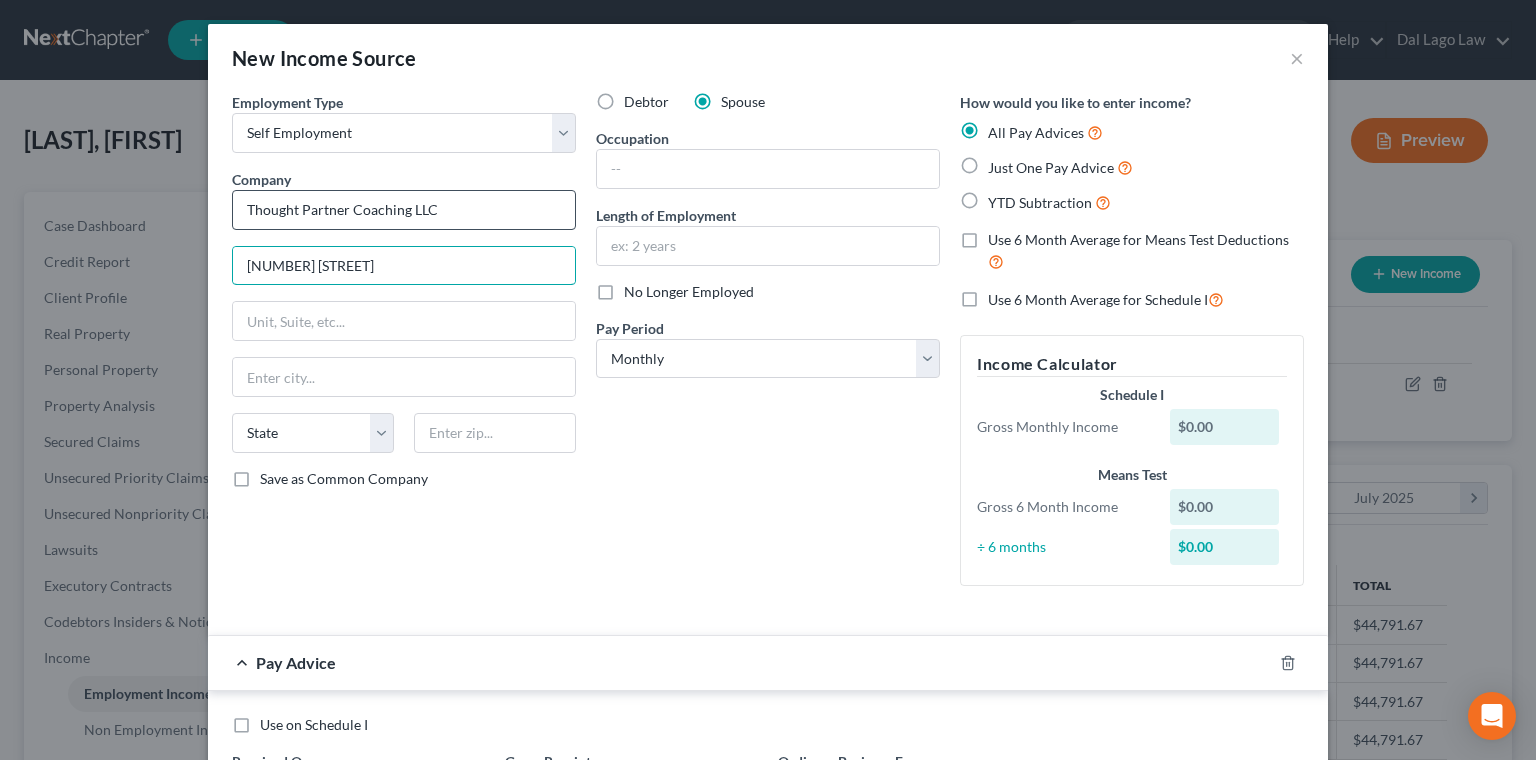 type on "[NUMBER] [STREET]" 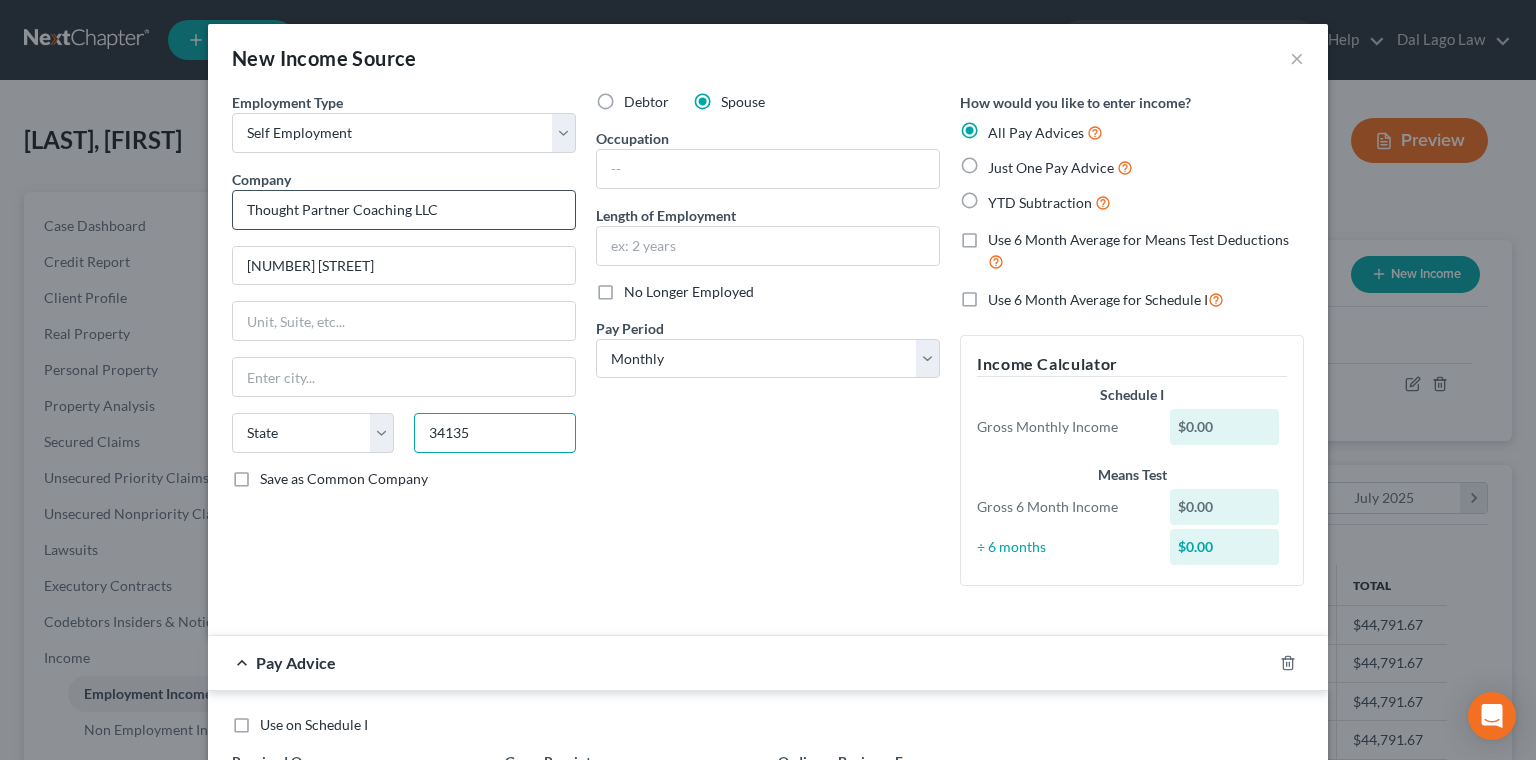 type on "34135" 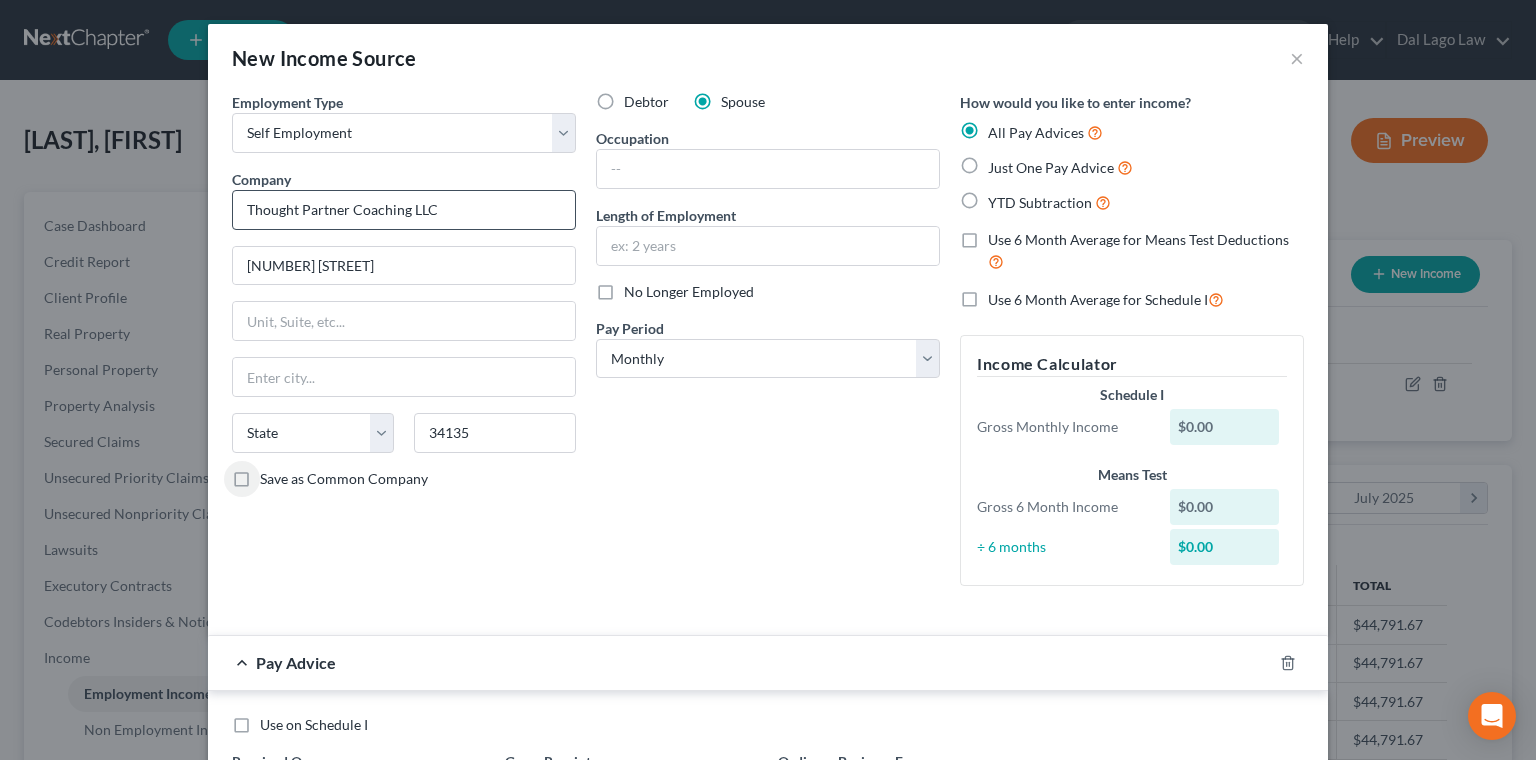 type on "Bonita Springs" 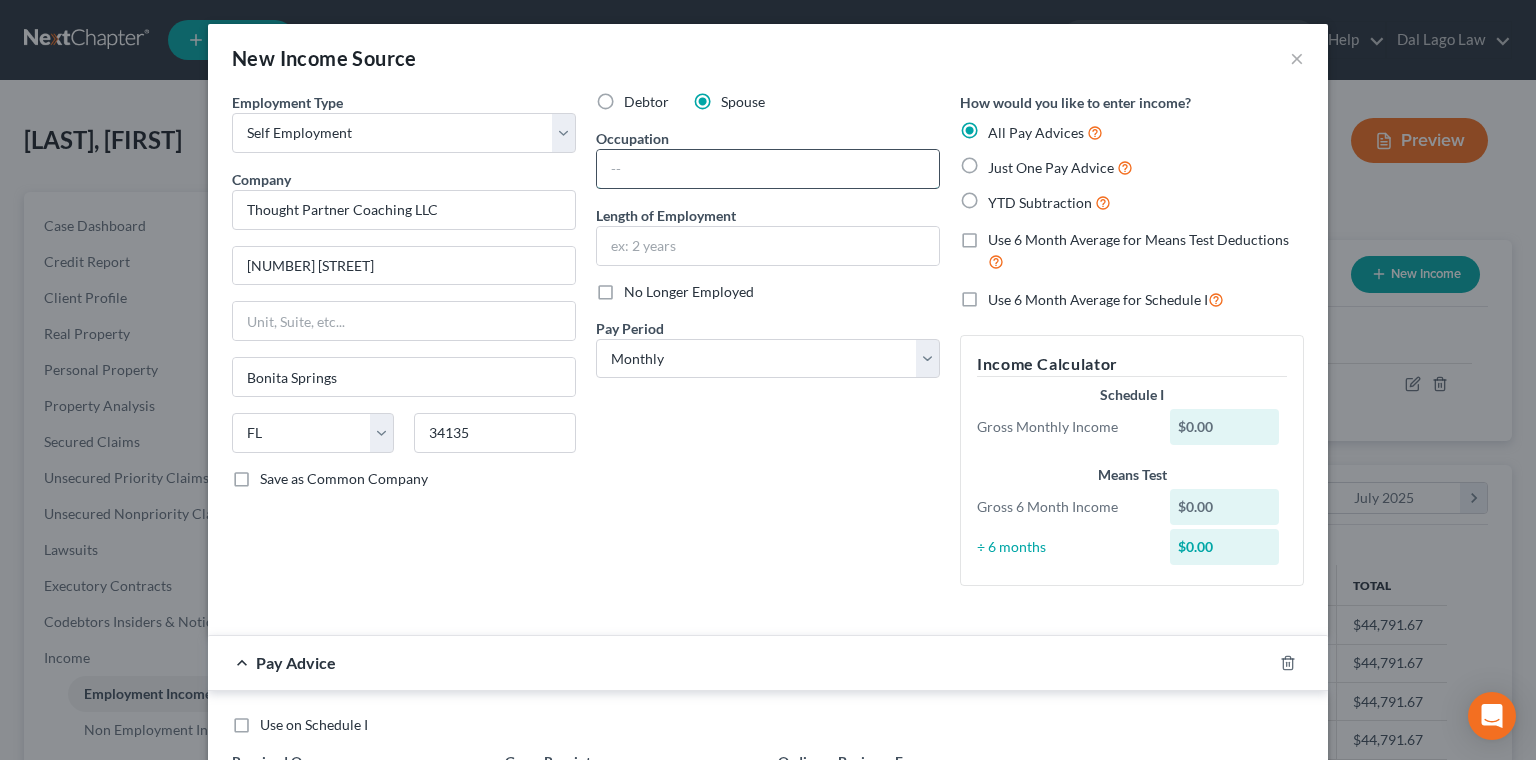 click at bounding box center [768, 169] 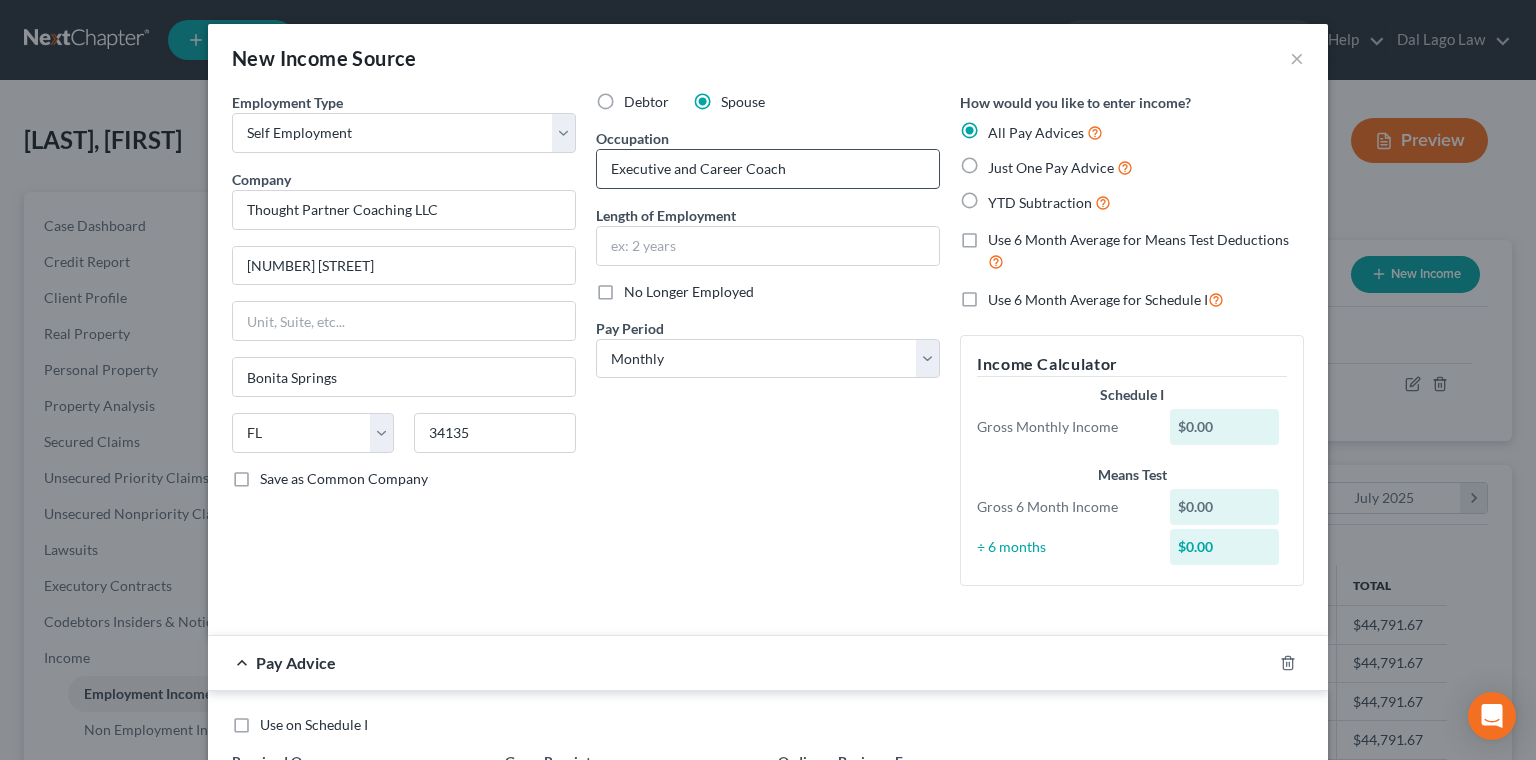 type on "Executive and Career Coach" 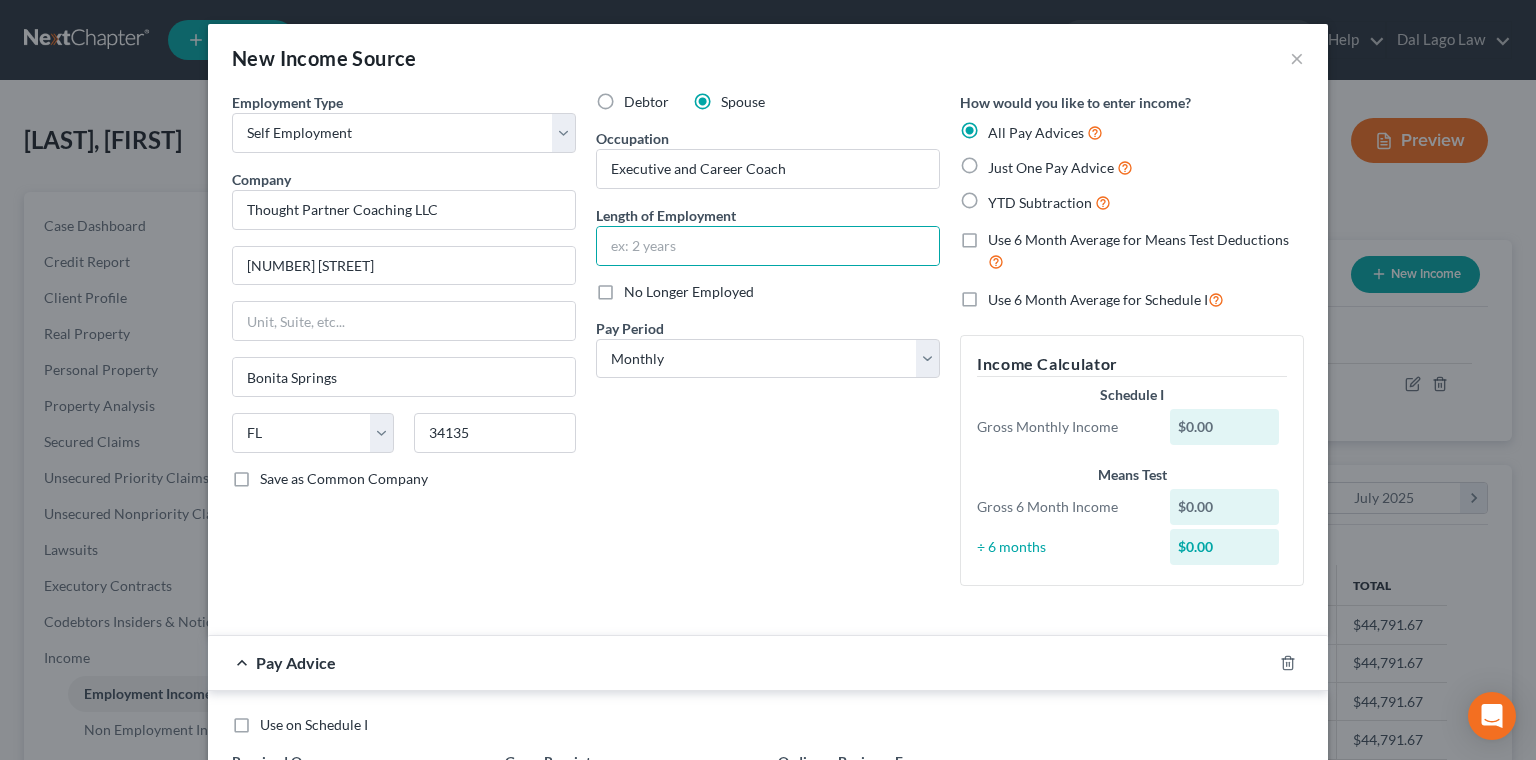 click at bounding box center (377, 792) 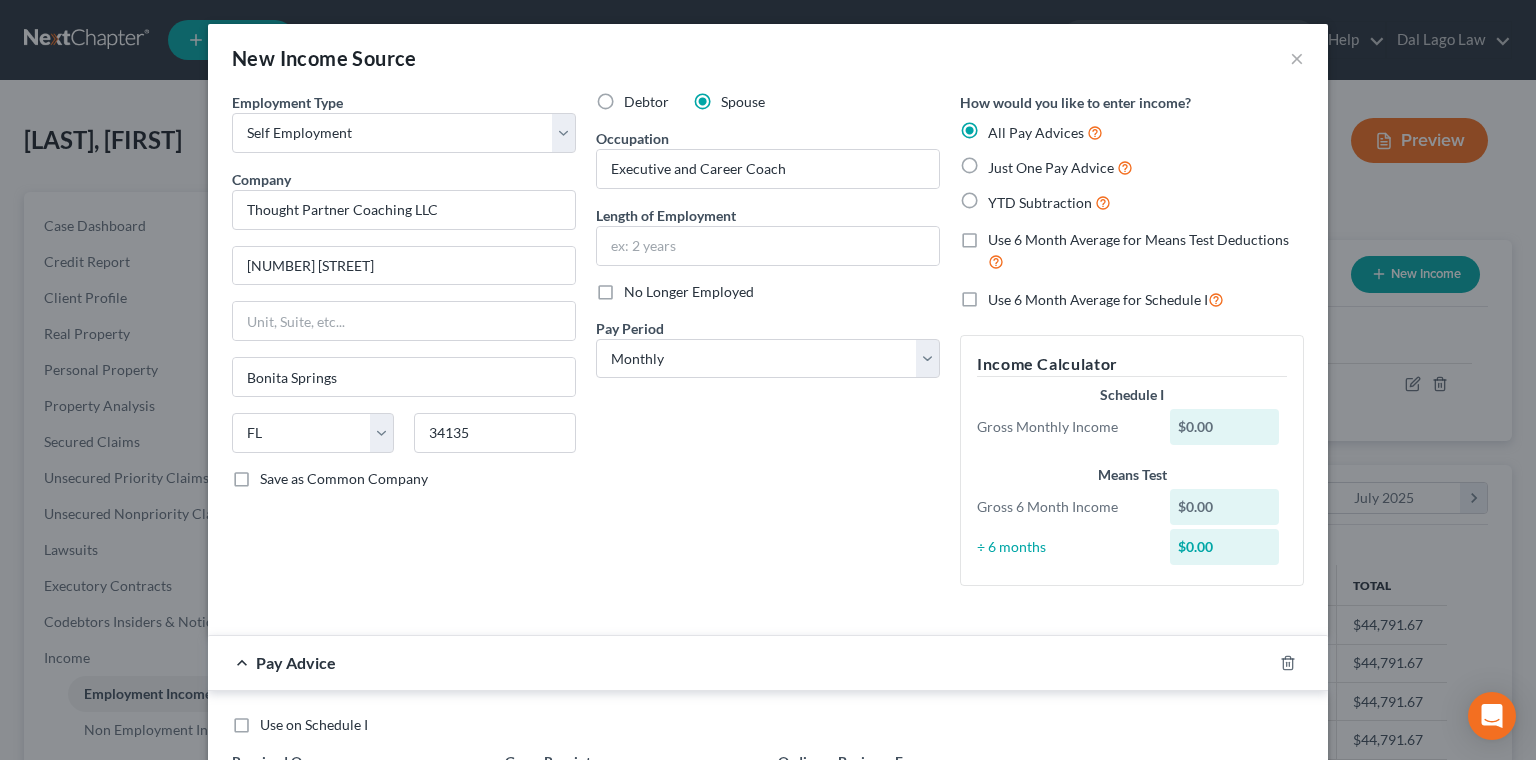 type on "408" 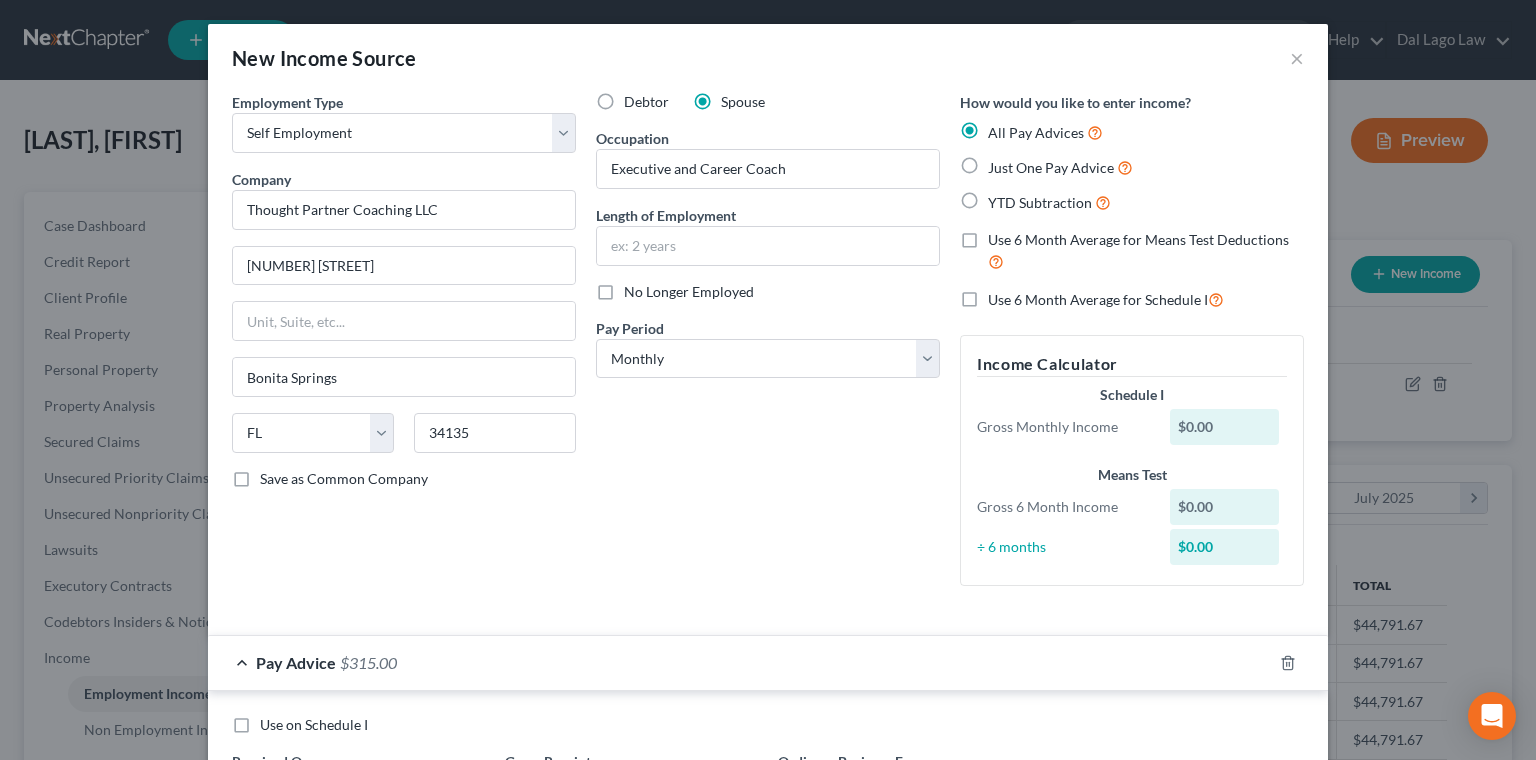 type on "315" 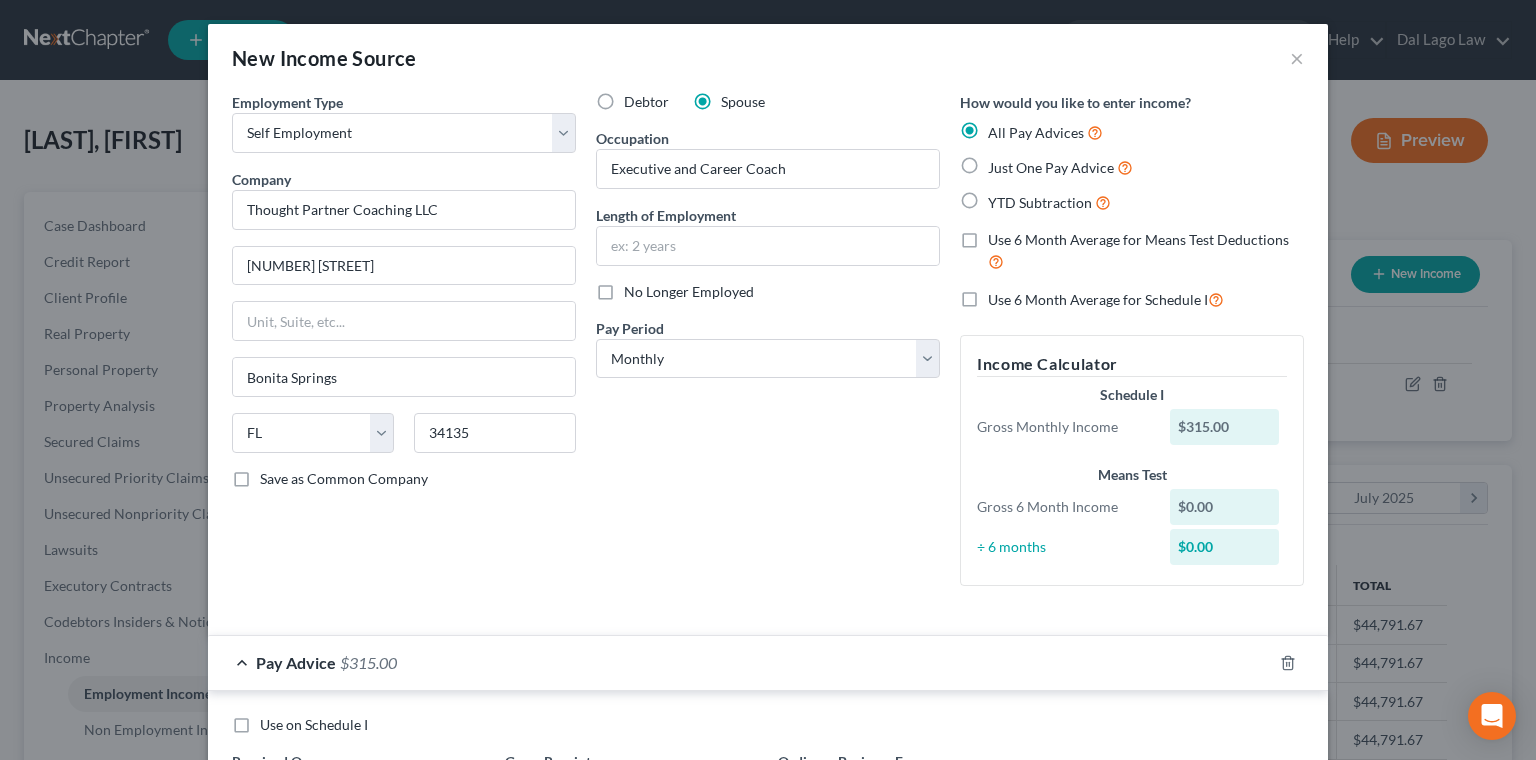 click on "Just One Pay Advice" at bounding box center [1060, 167] 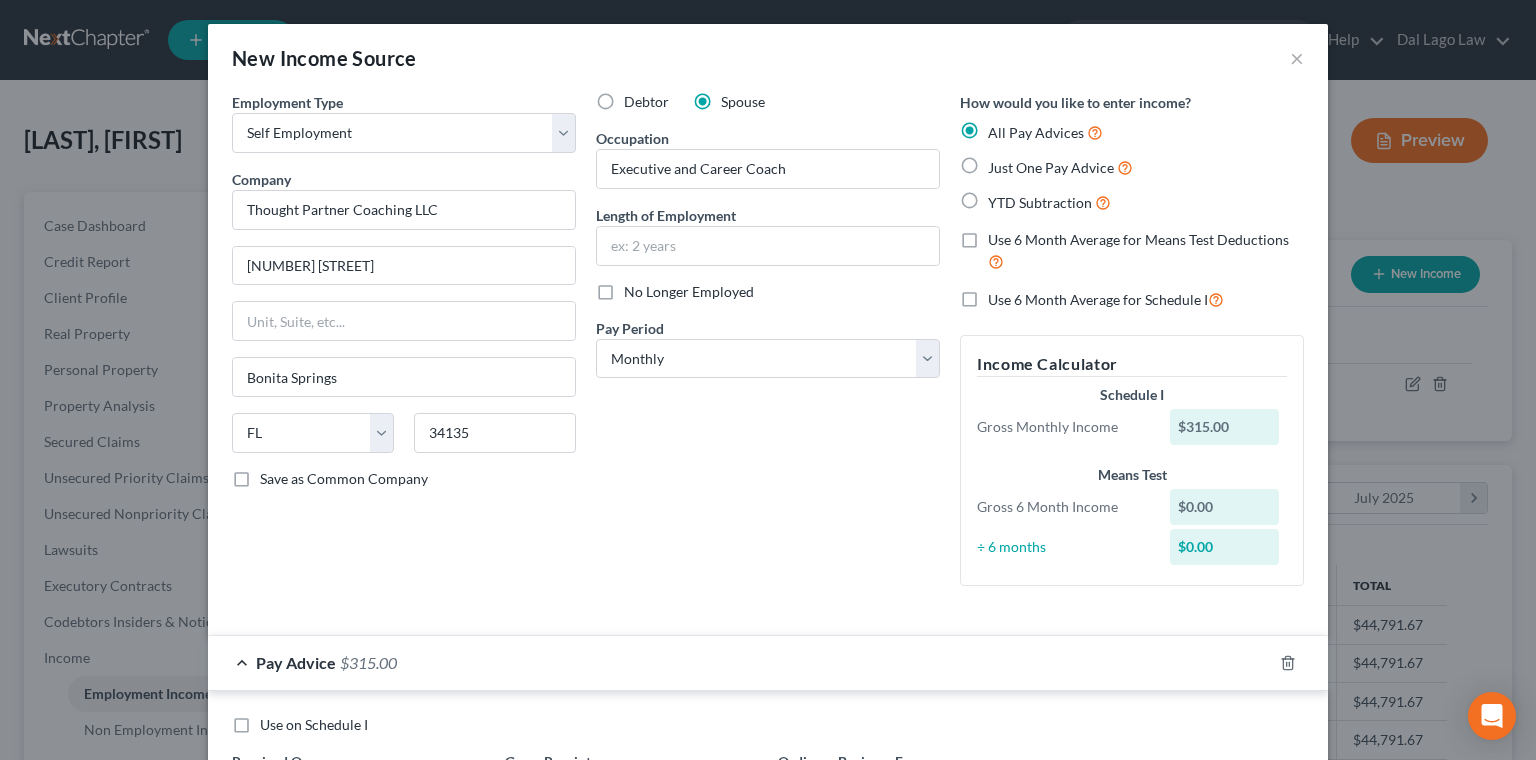 click on "Just One Pay Advice" at bounding box center [1002, 162] 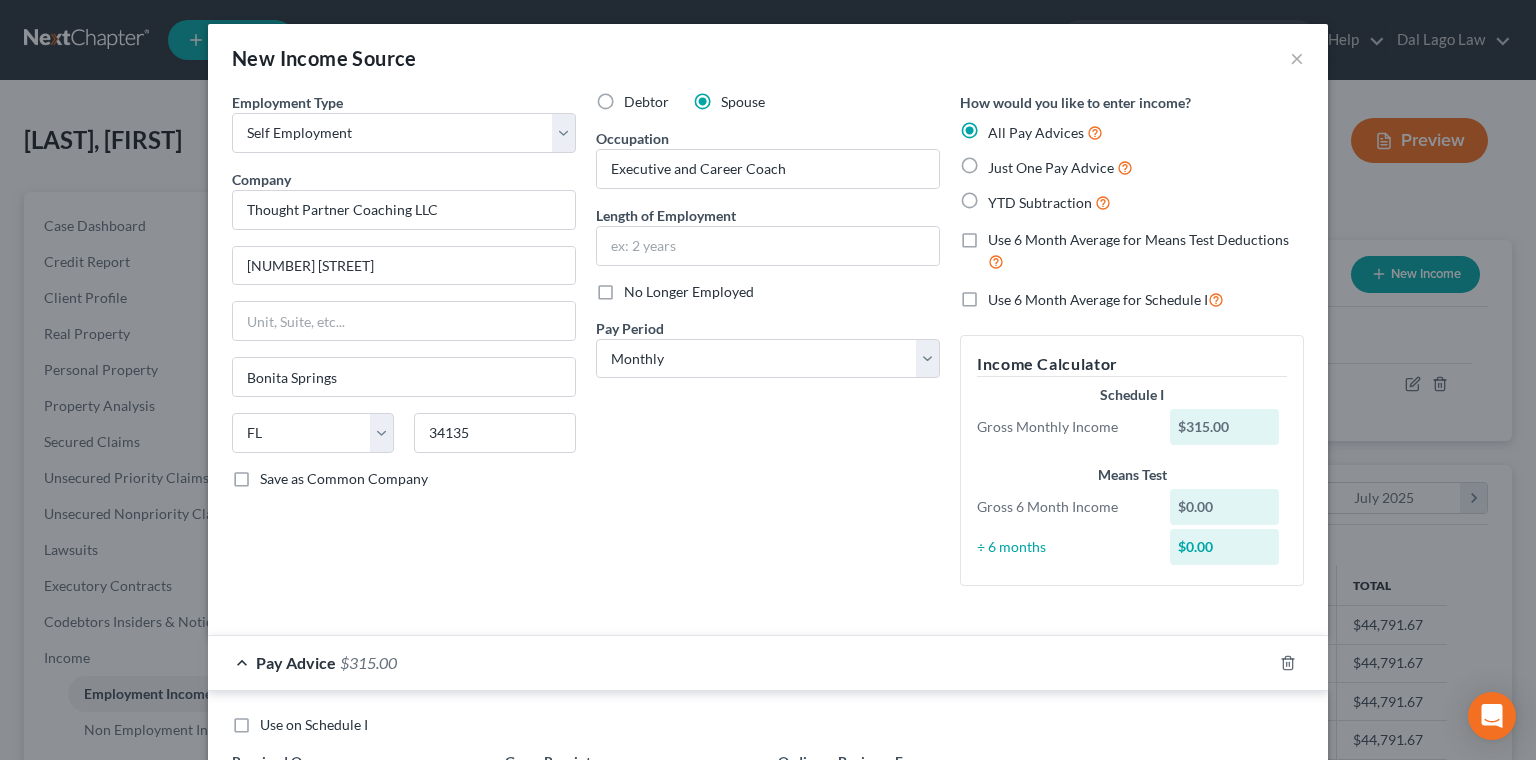 radio on "true" 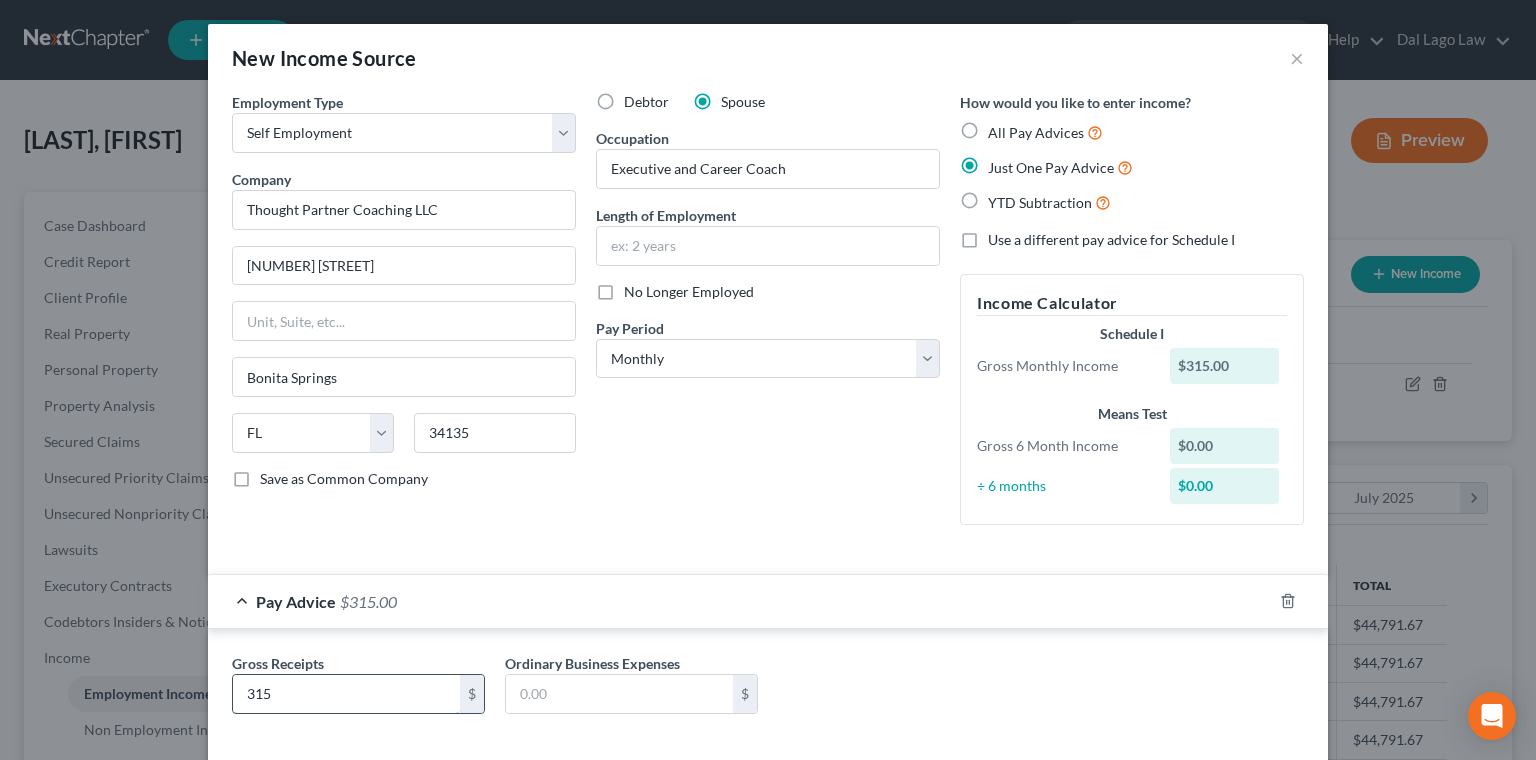 click on "315" at bounding box center (346, 694) 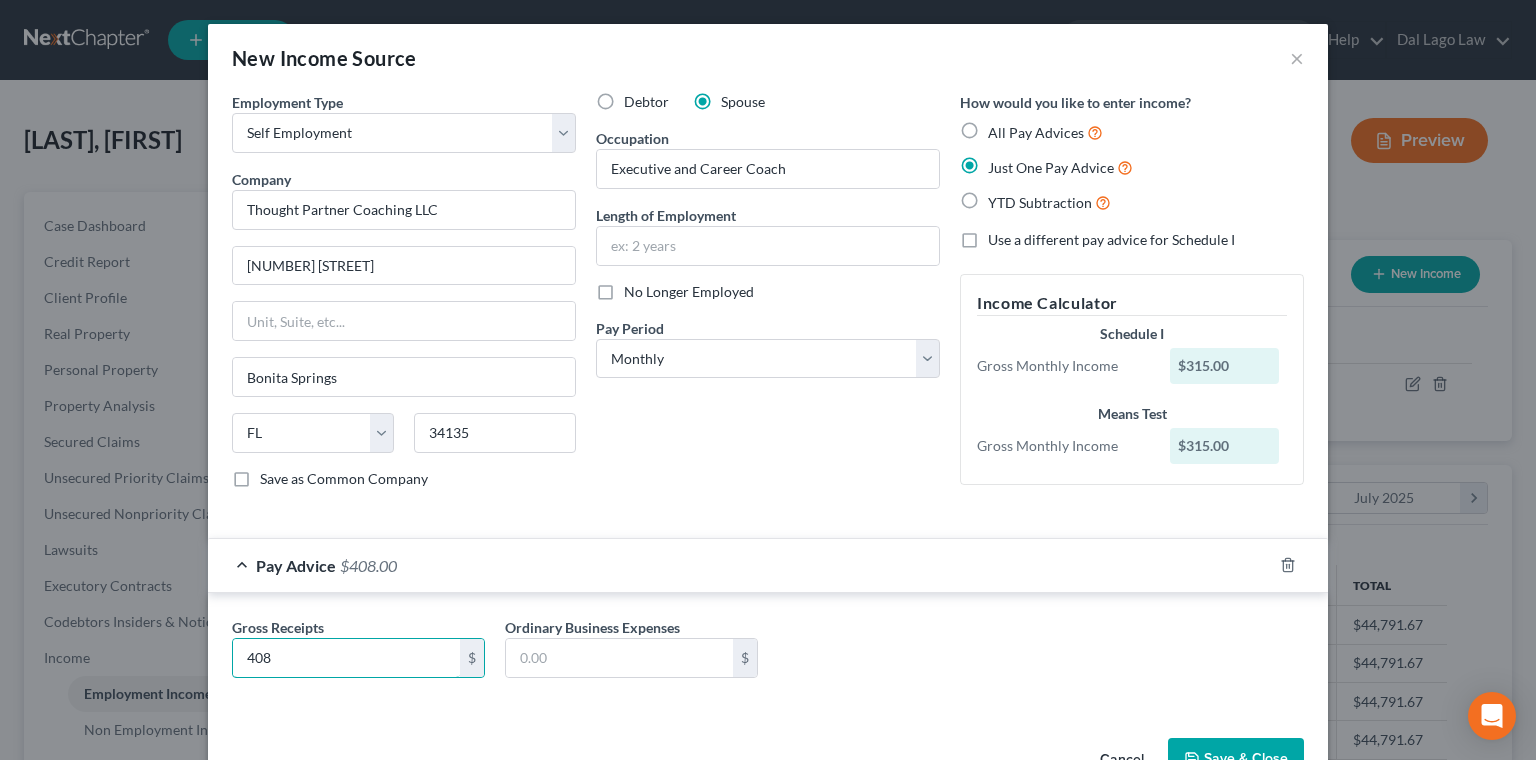type on "408" 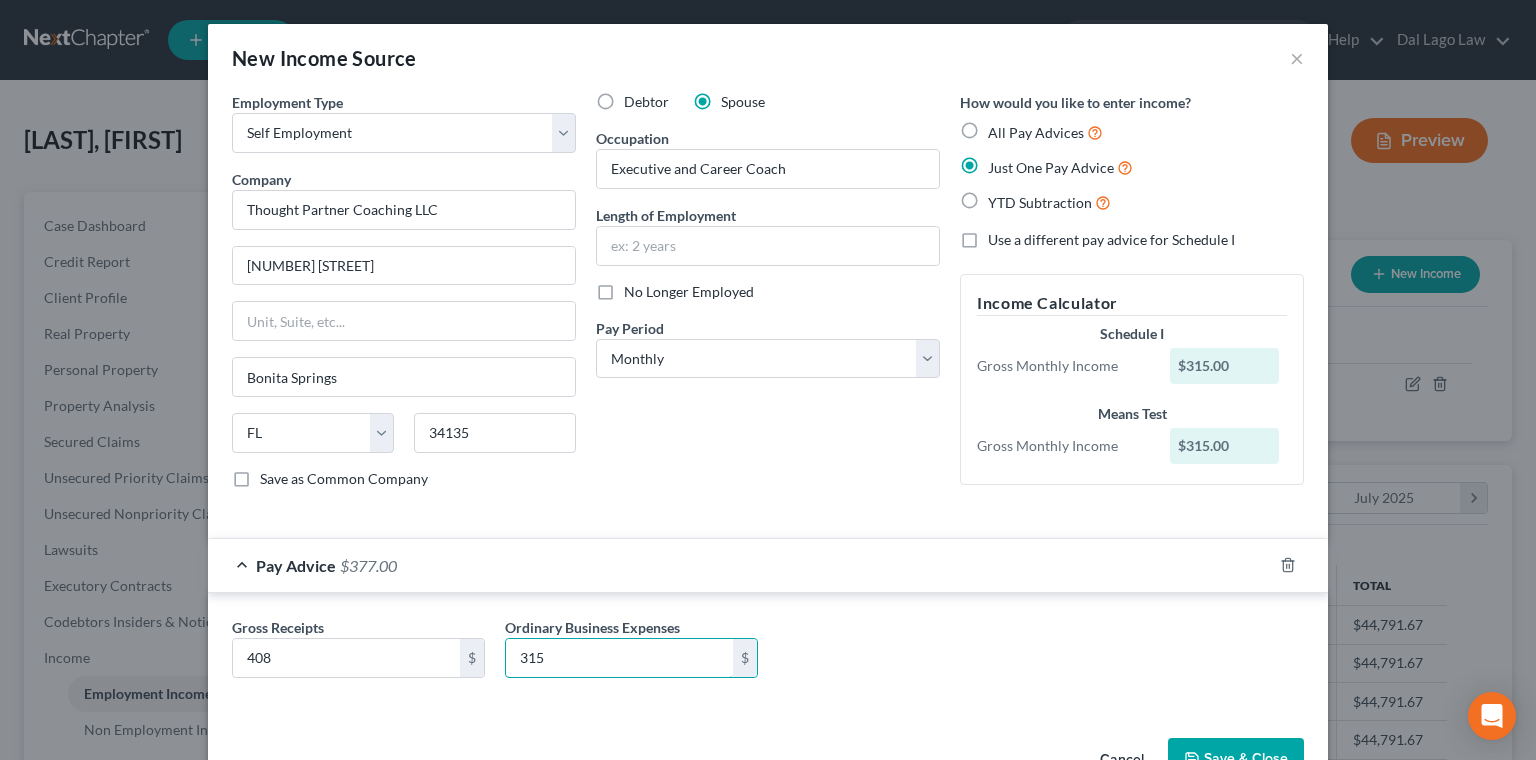 type on "315" 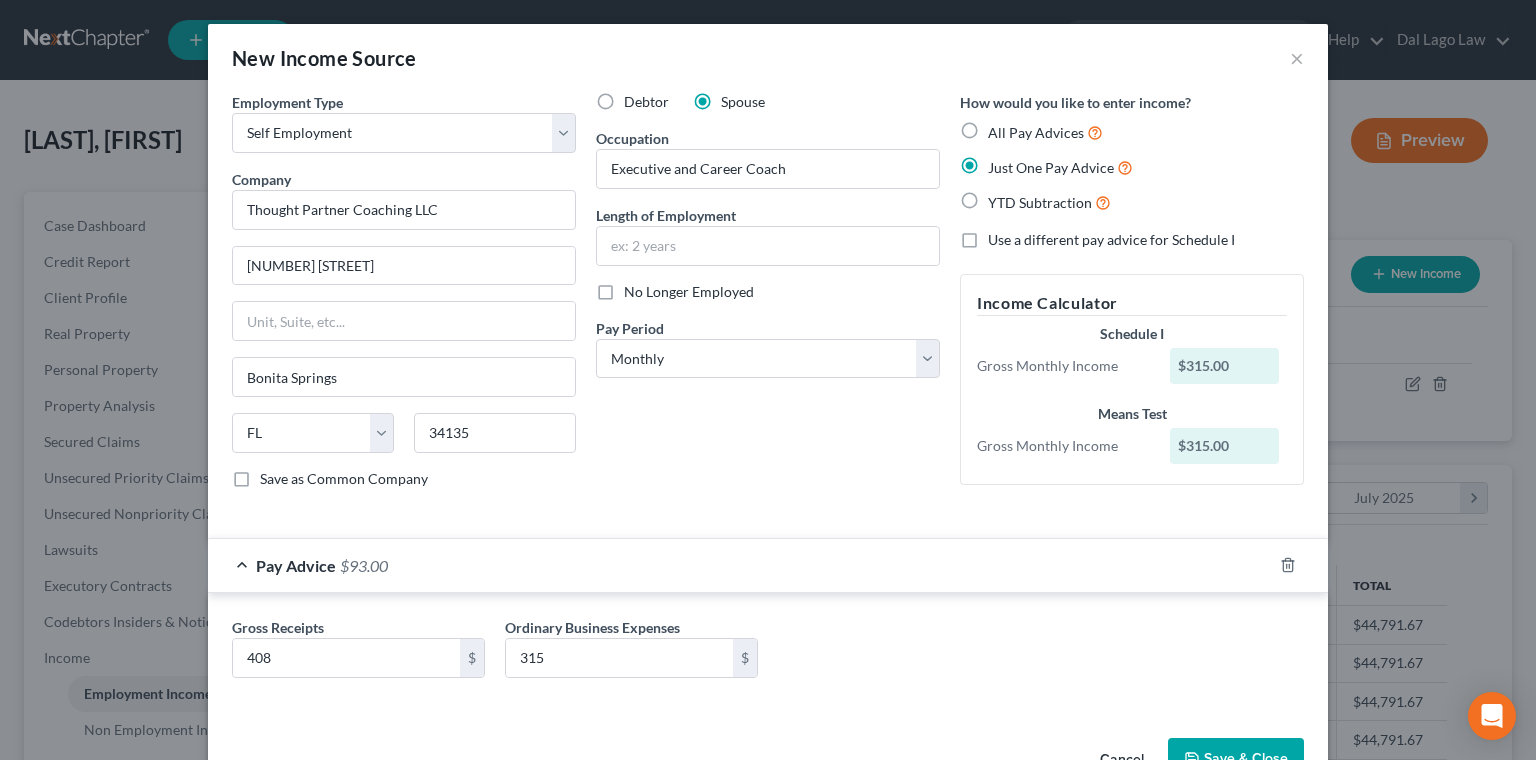 type 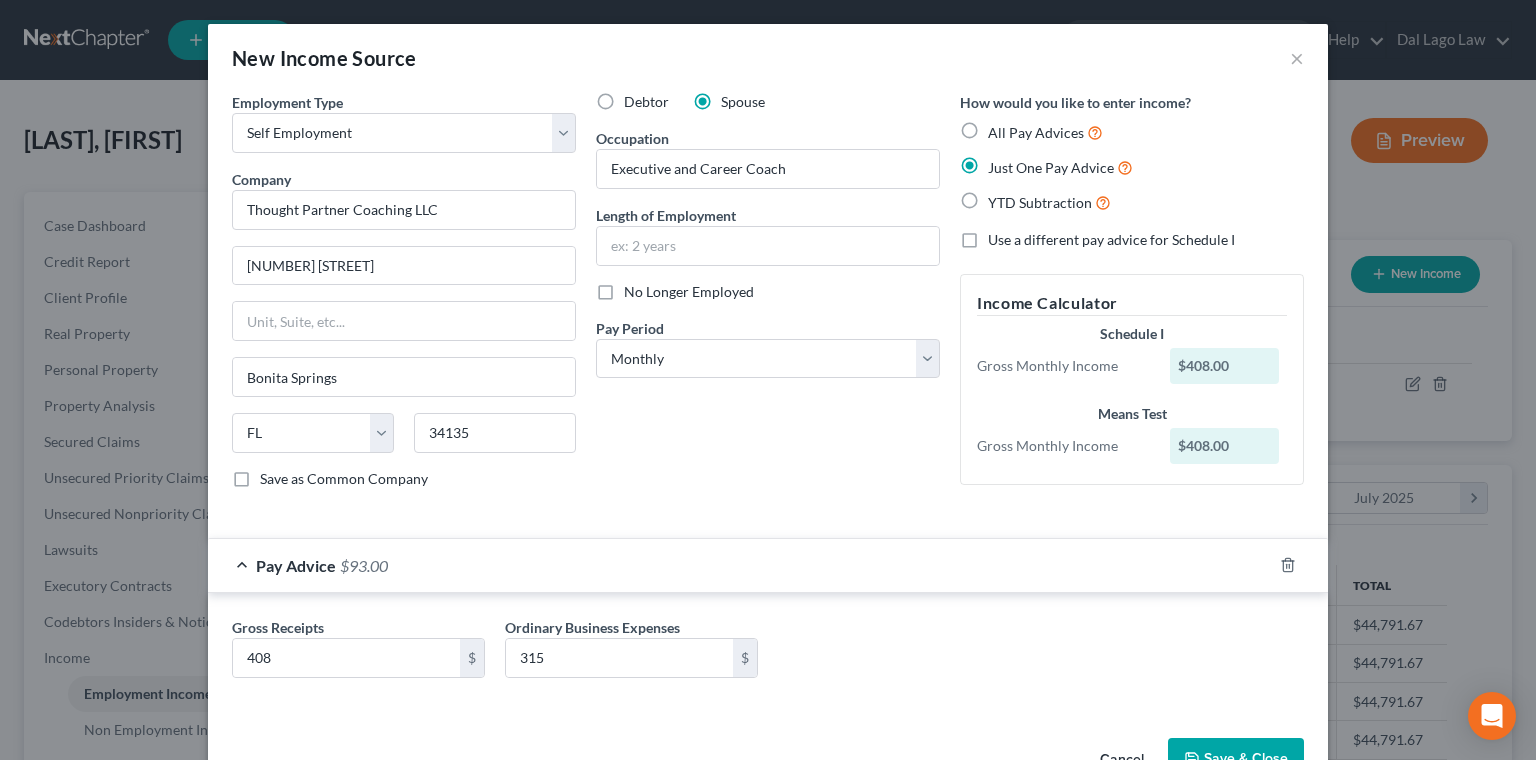 click on "Save & Close" at bounding box center [1236, 759] 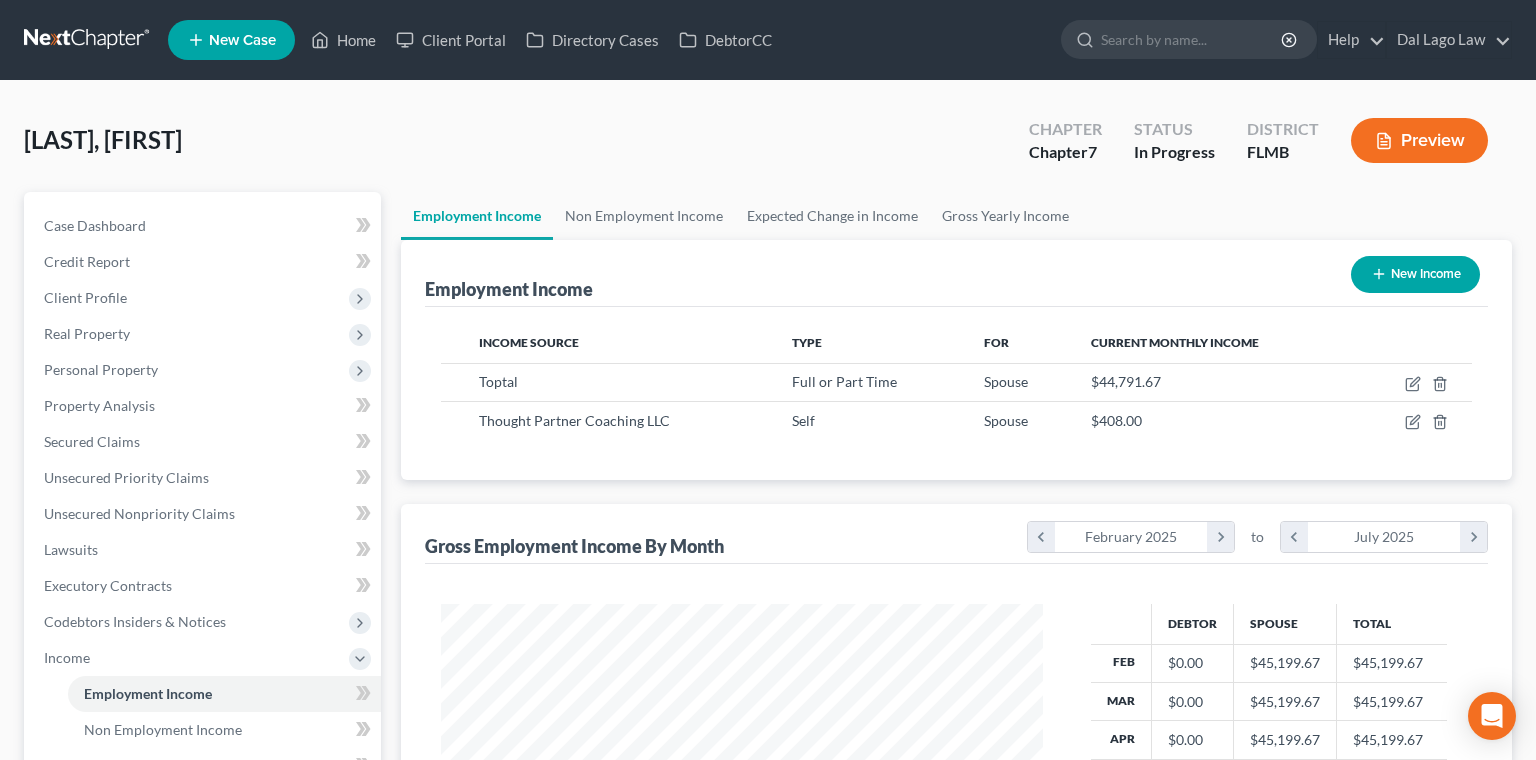 click on "Expenses" at bounding box center (72, 837) 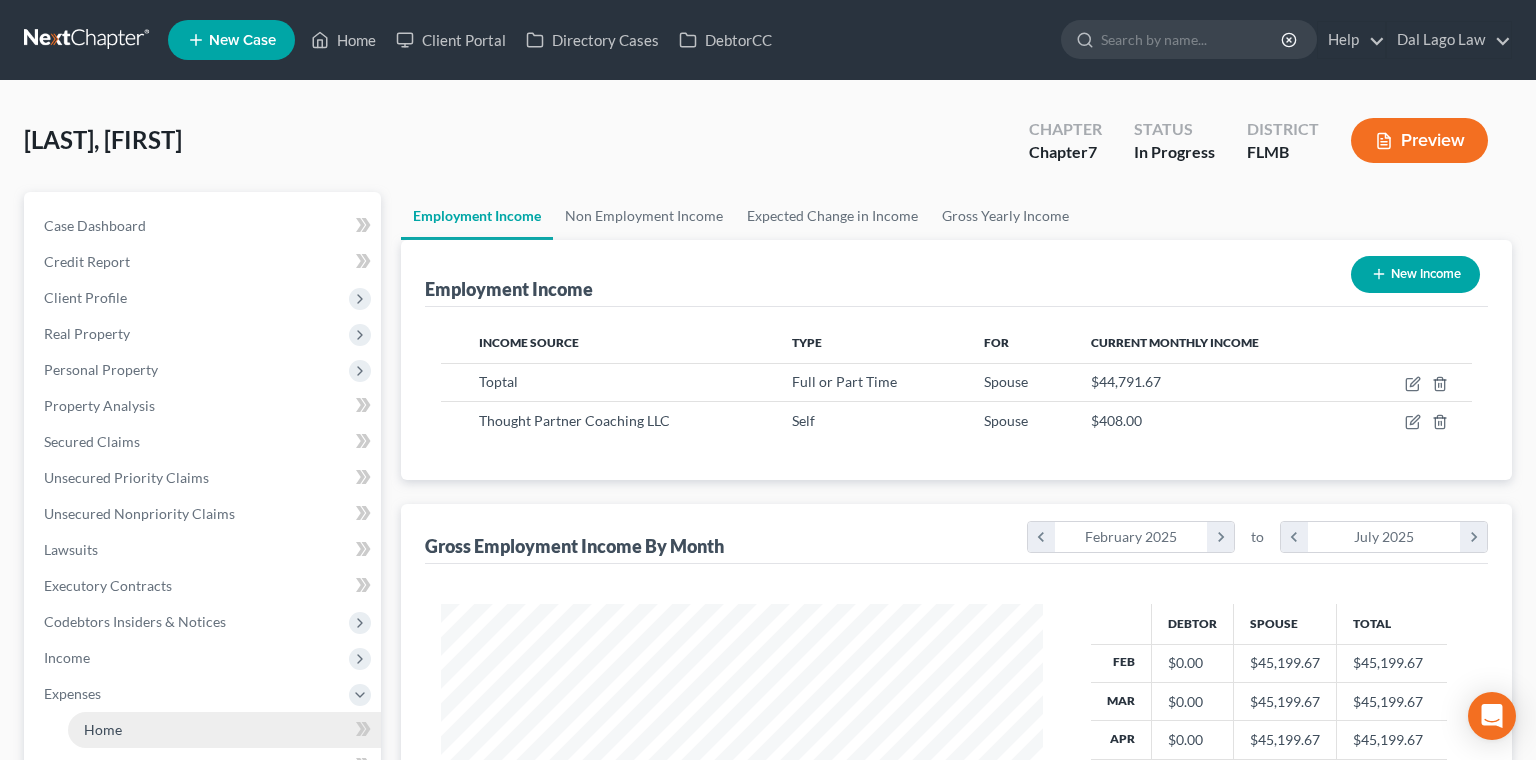 click on "Home" at bounding box center [103, 729] 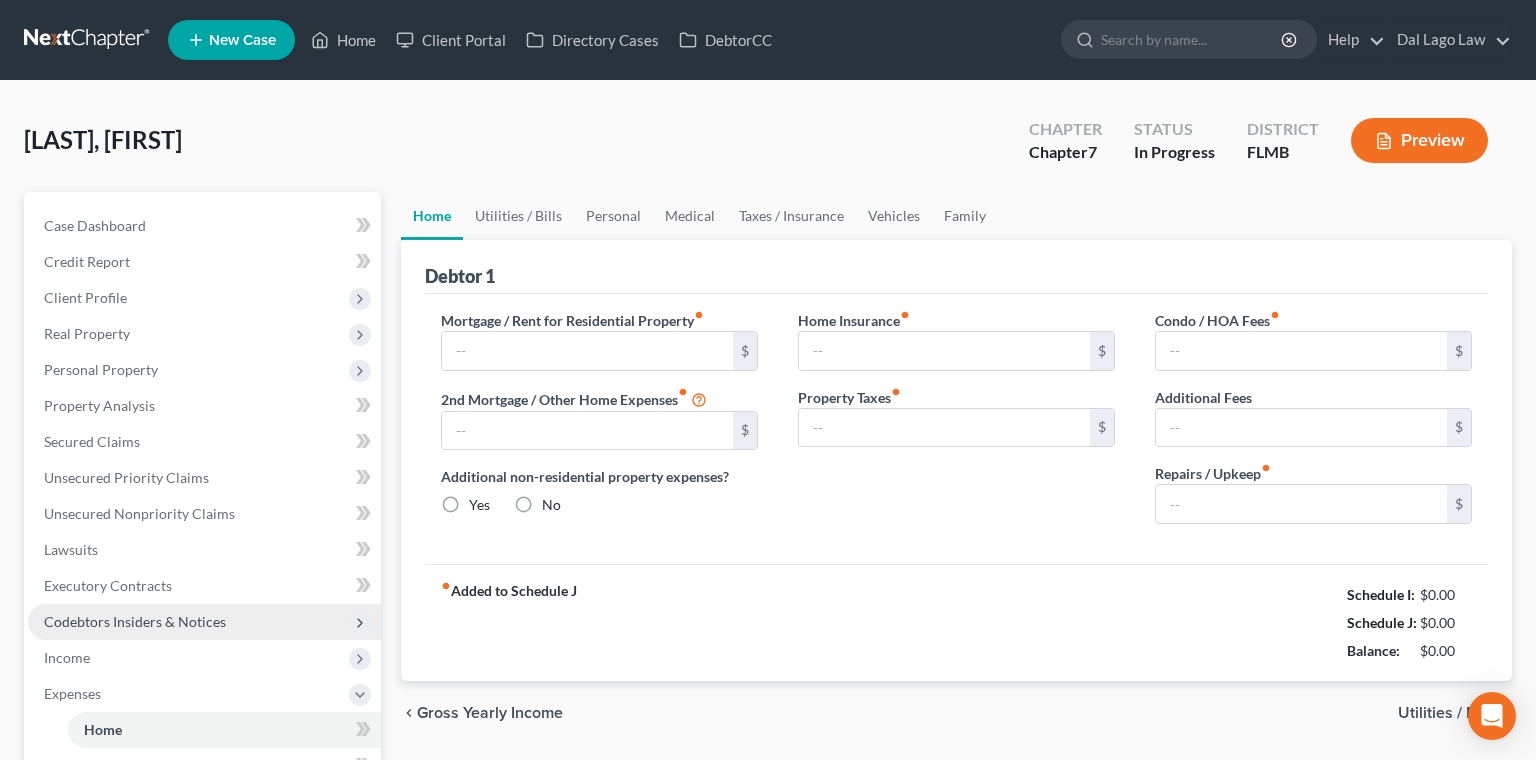 type on "1,530.00" 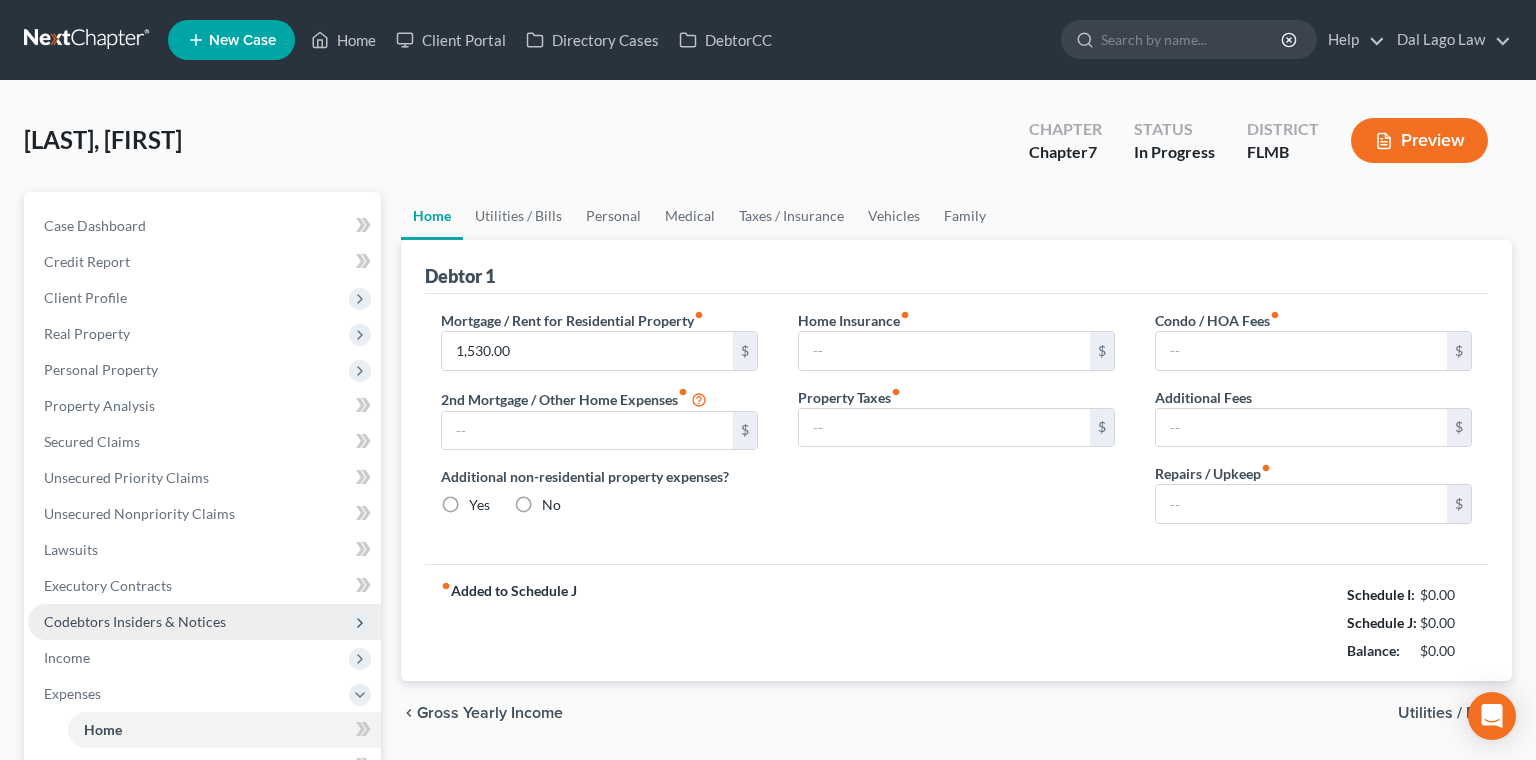 radio on "true" 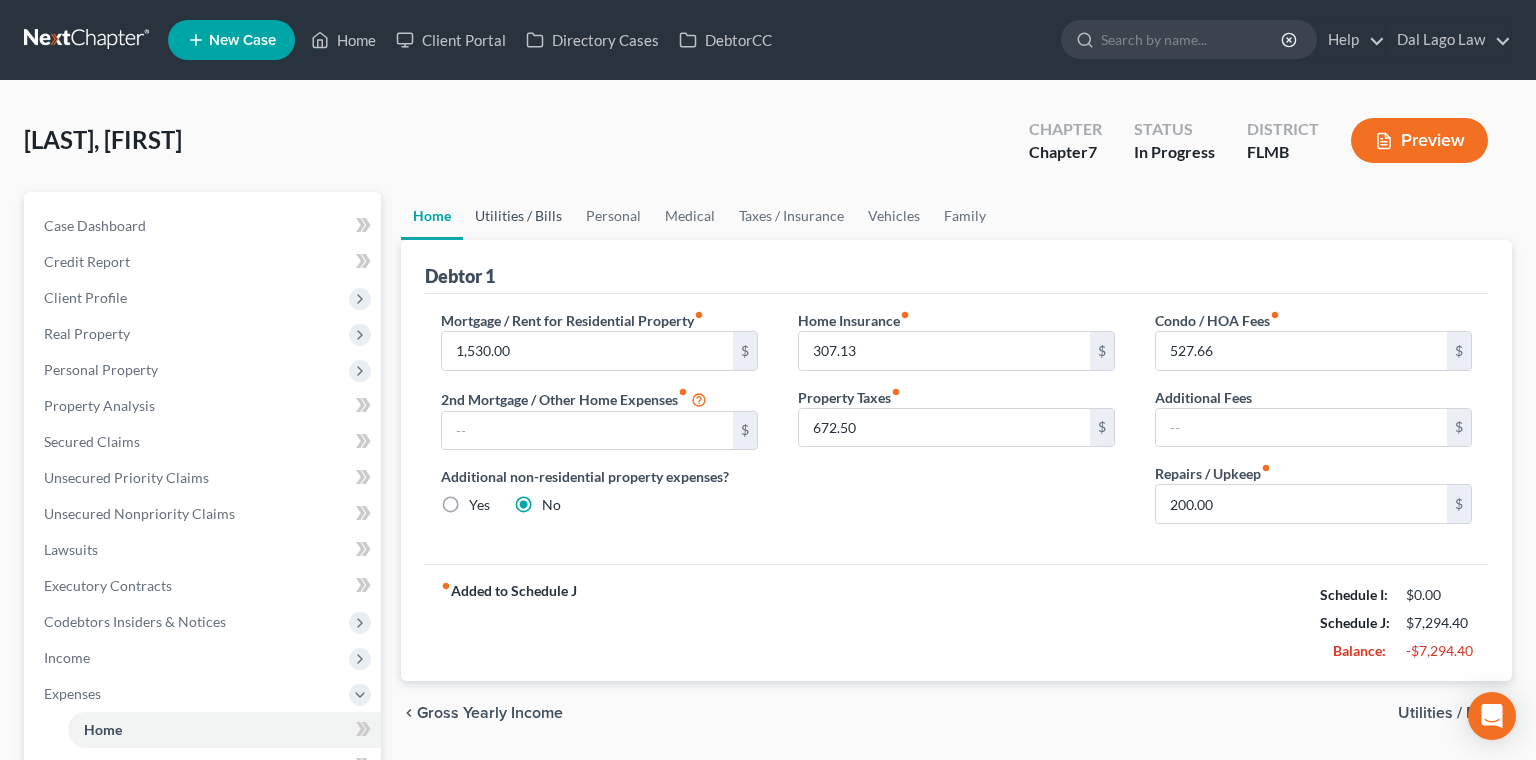 click on "Utilities / Bills" at bounding box center (518, 216) 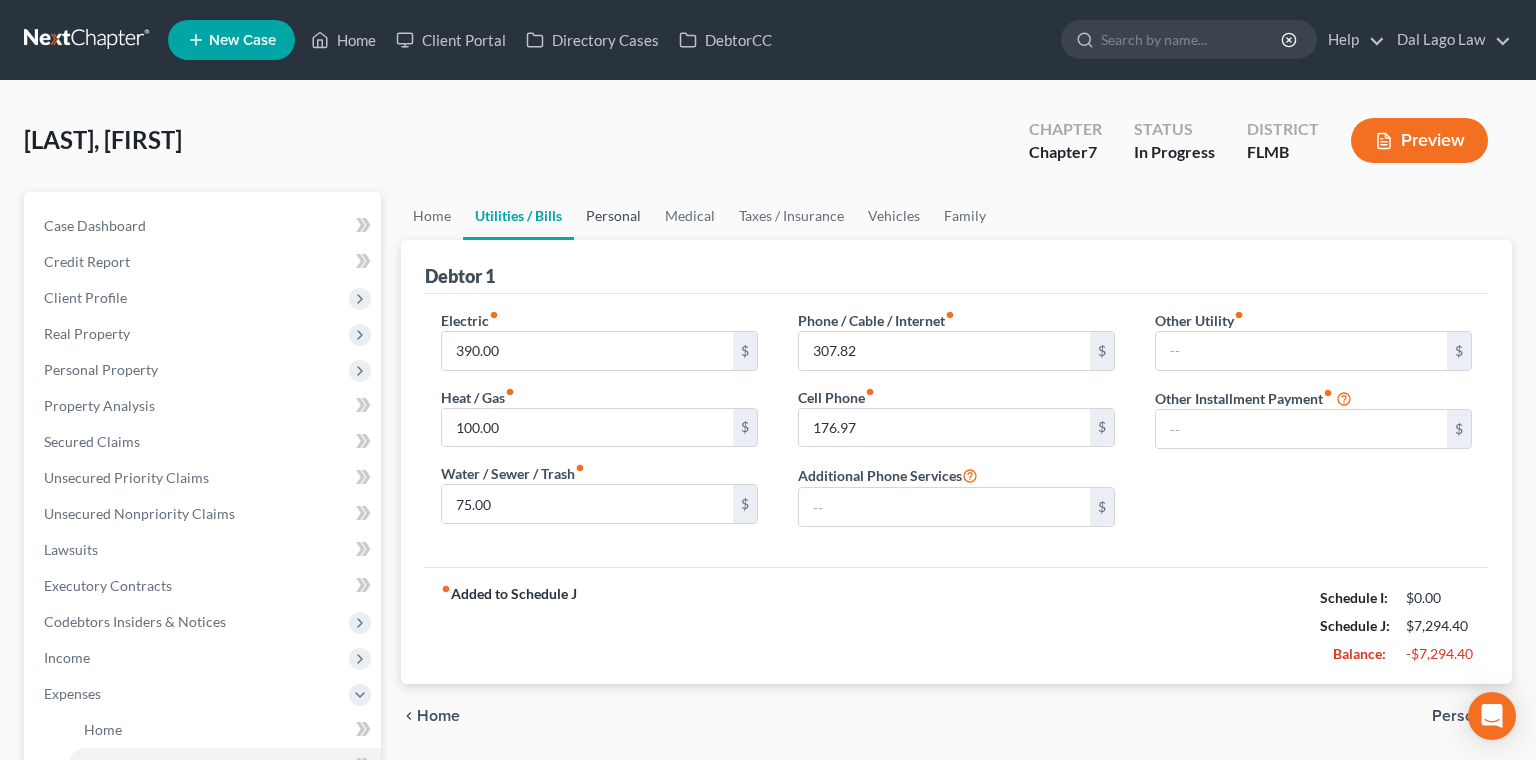 click on "Personal" at bounding box center (613, 216) 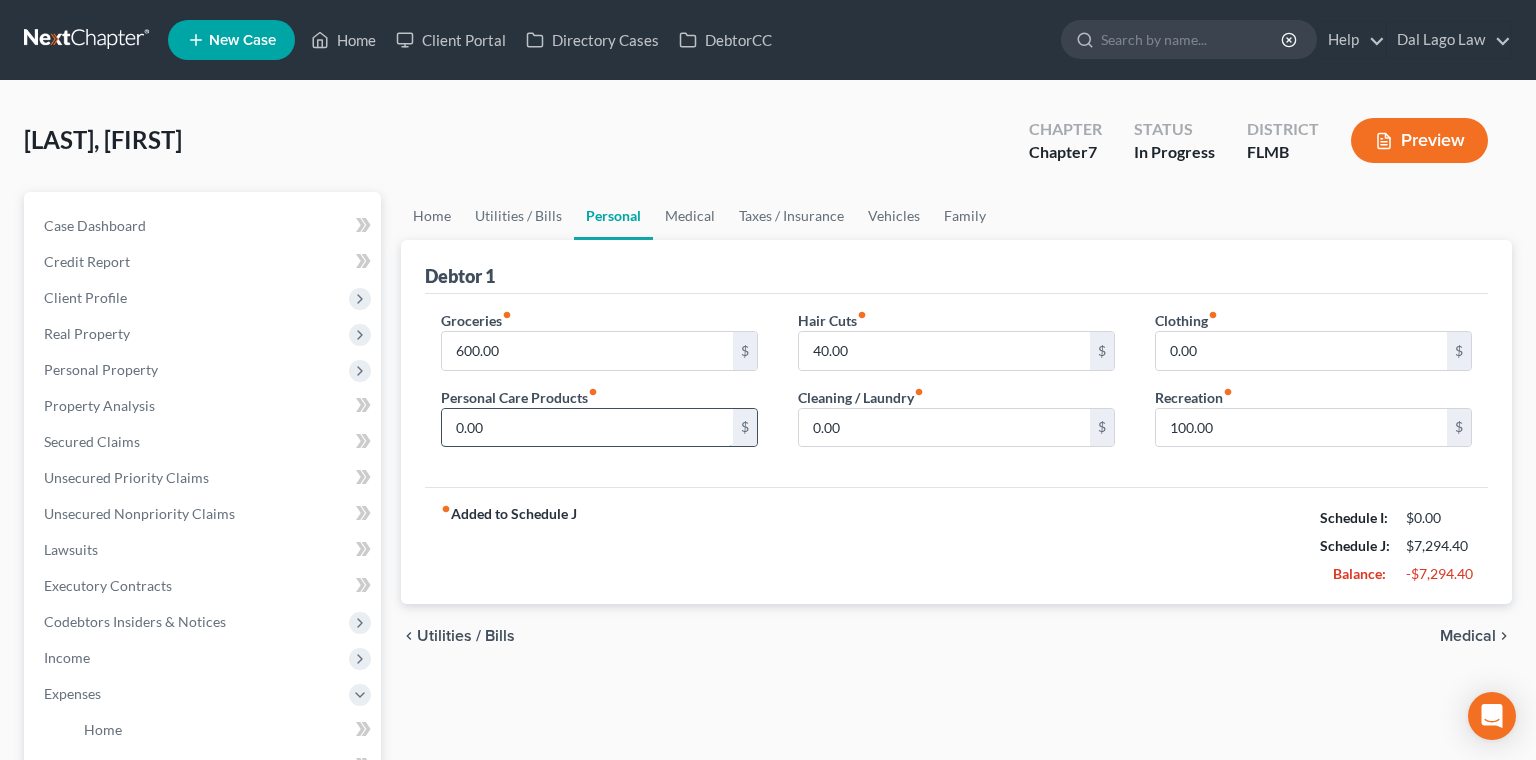 click on "0.00" at bounding box center [587, 428] 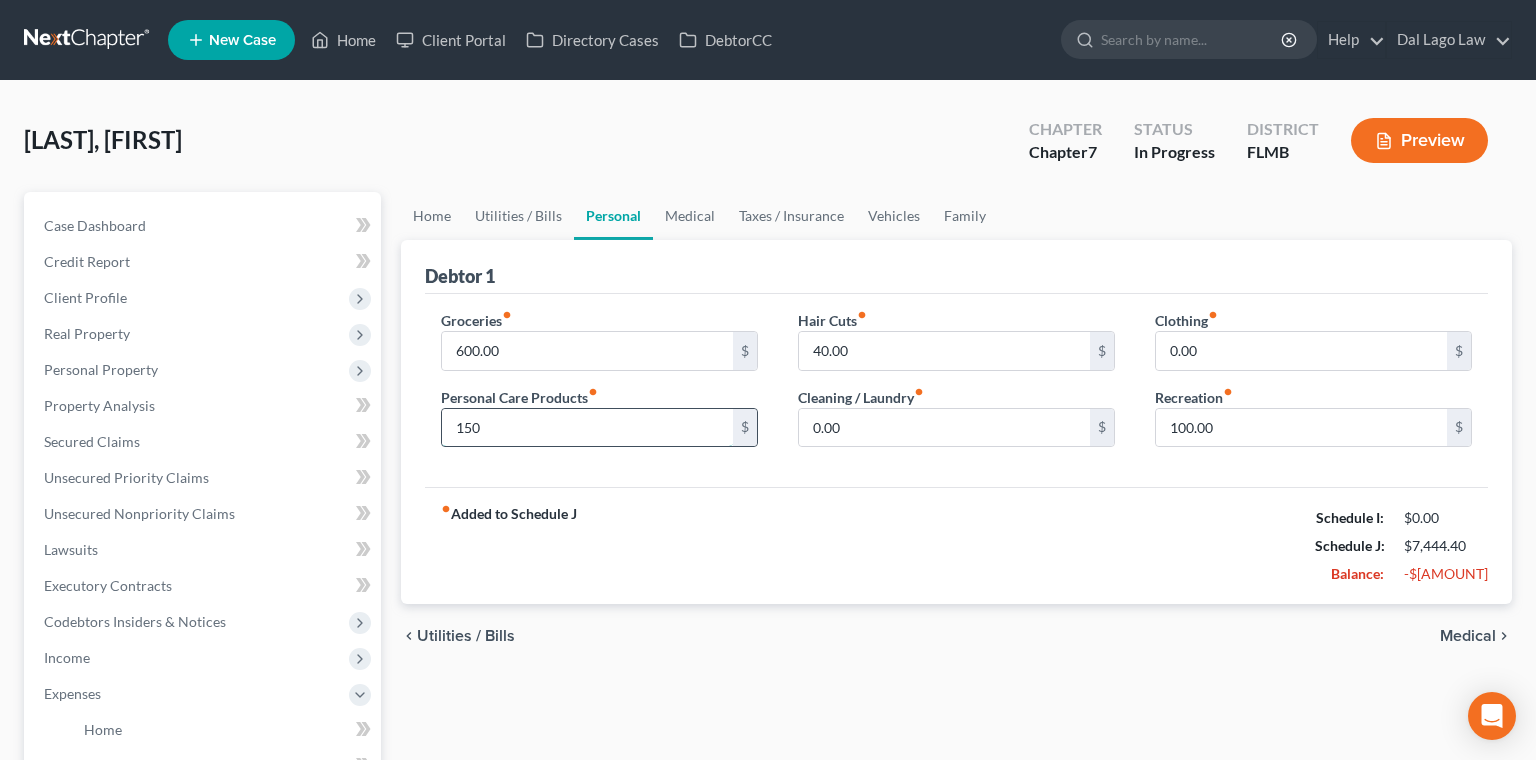 type on "150" 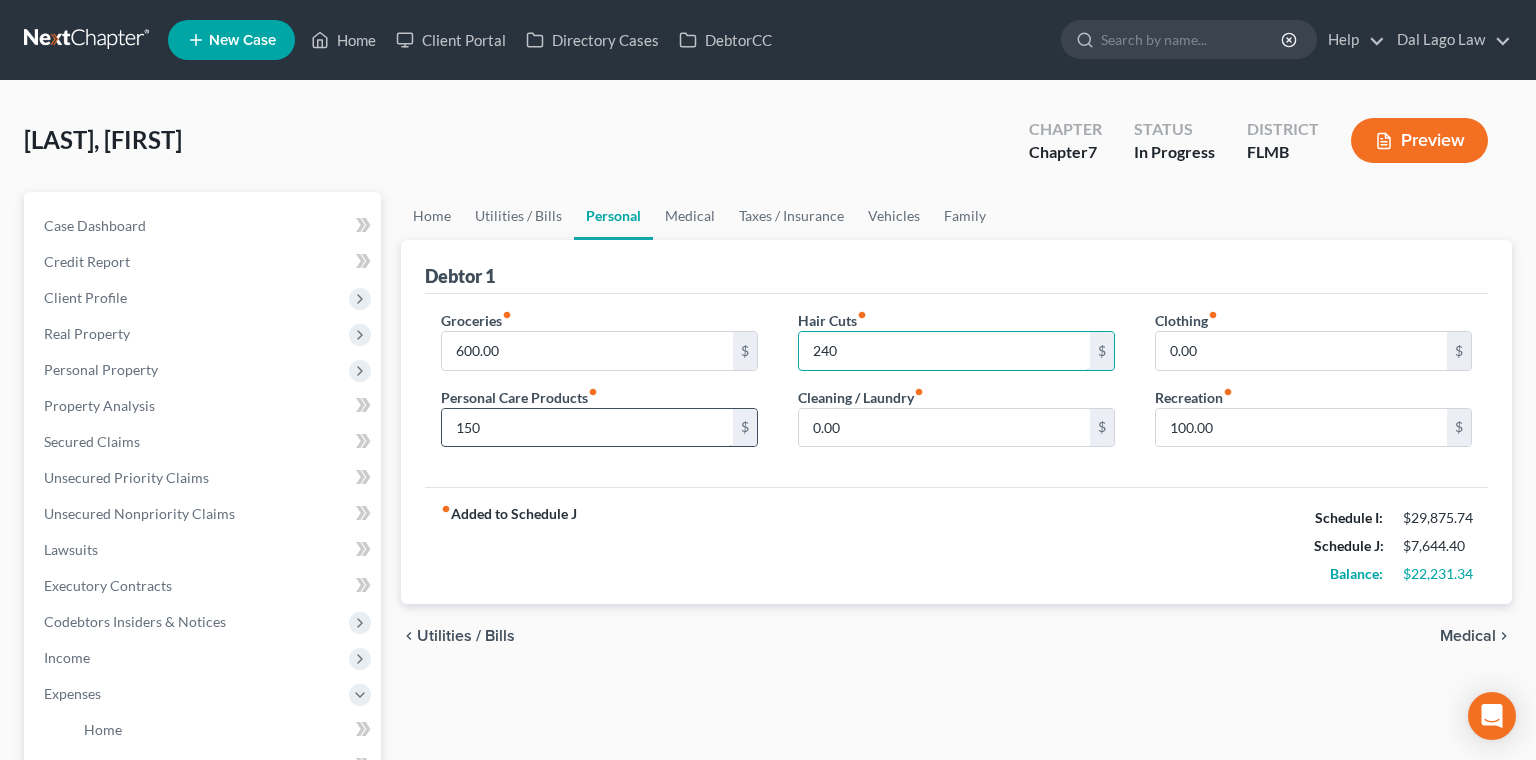 type on "240" 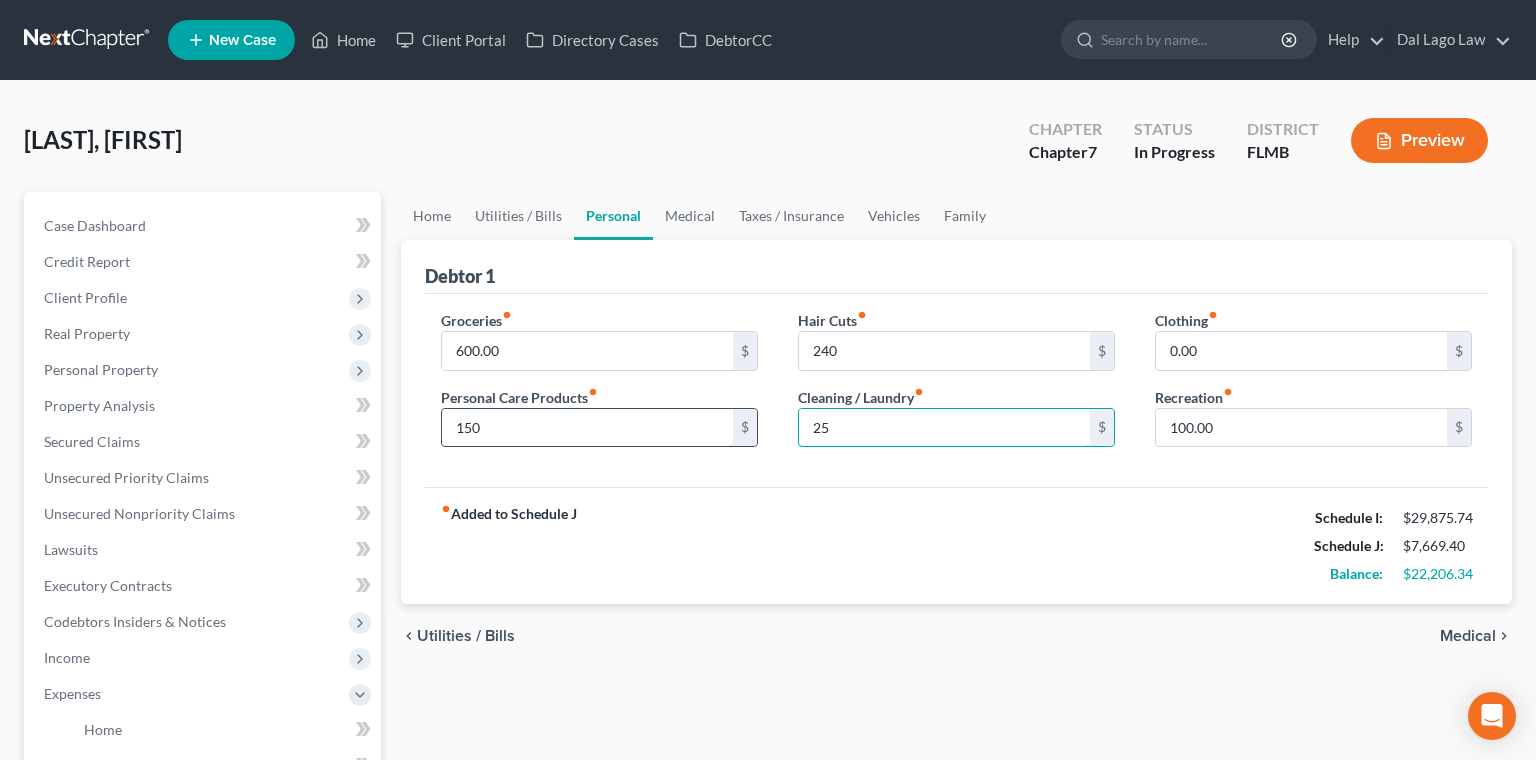 type on "25" 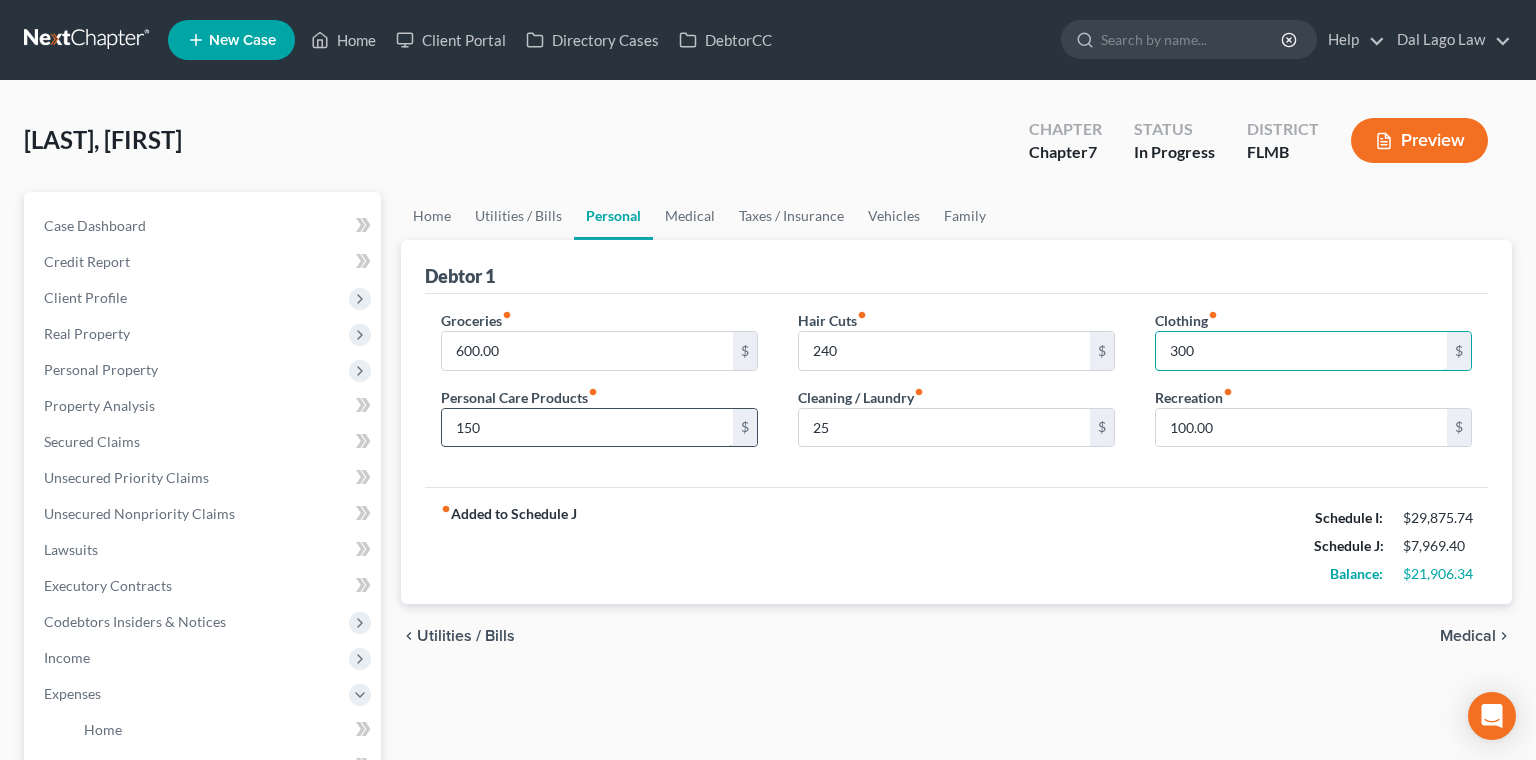 type on "300" 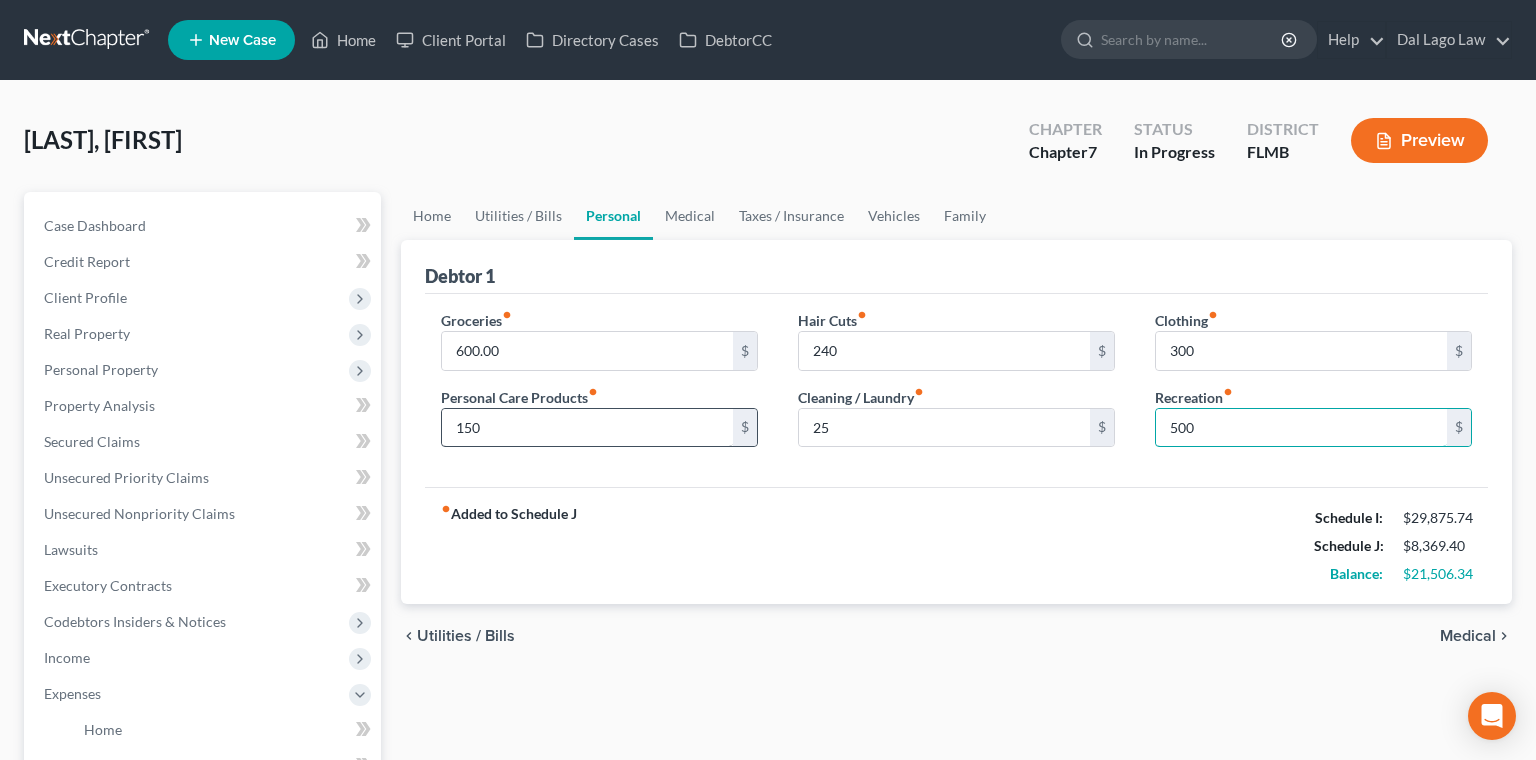 type on "500" 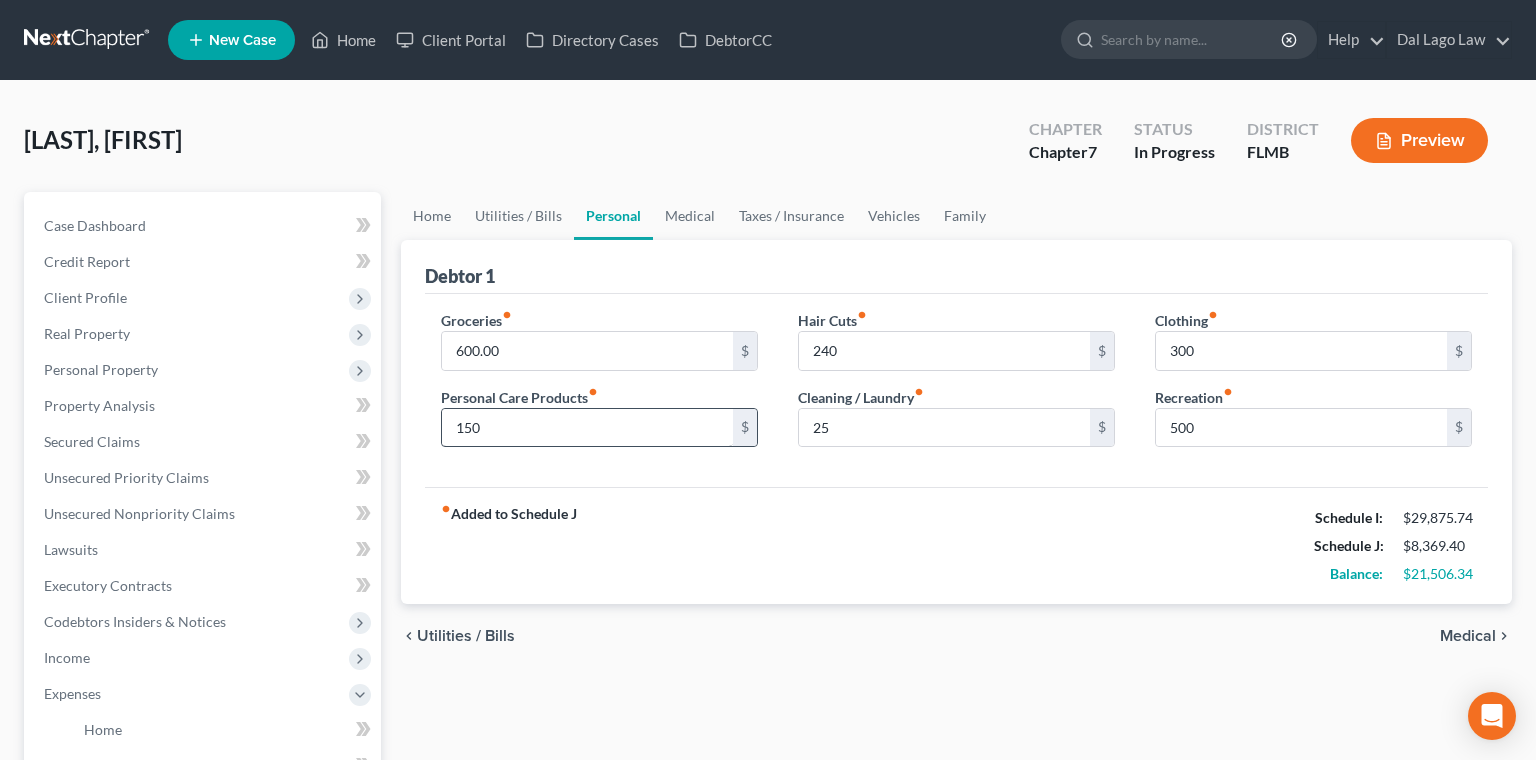 type 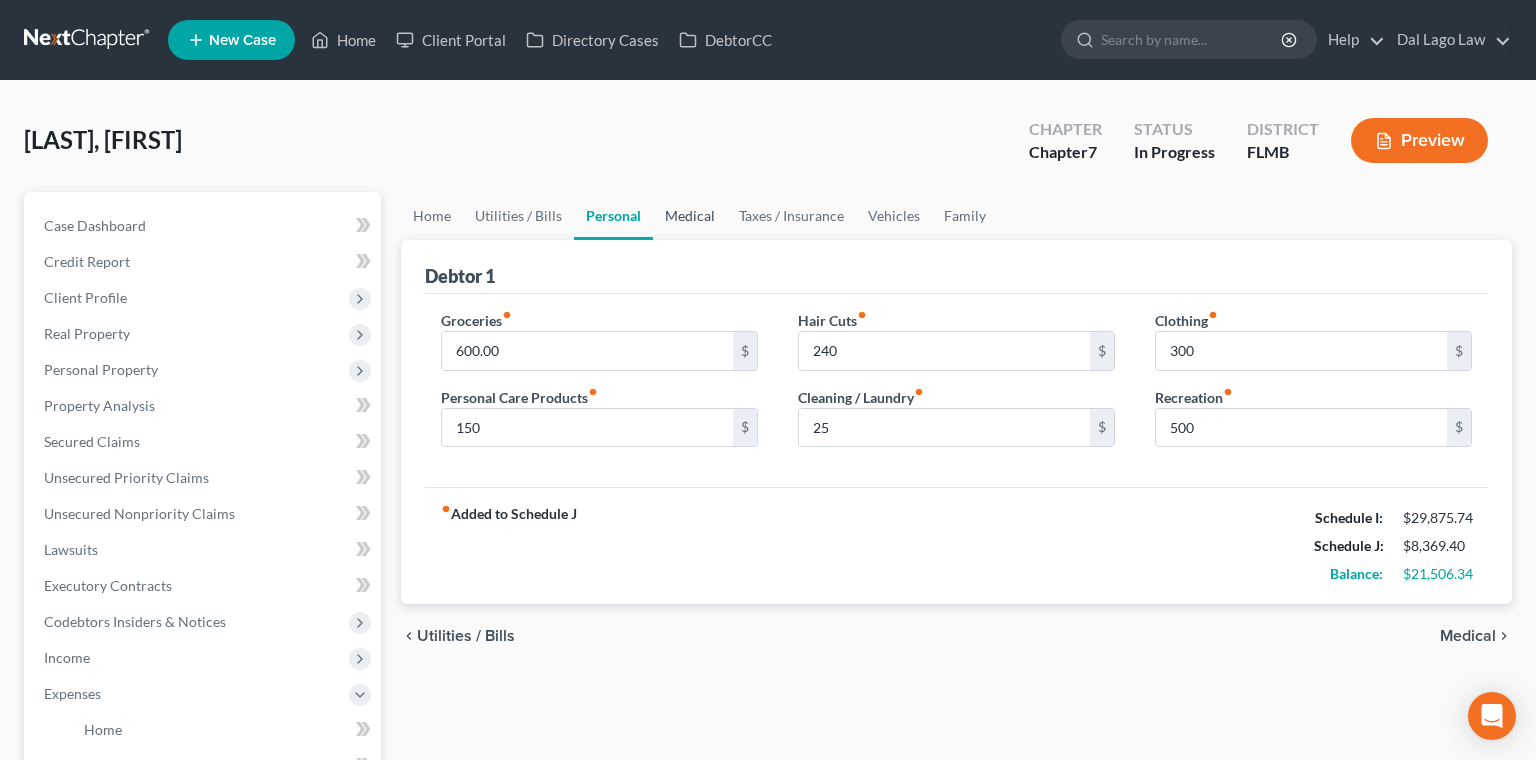 click on "Medical" at bounding box center (690, 216) 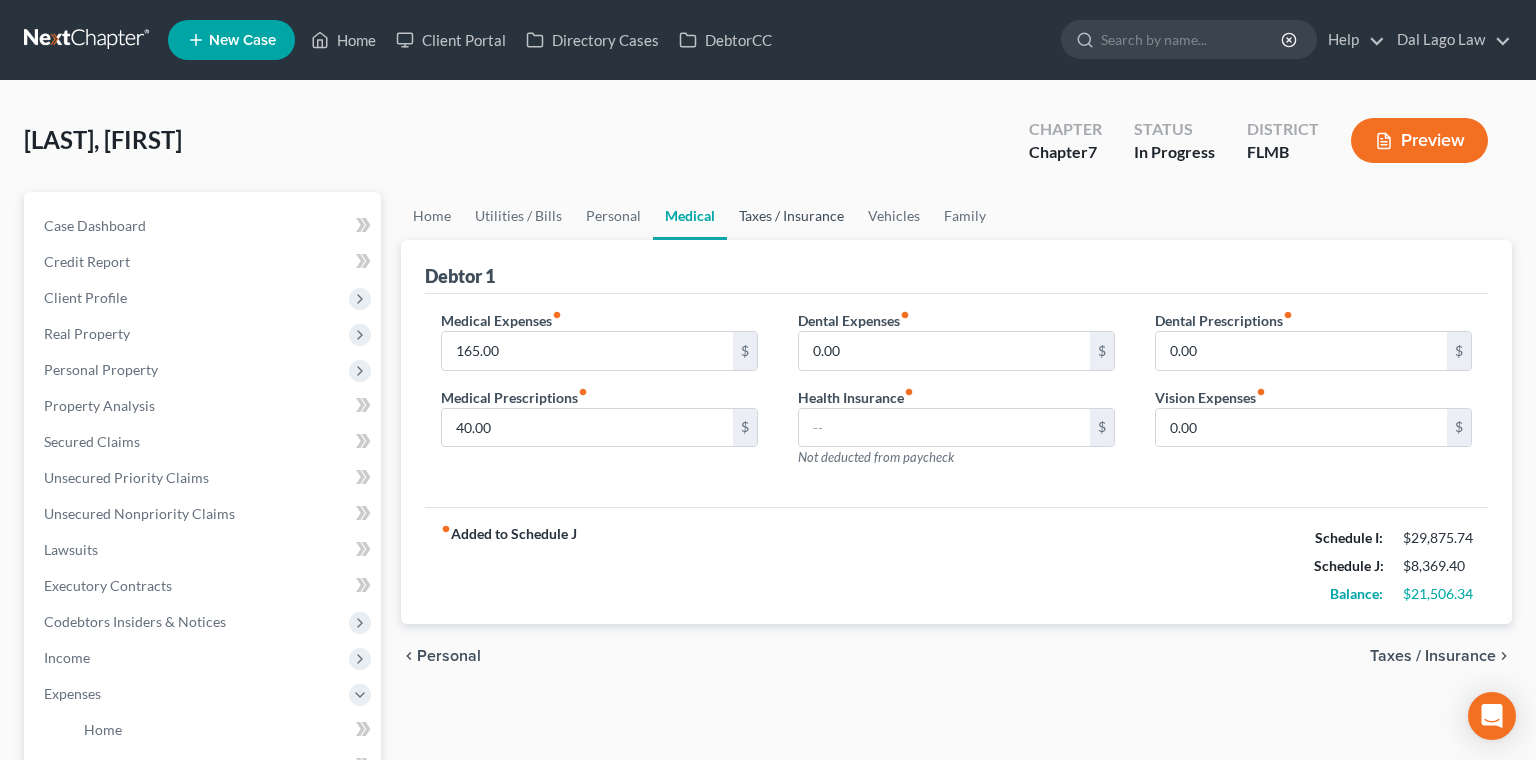 click on "Taxes / Insurance" at bounding box center (791, 216) 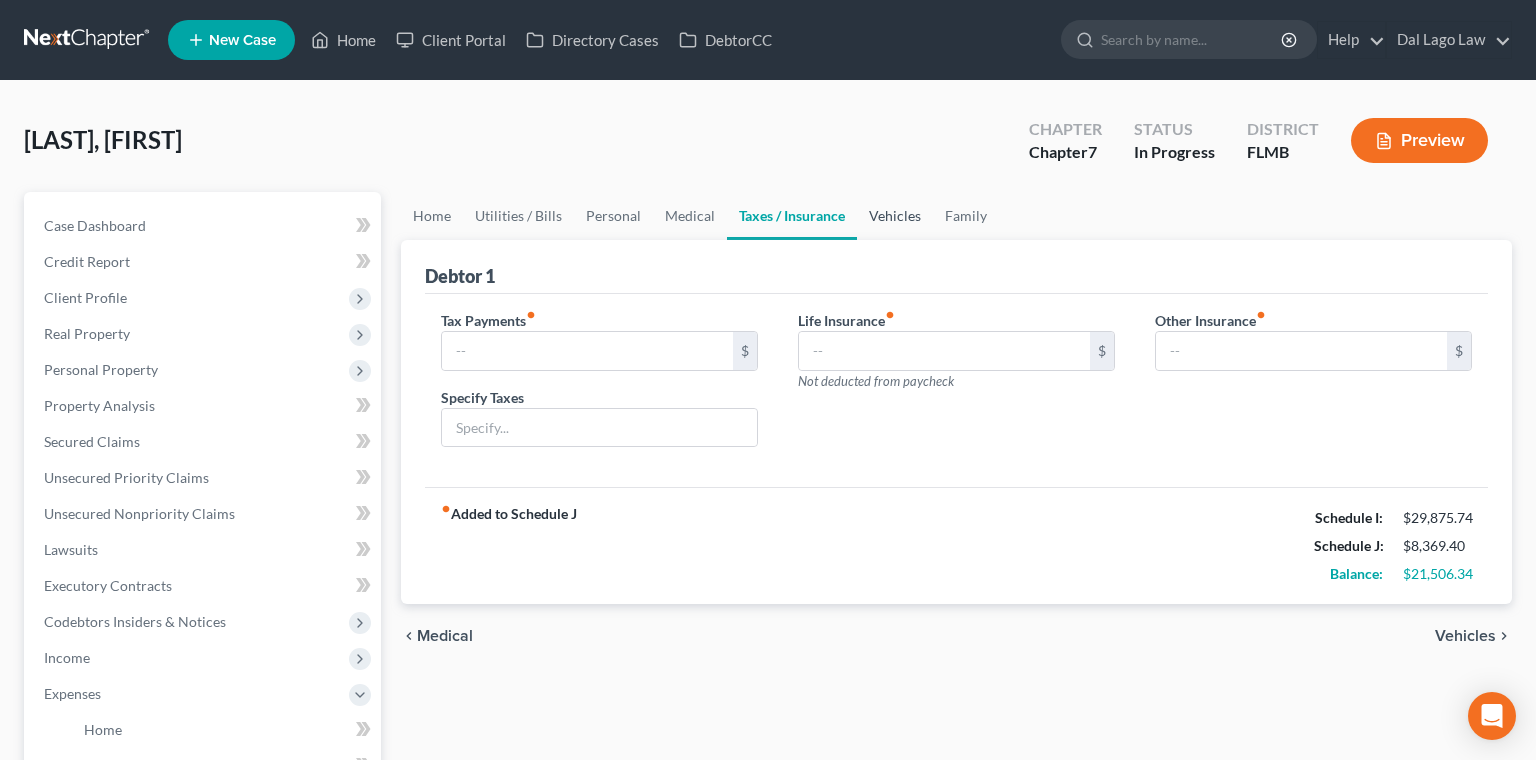 click on "Vehicles" at bounding box center [895, 216] 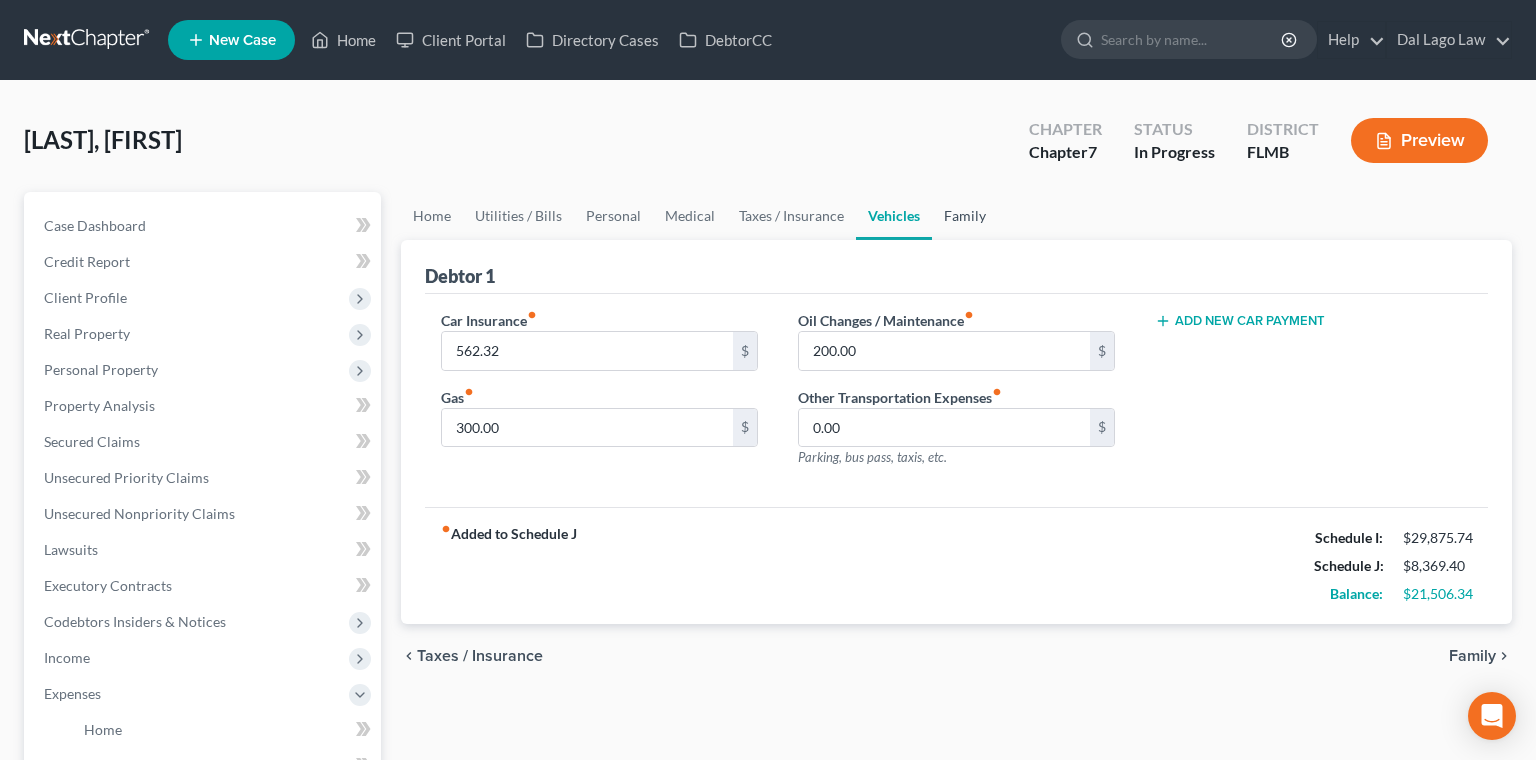 click on "Family" at bounding box center (965, 216) 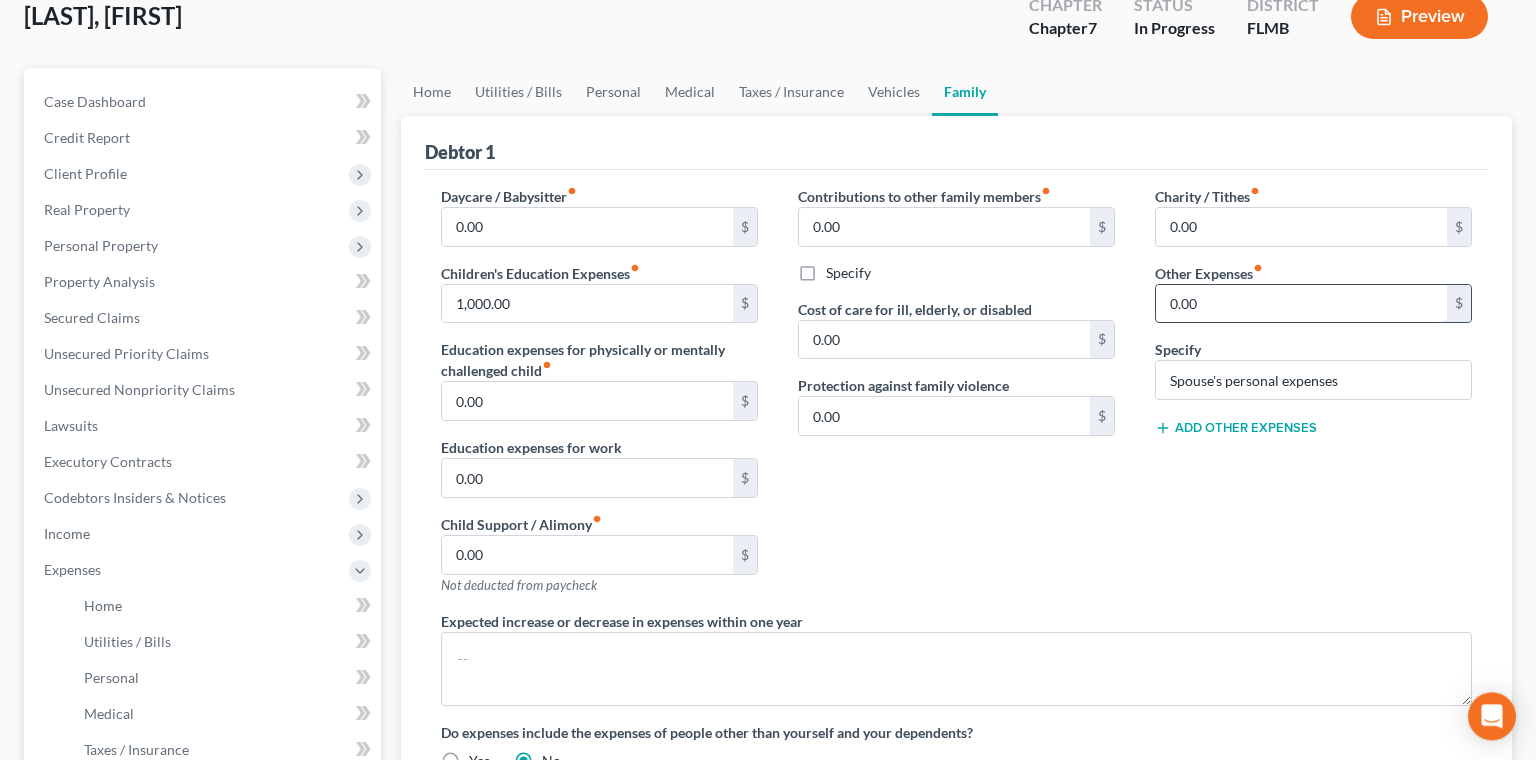 scroll, scrollTop: 153, scrollLeft: 0, axis: vertical 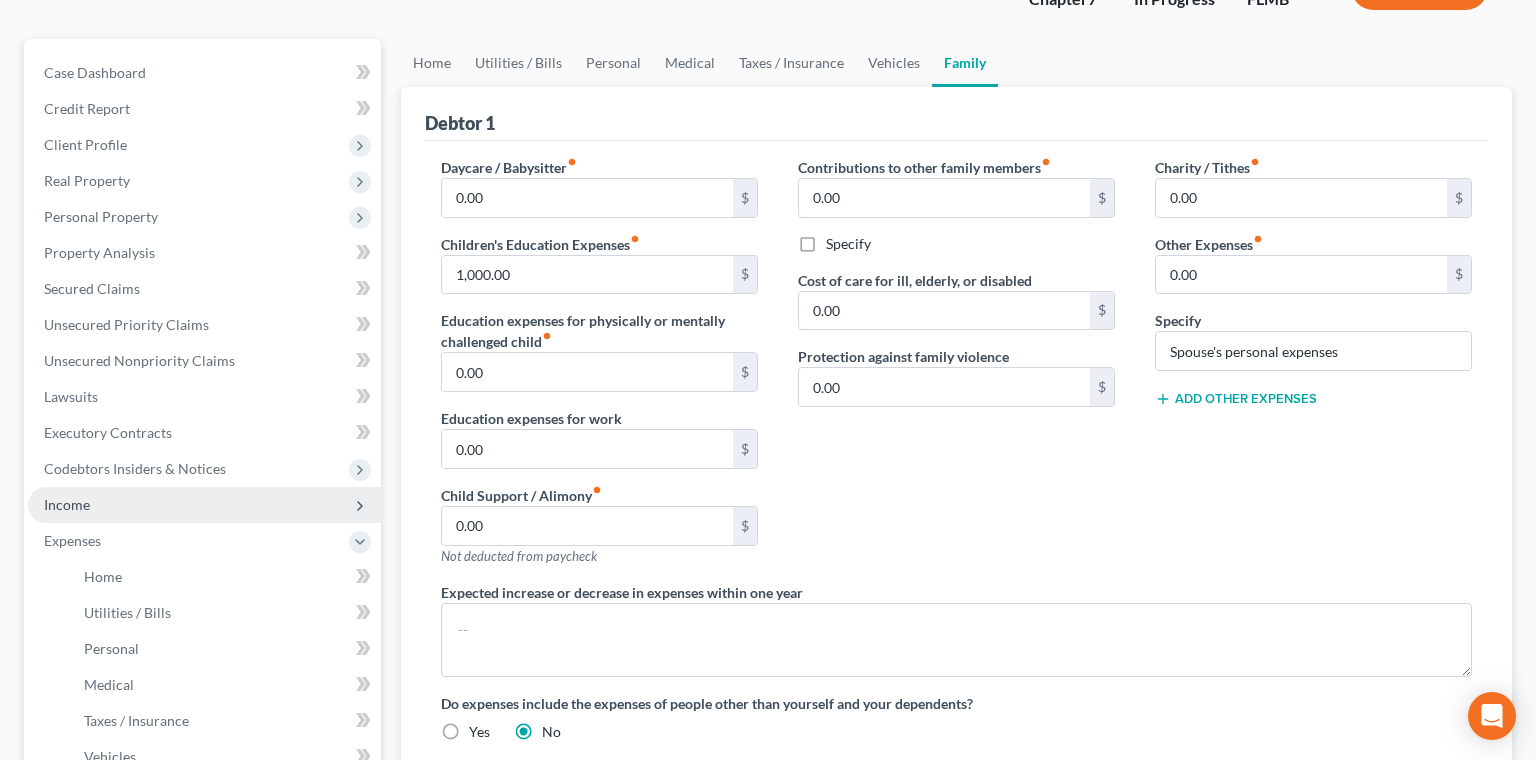 click on "Income" at bounding box center [204, 505] 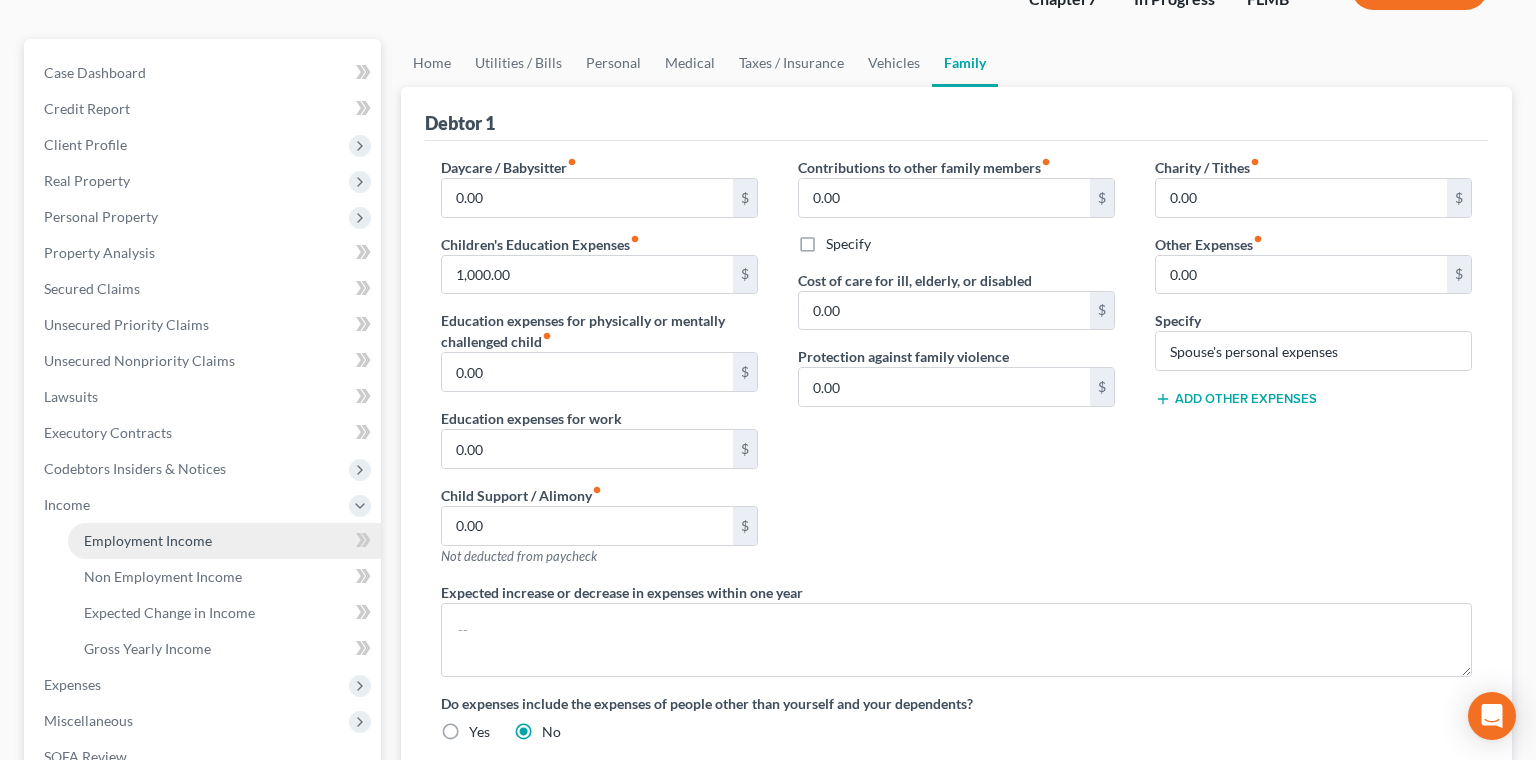 click on "Employment Income" at bounding box center (148, 540) 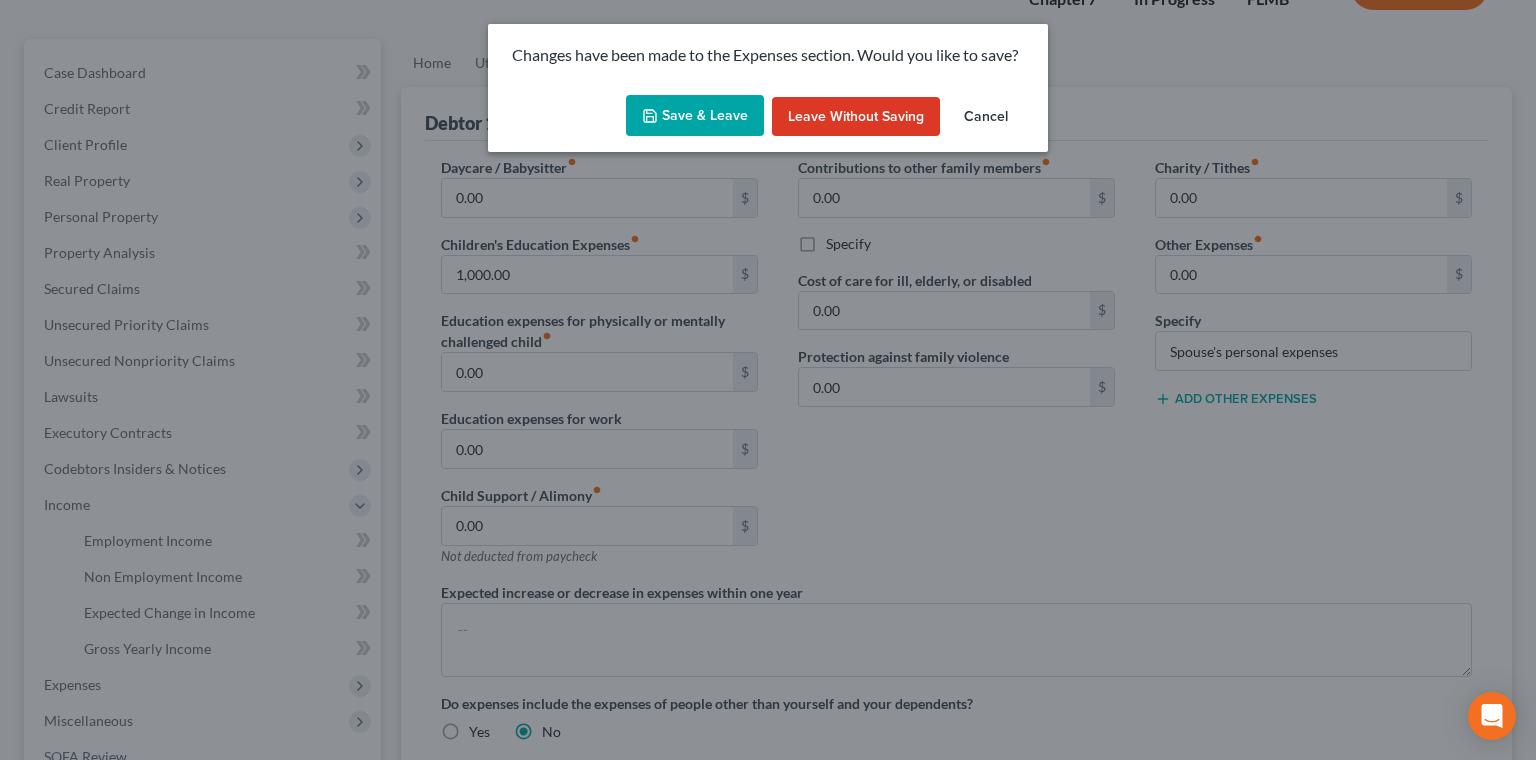 click on "Save & Leave" at bounding box center (695, 116) 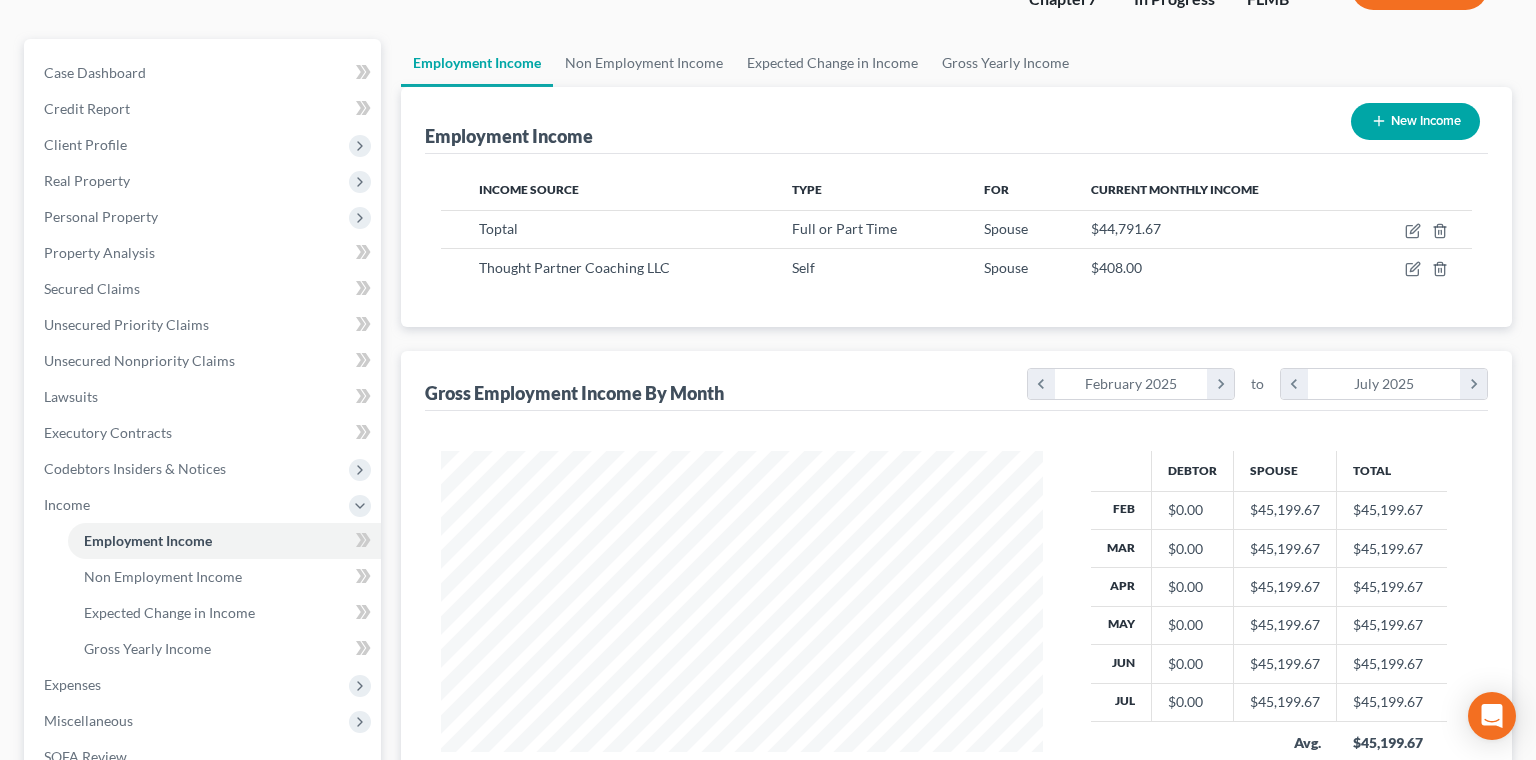 scroll, scrollTop: 0, scrollLeft: 0, axis: both 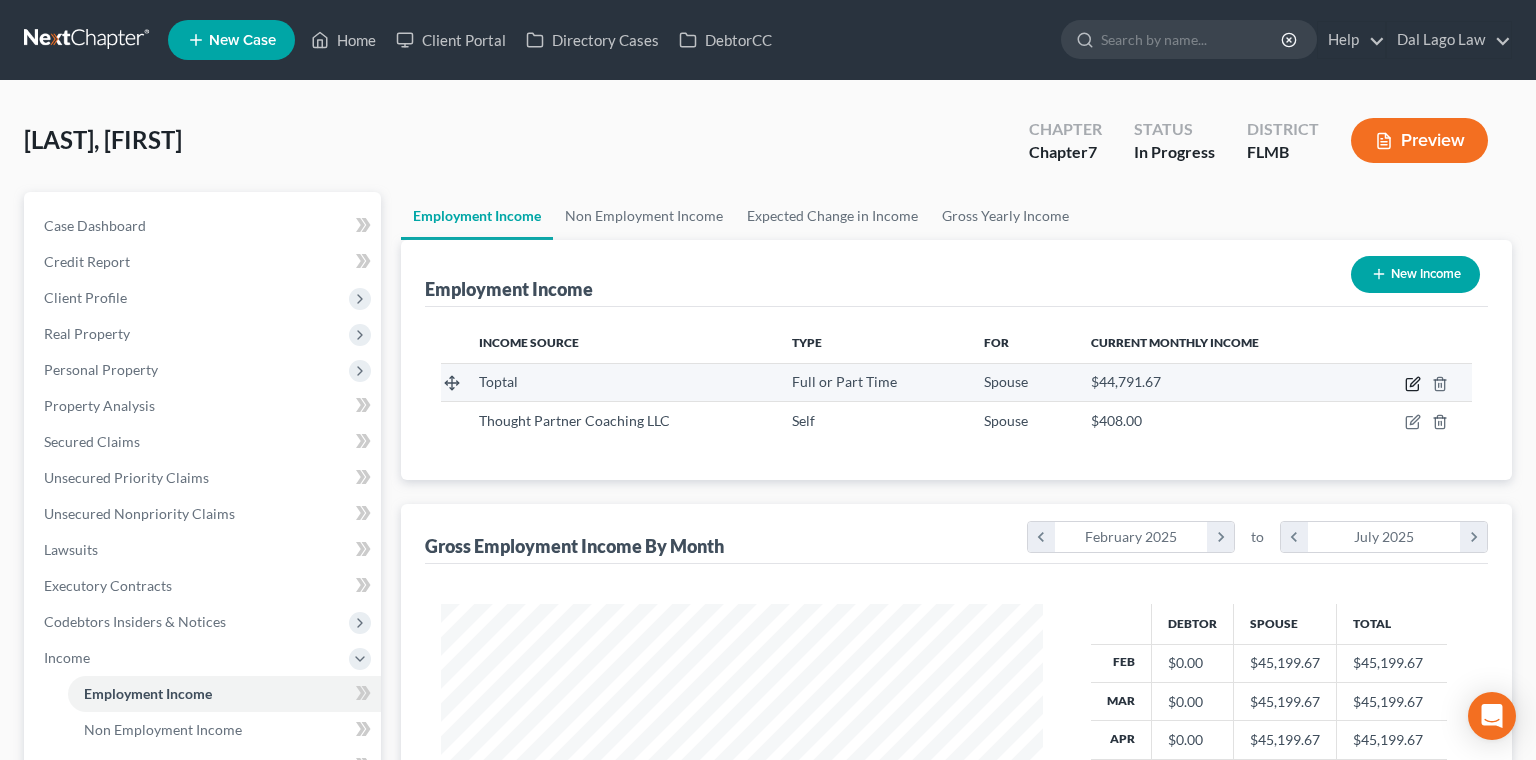click 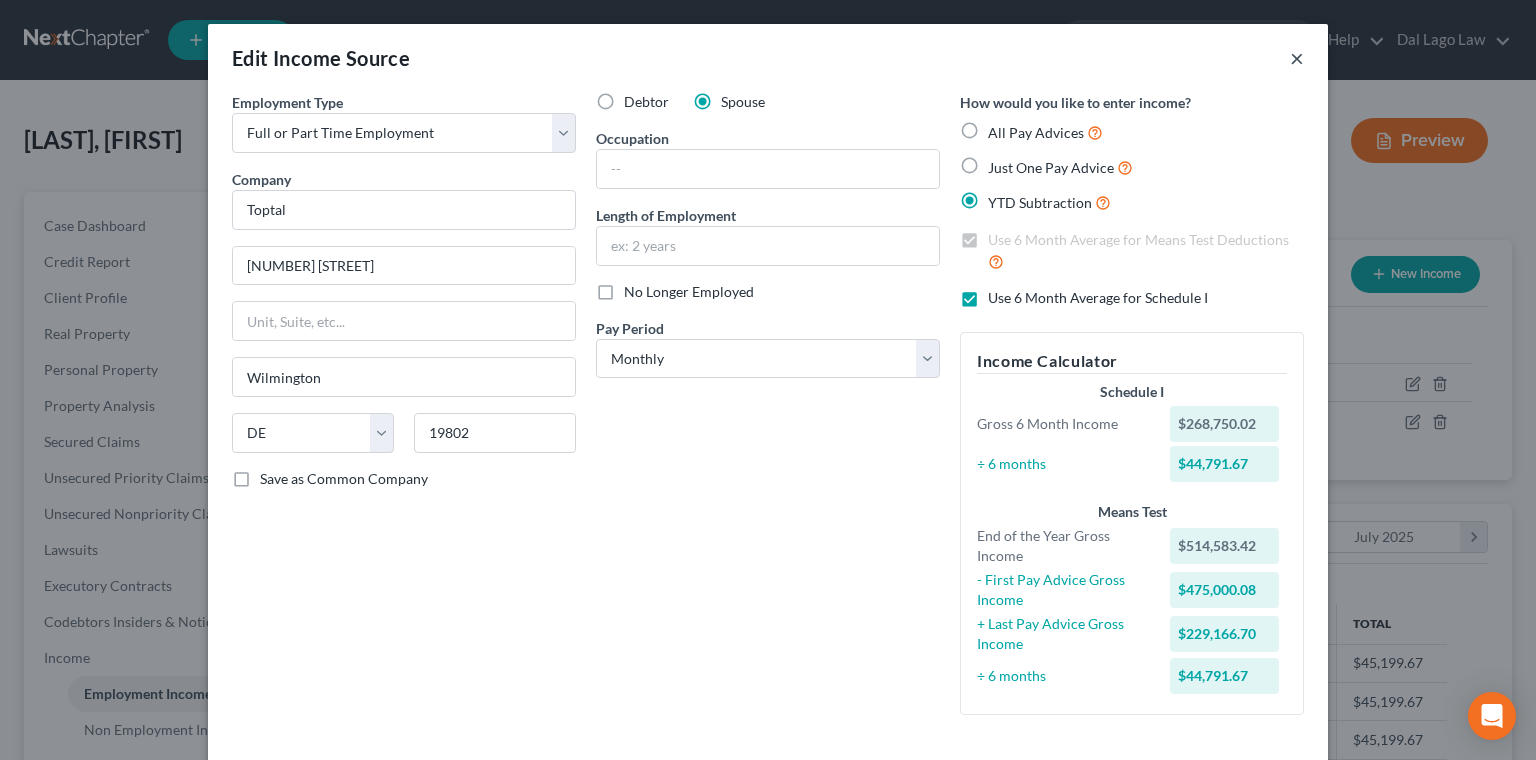click on "×" at bounding box center (1297, 58) 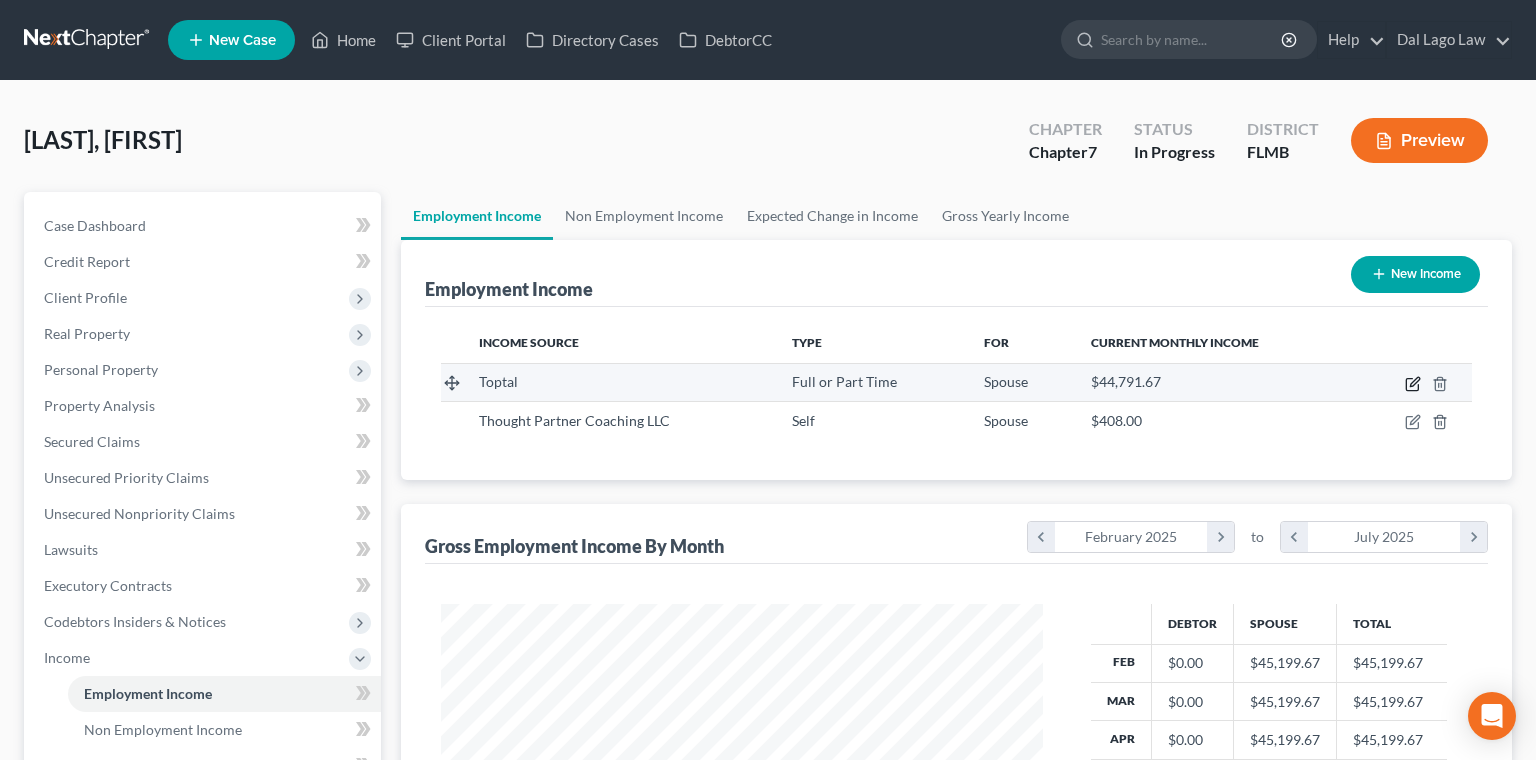click 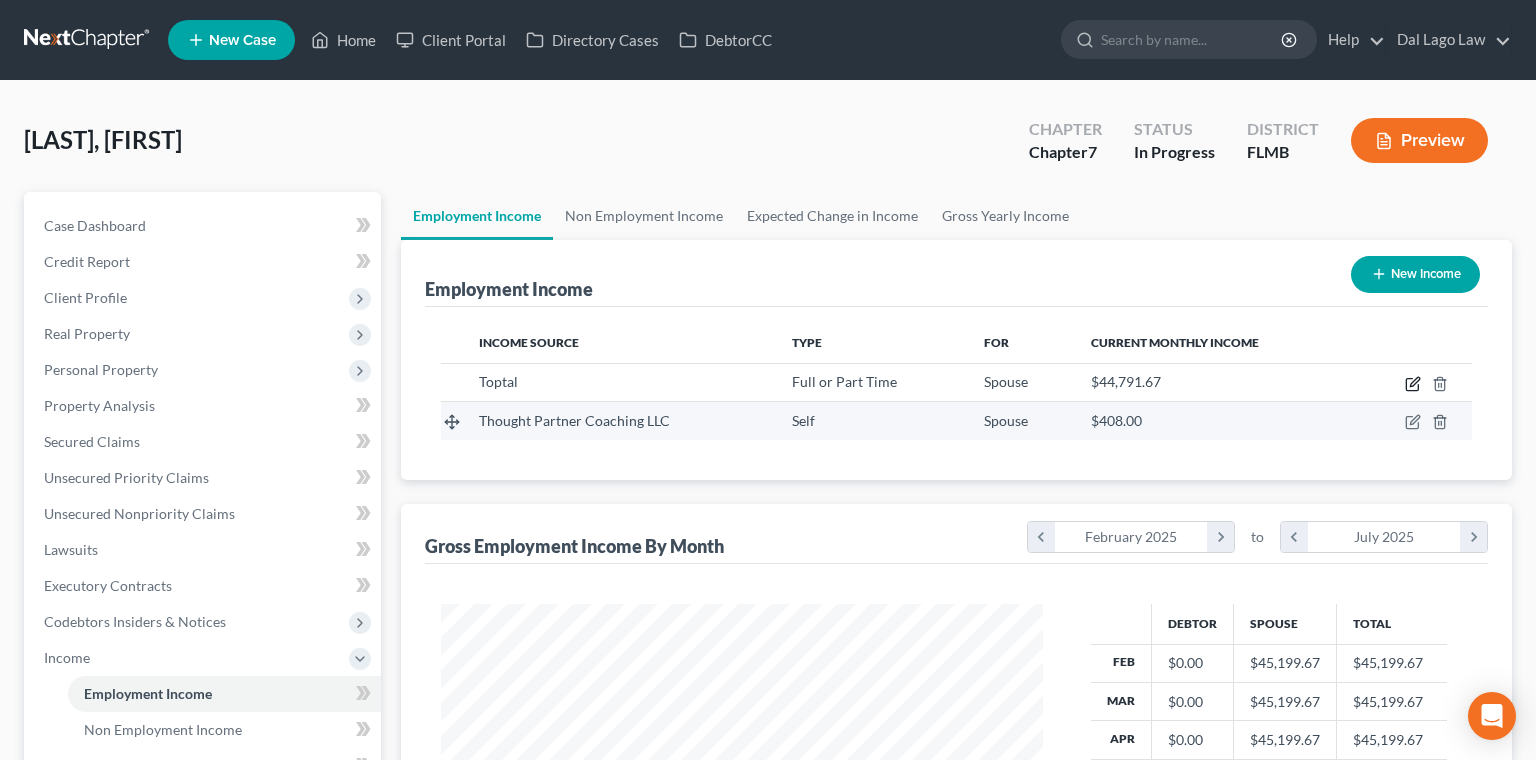 select on "0" 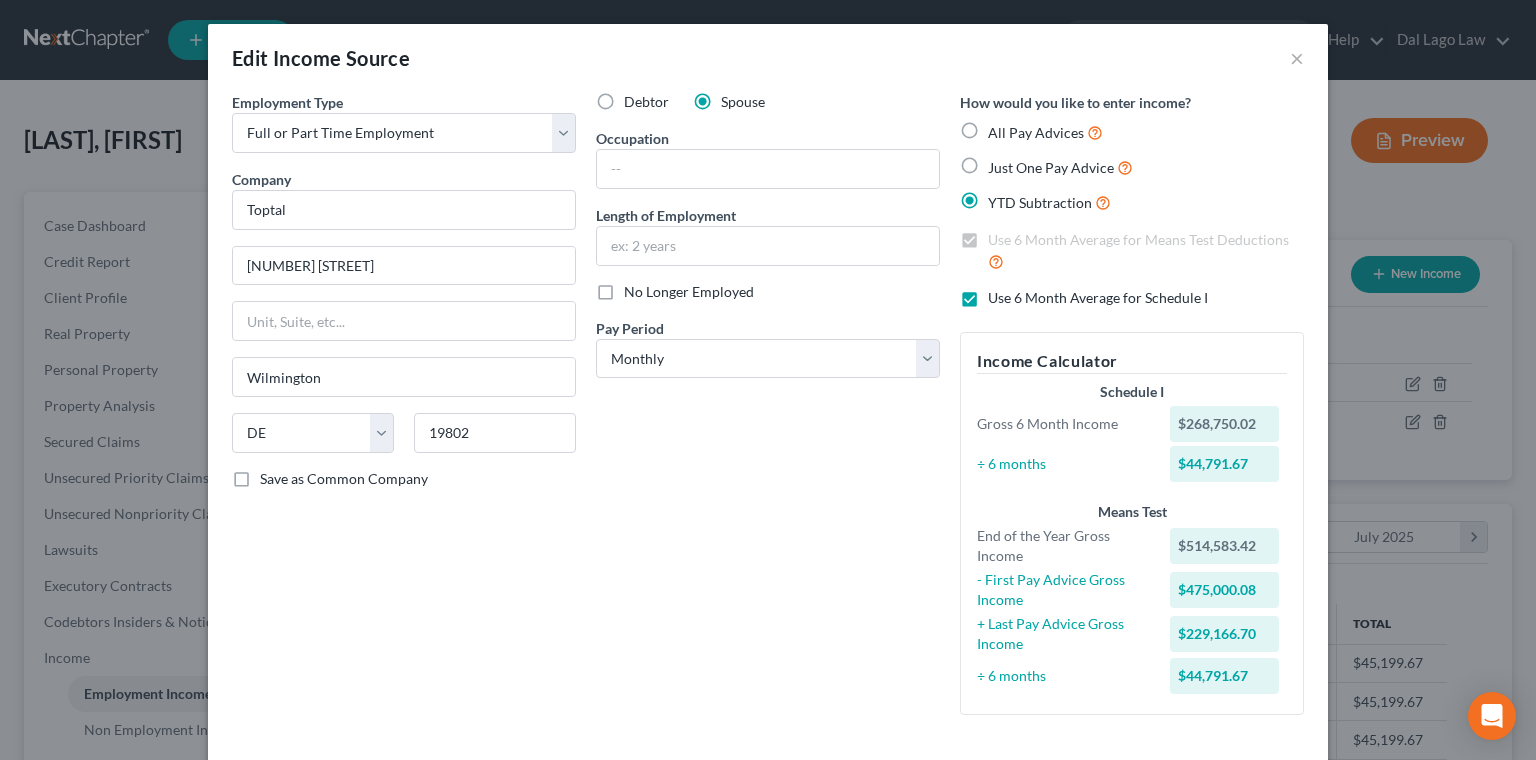 scroll, scrollTop: 23, scrollLeft: 0, axis: vertical 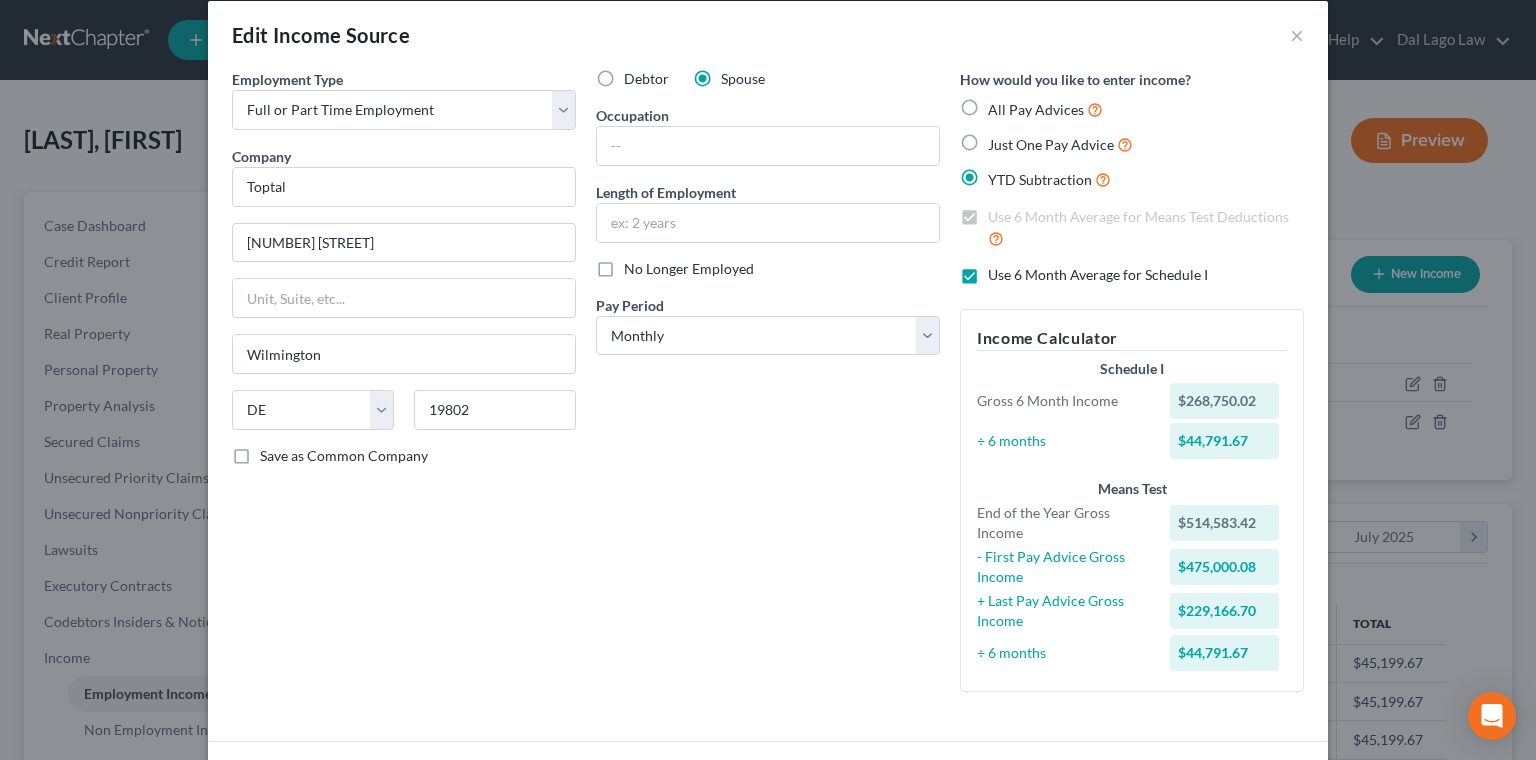 click on "Last Pay Advice YTD" at bounding box center [329, 768] 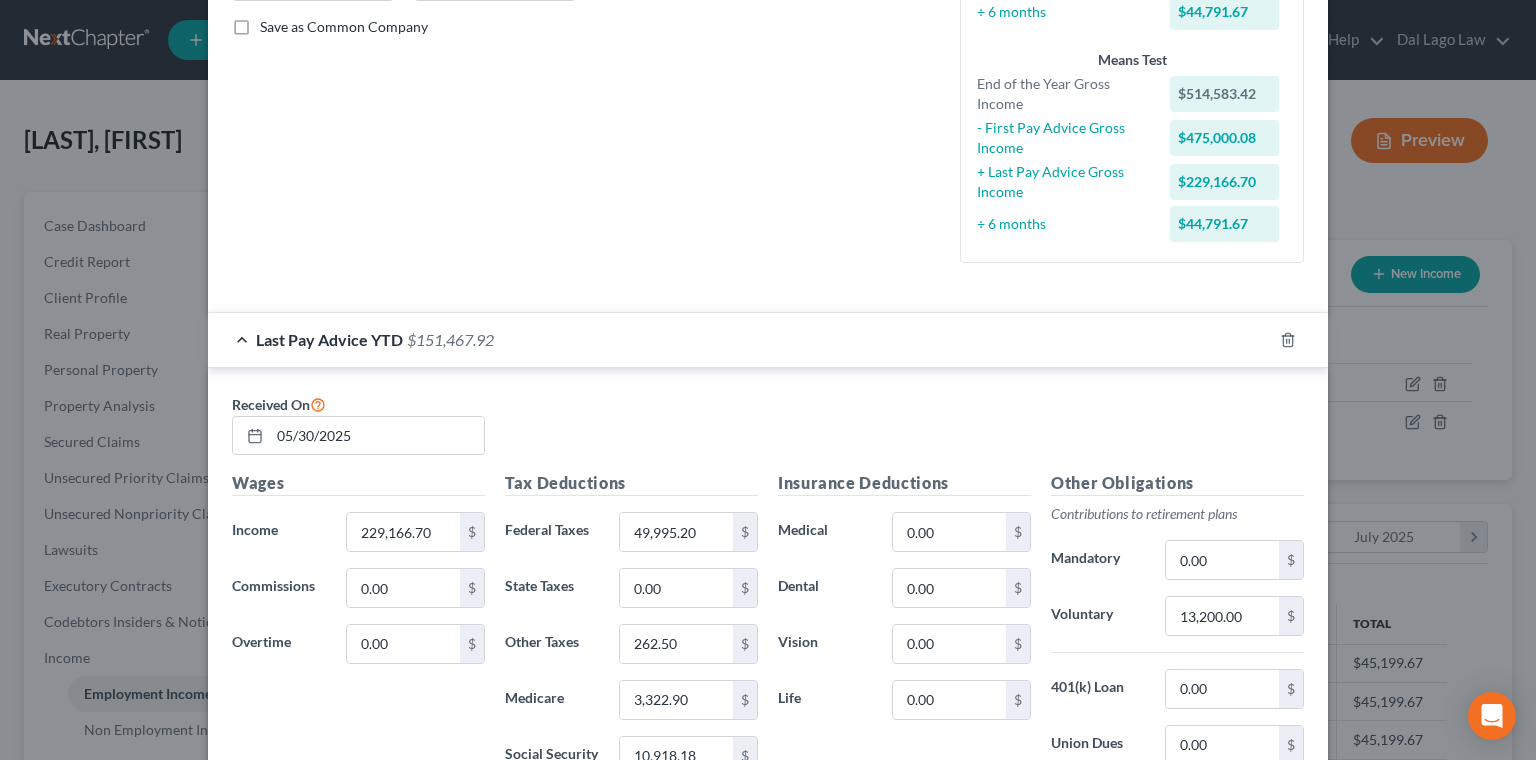 scroll, scrollTop: 470, scrollLeft: 0, axis: vertical 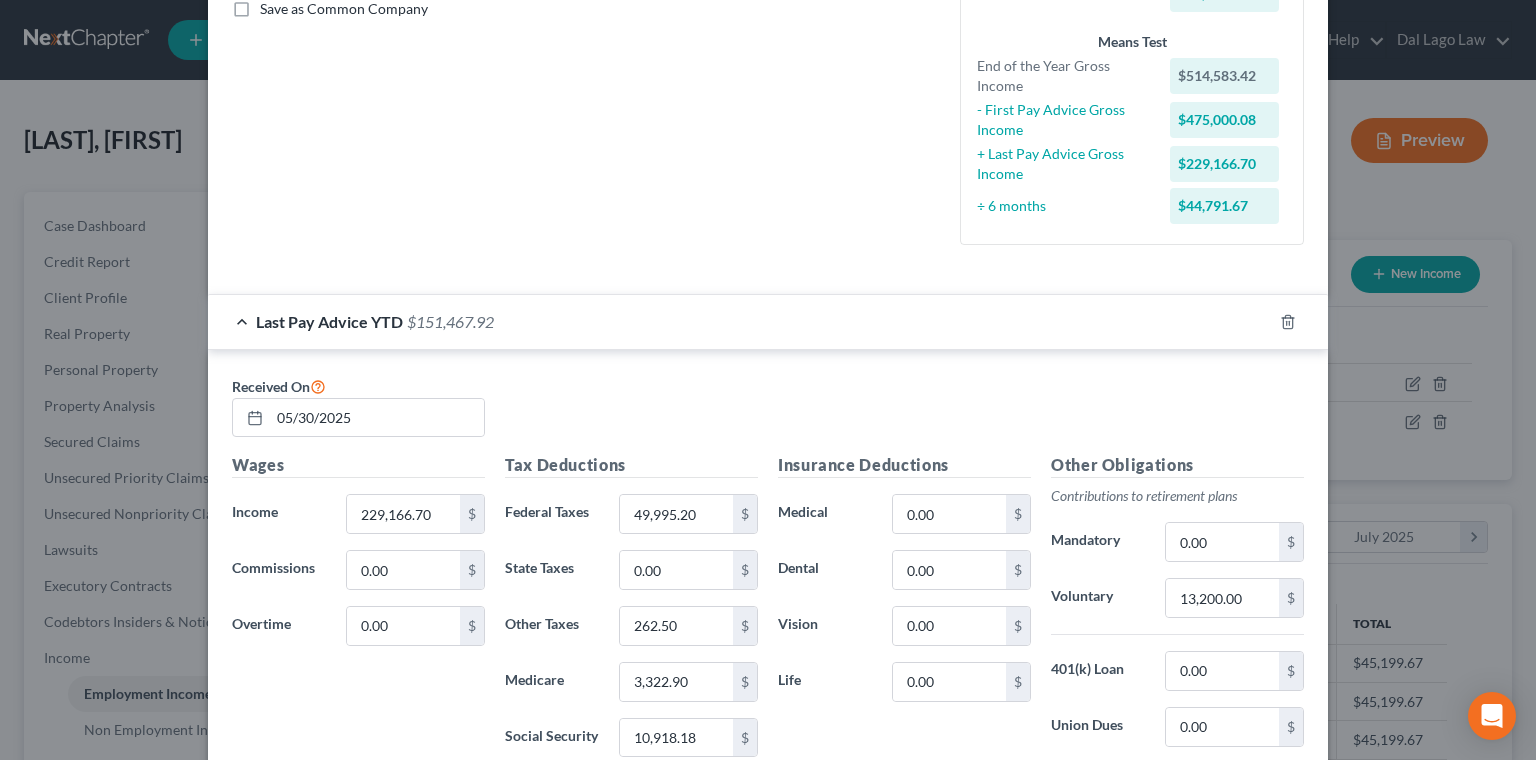 click on "End of the Year Pay Advice YTD  (if needed)" at bounding box center [403, 945] 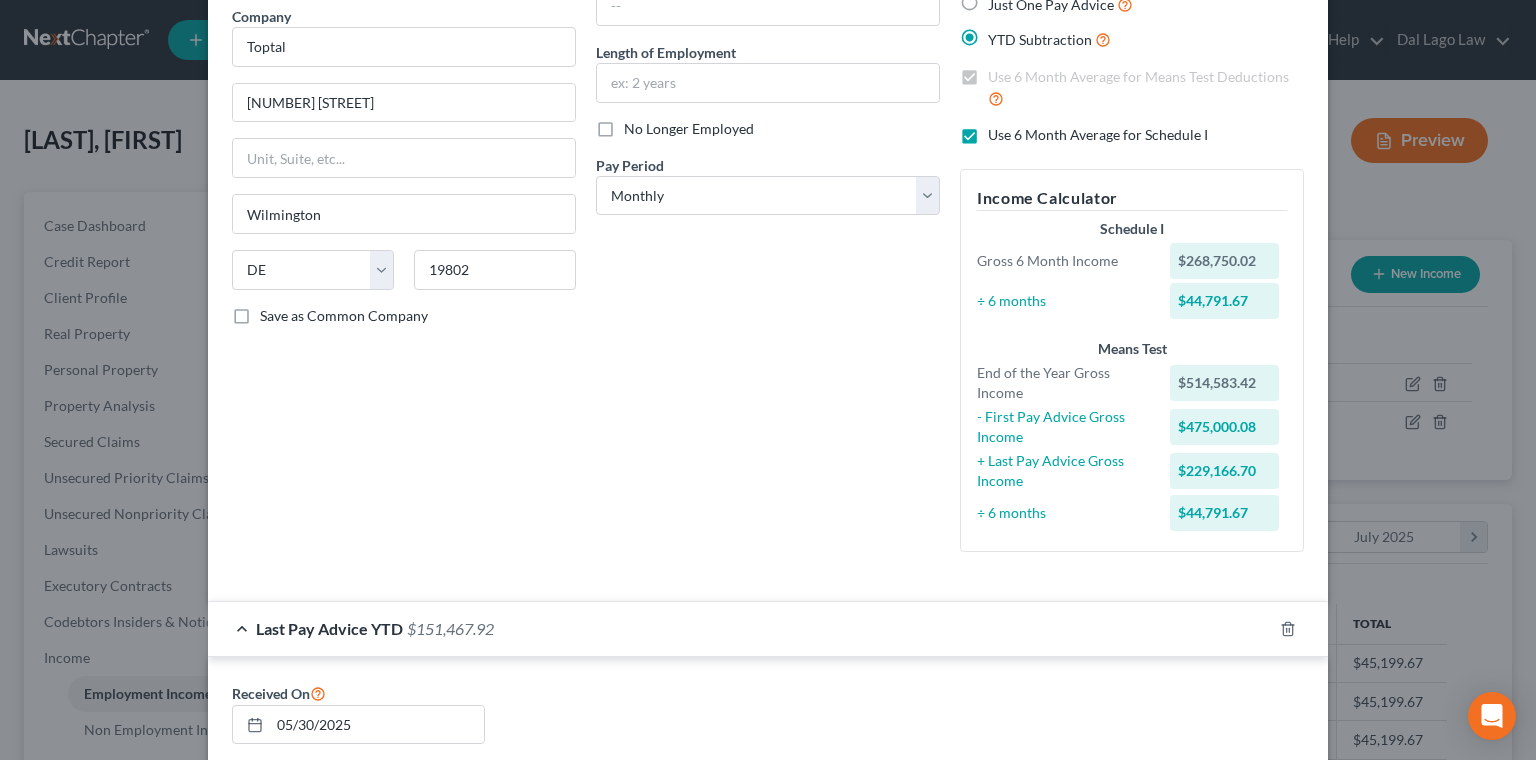 scroll, scrollTop: 0, scrollLeft: 0, axis: both 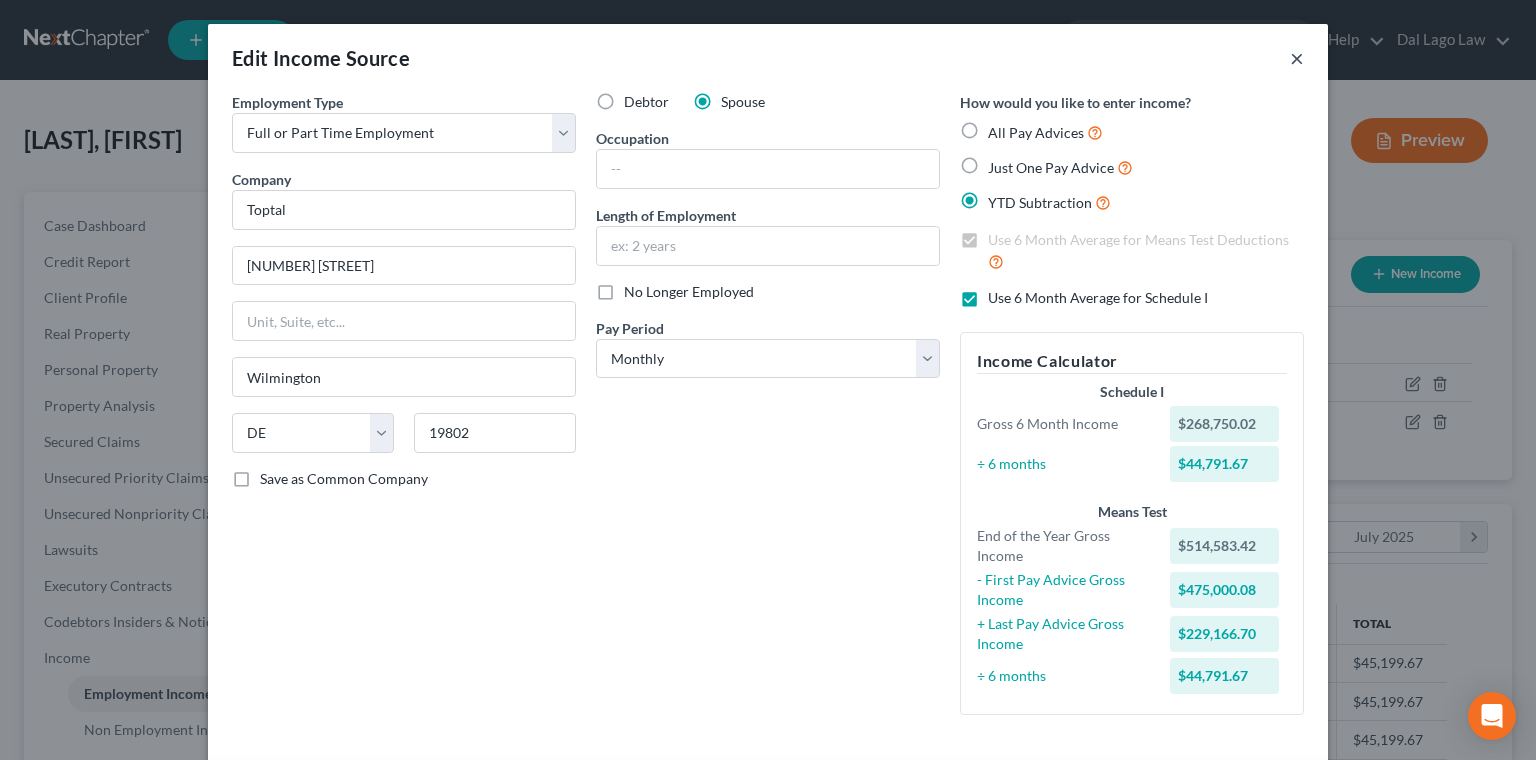 click on "×" at bounding box center [1297, 58] 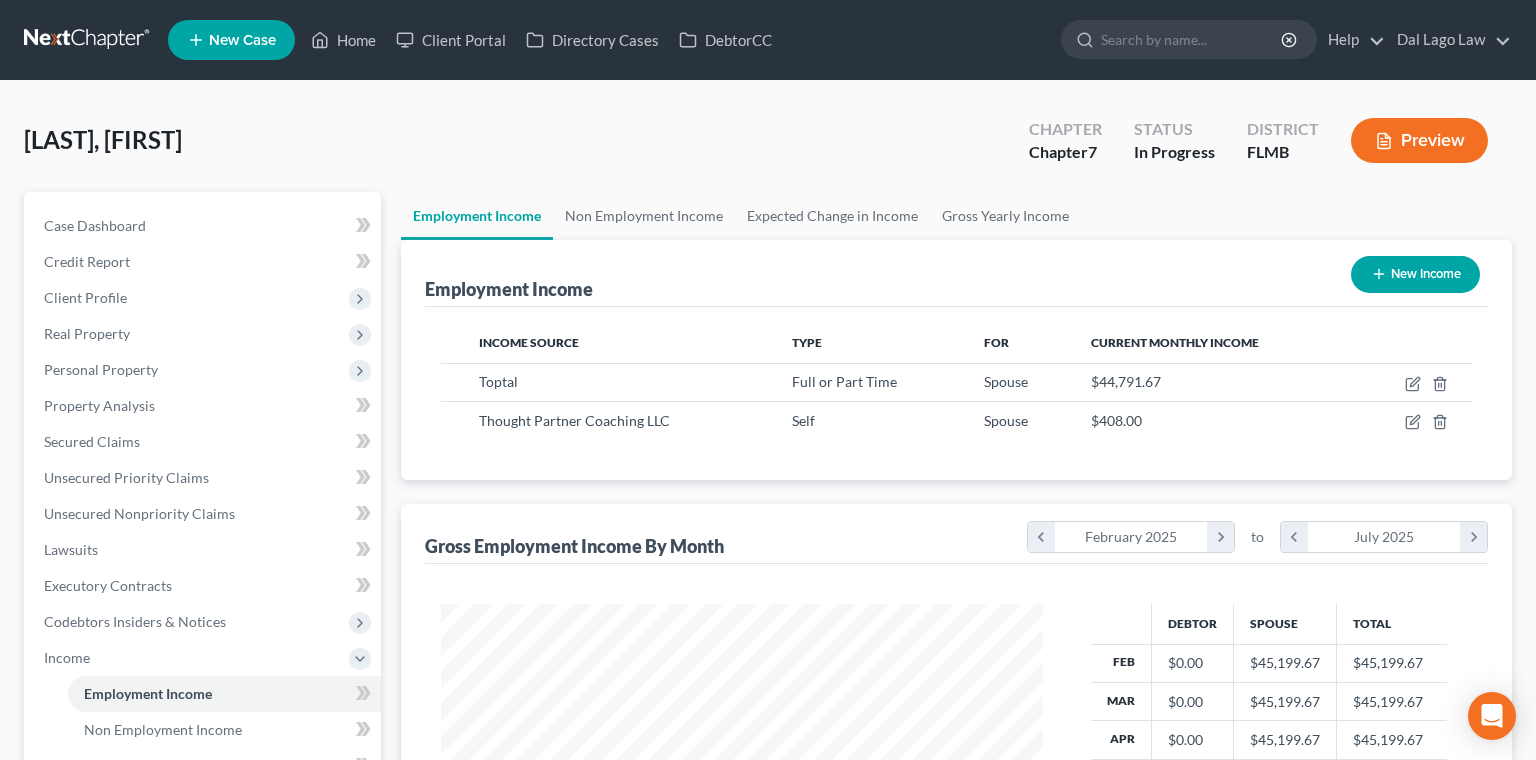 click on "Expenses" at bounding box center (72, 837) 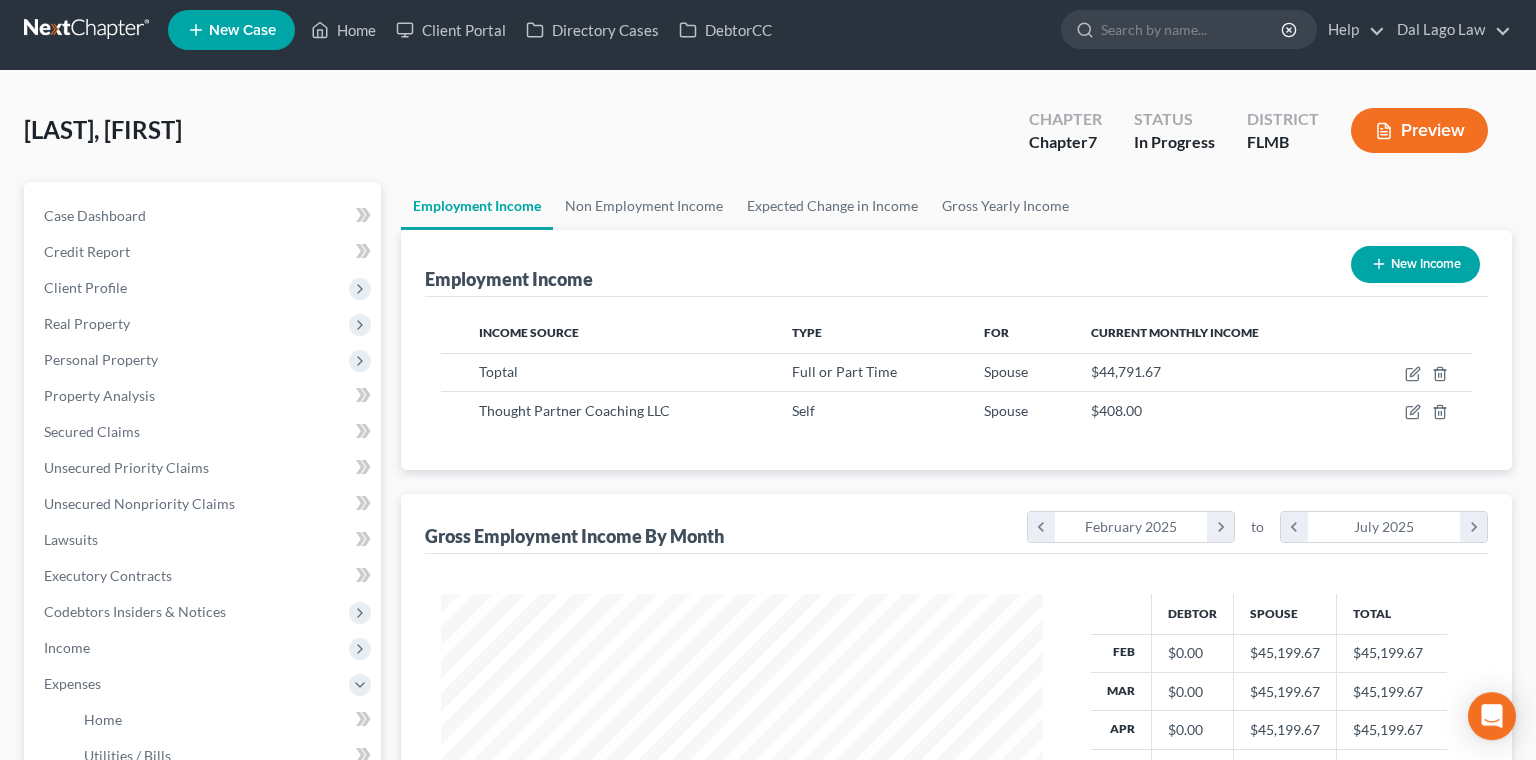 scroll, scrollTop: 76, scrollLeft: 0, axis: vertical 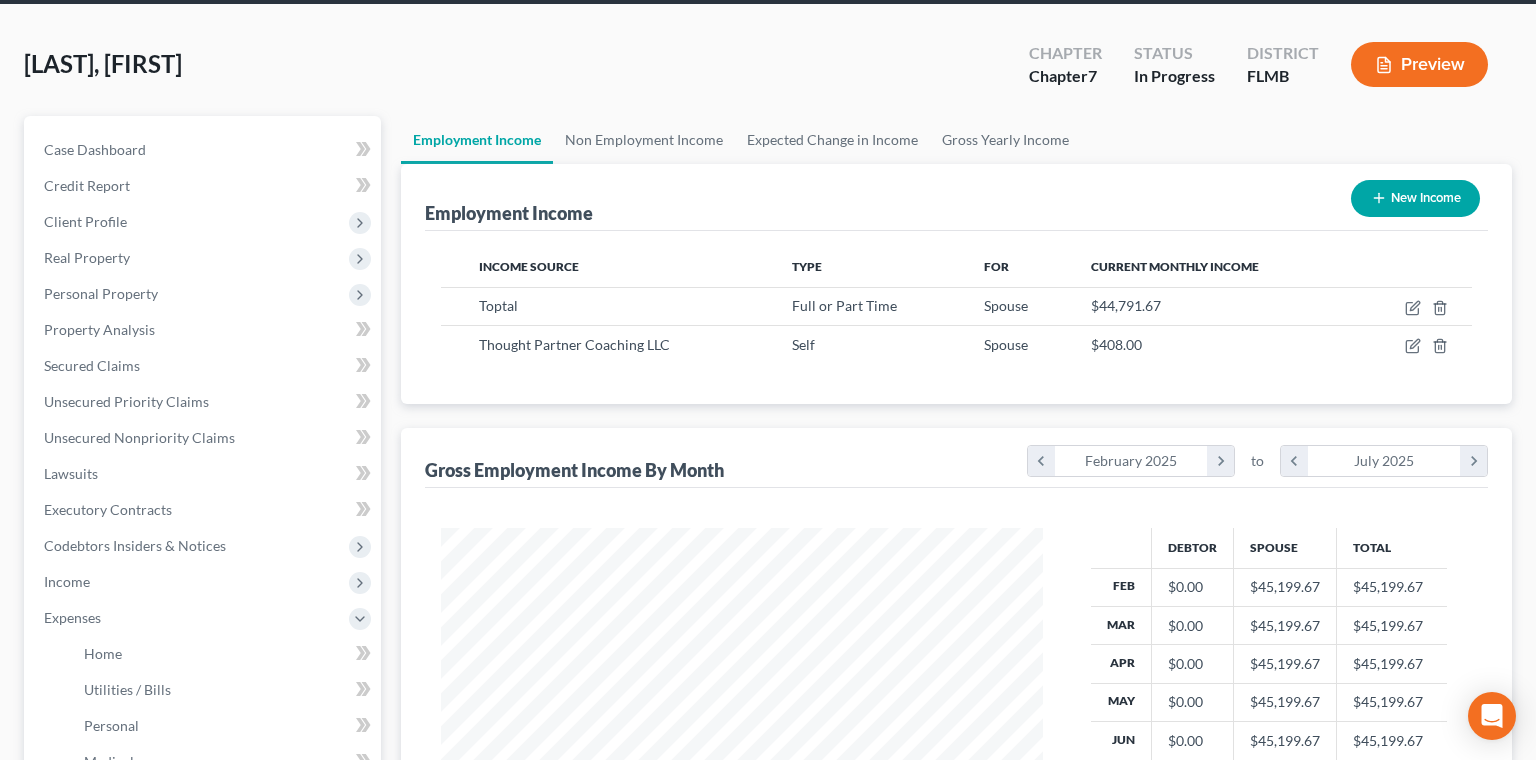 click on "Family" at bounding box center (105, 869) 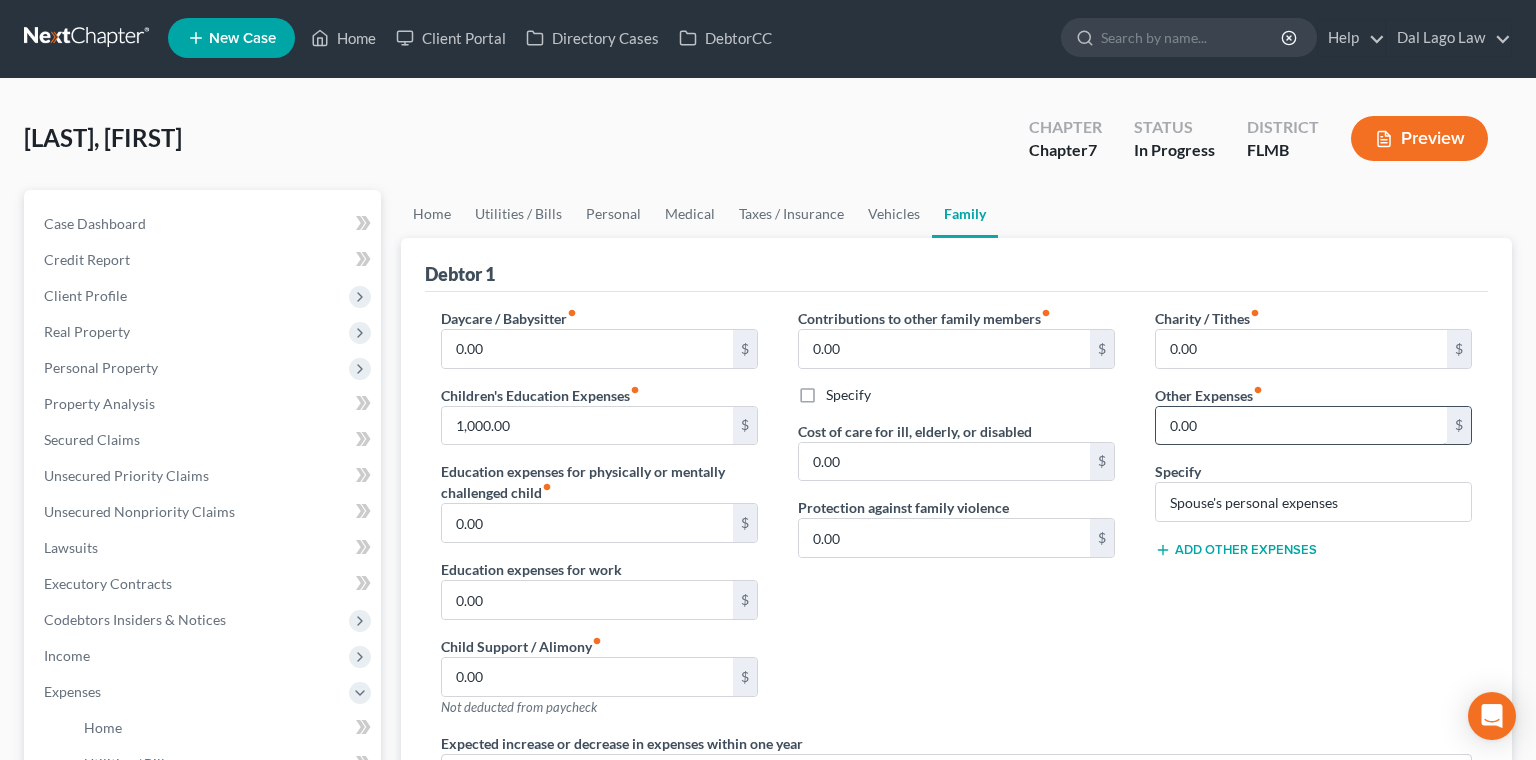 scroll, scrollTop: 0, scrollLeft: 0, axis: both 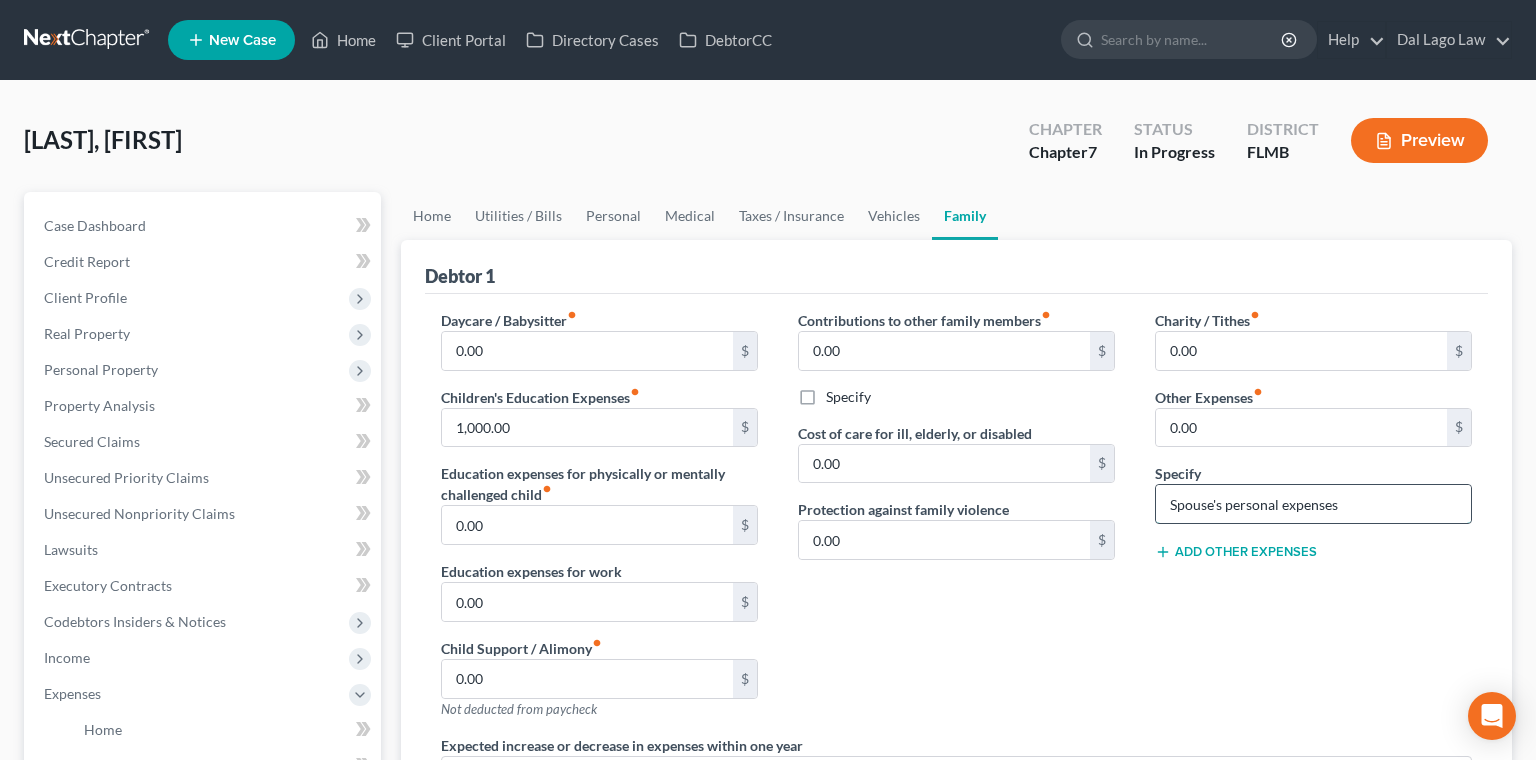 click on "Spouse's personal expenses" at bounding box center [1313, 504] 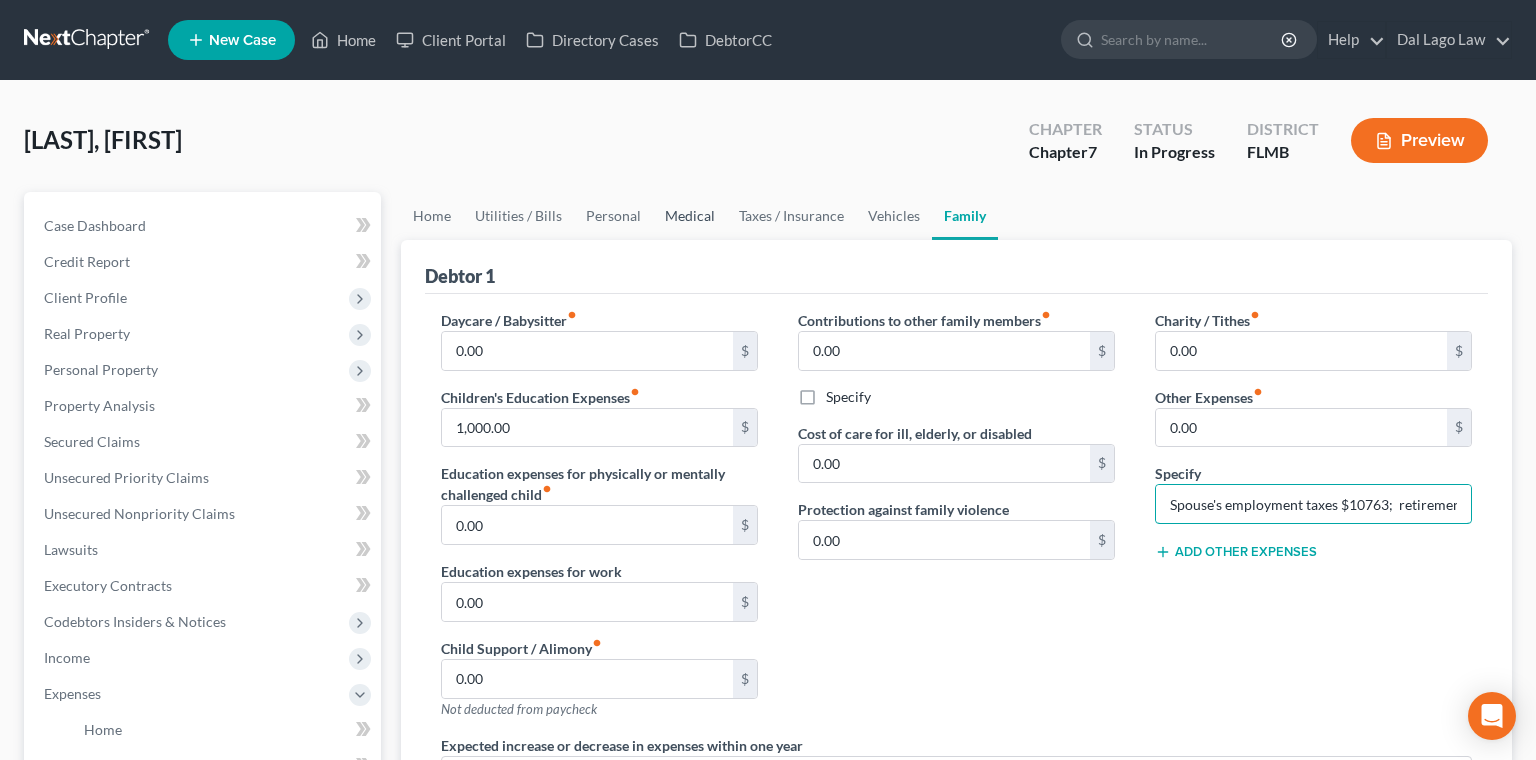 type on "Spouse's employment taxes $10763;  retirement $2542; personal expenses" 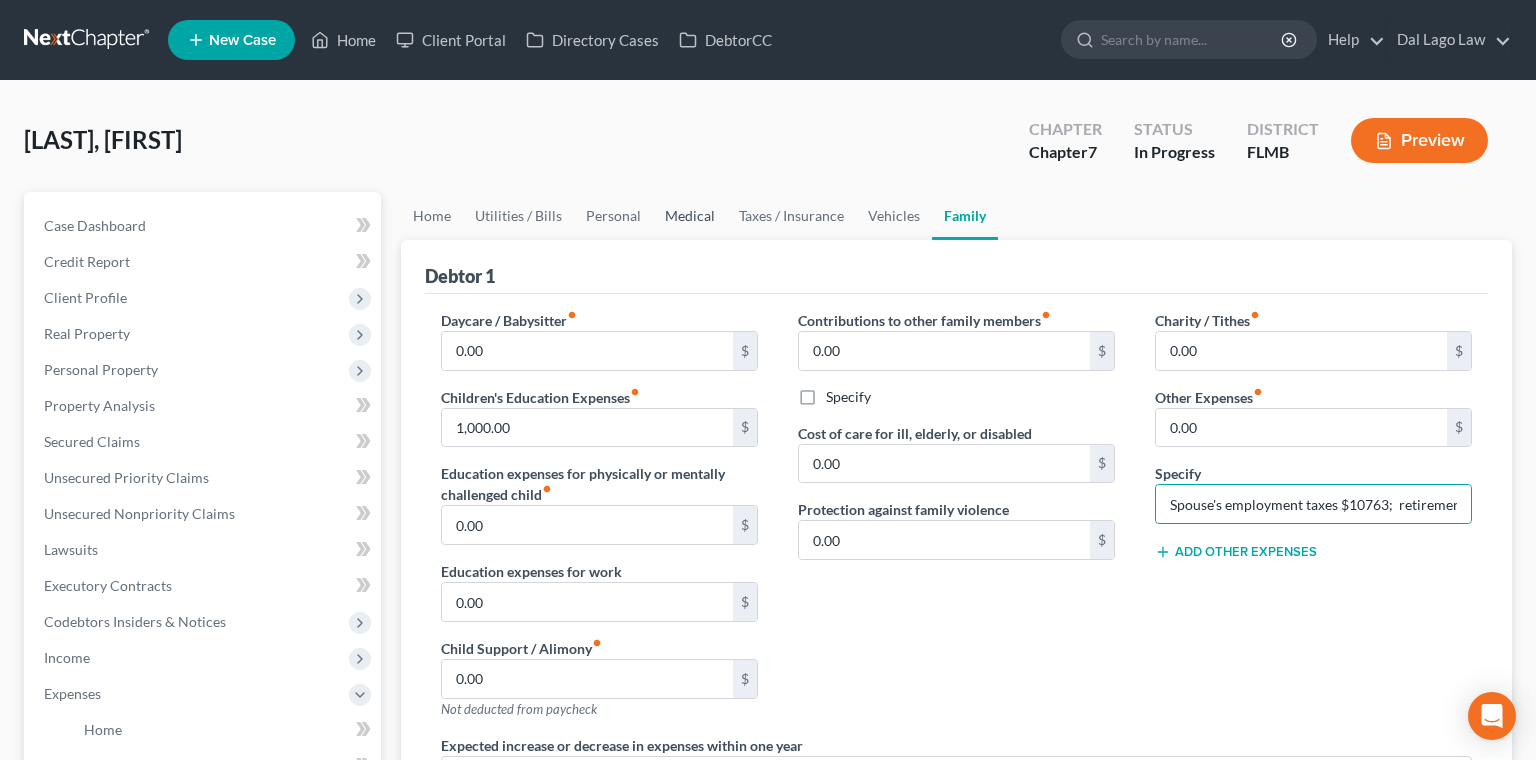 click on "Medical" at bounding box center (690, 216) 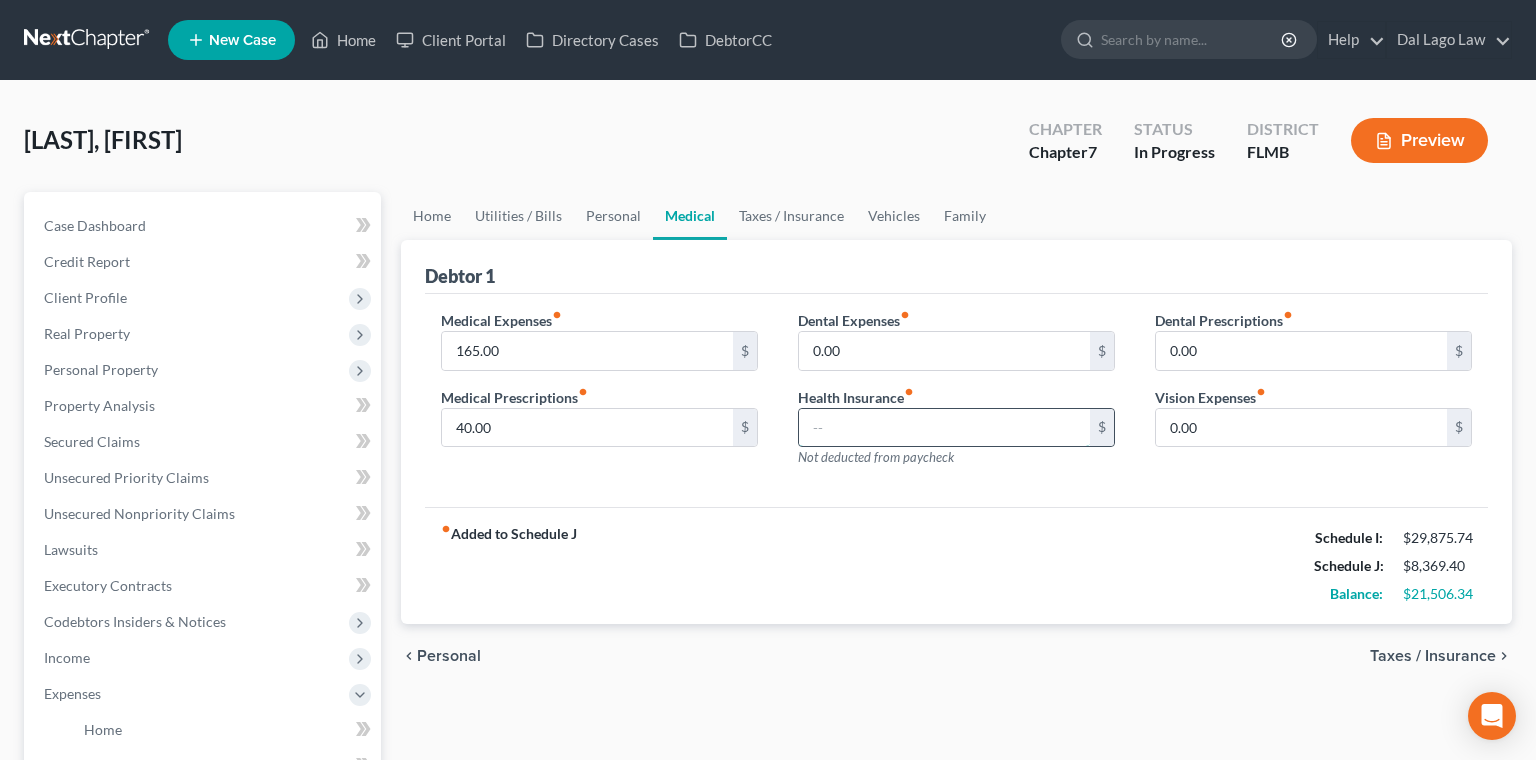 click at bounding box center (944, 428) 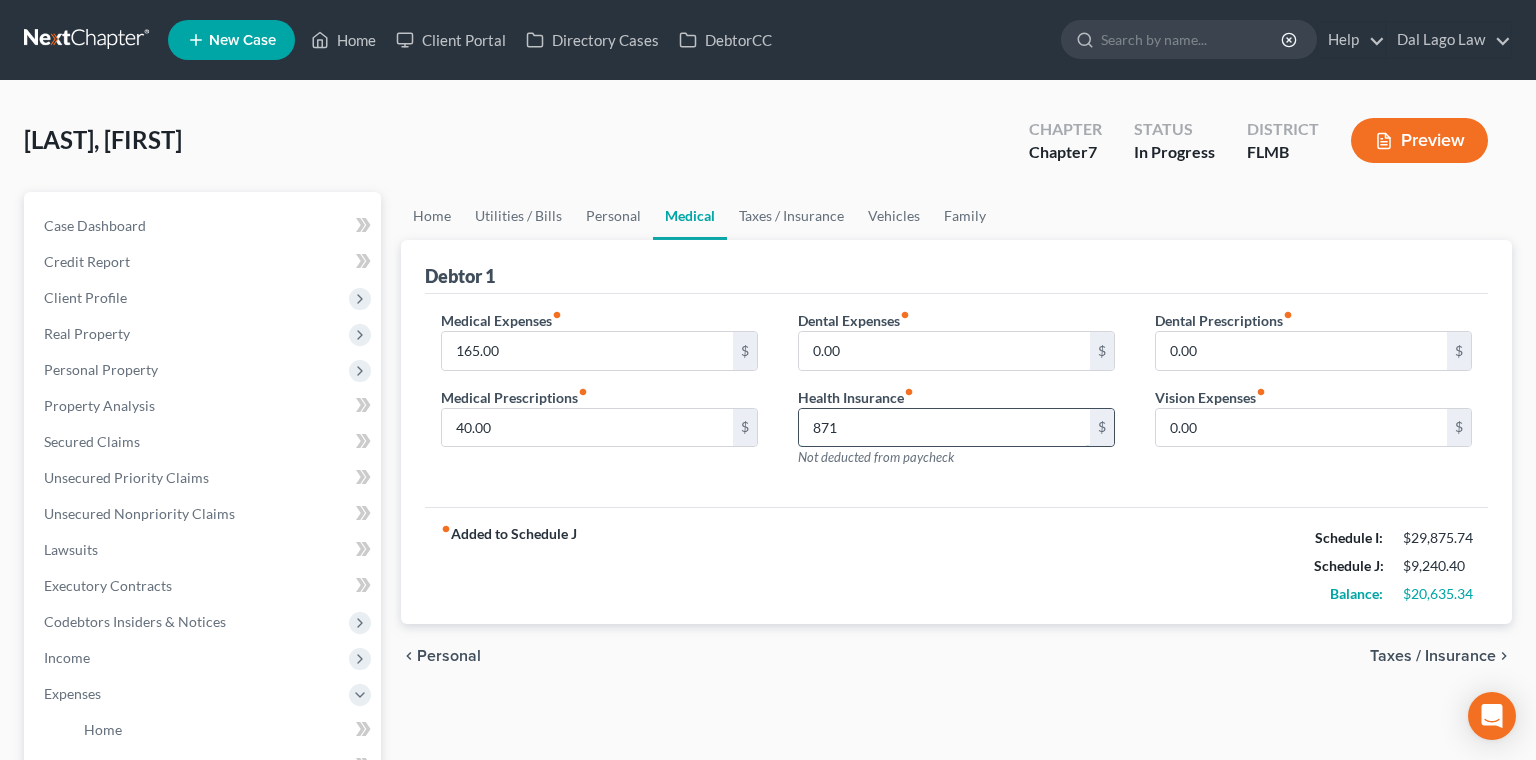 type on "871" 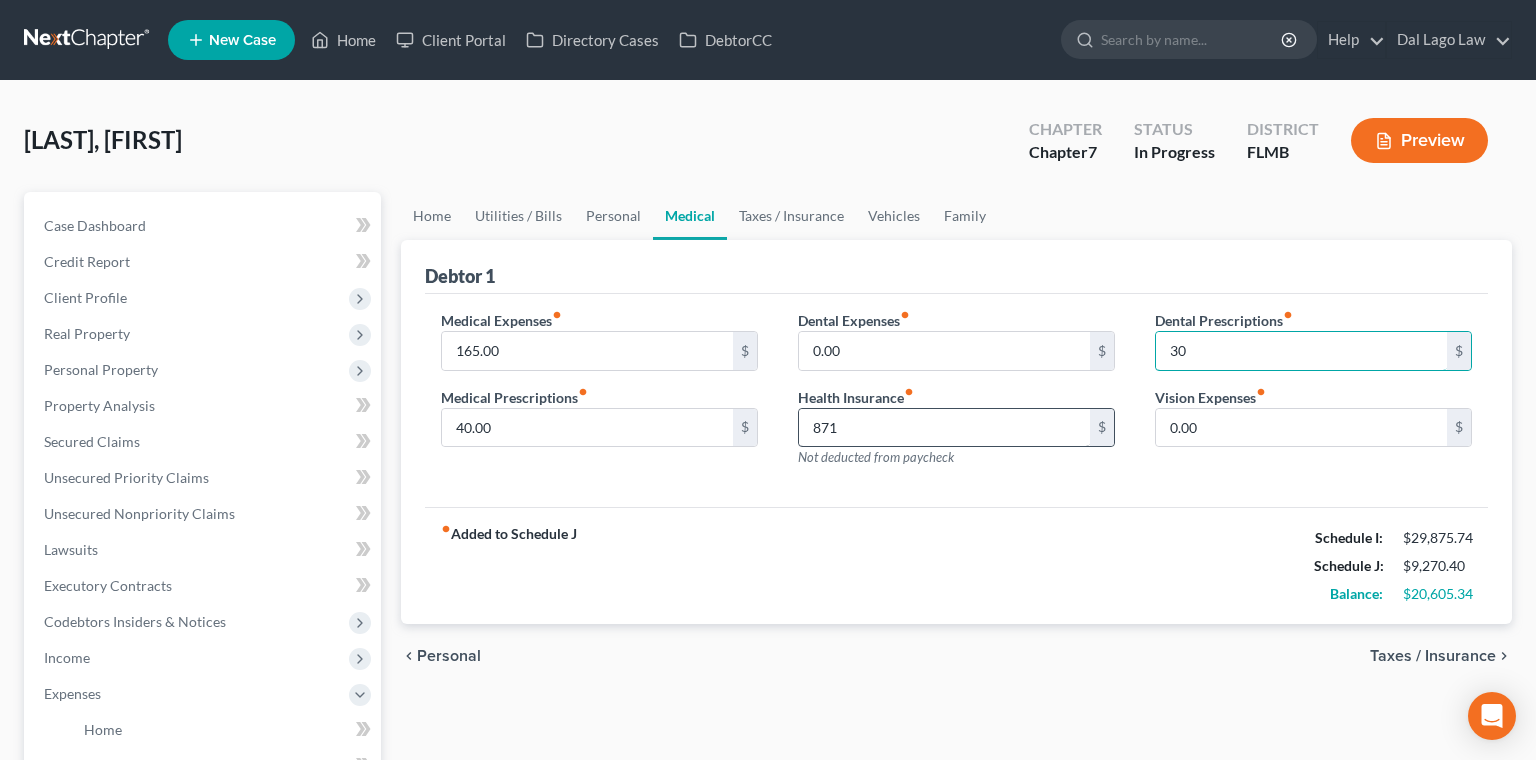 type on "30" 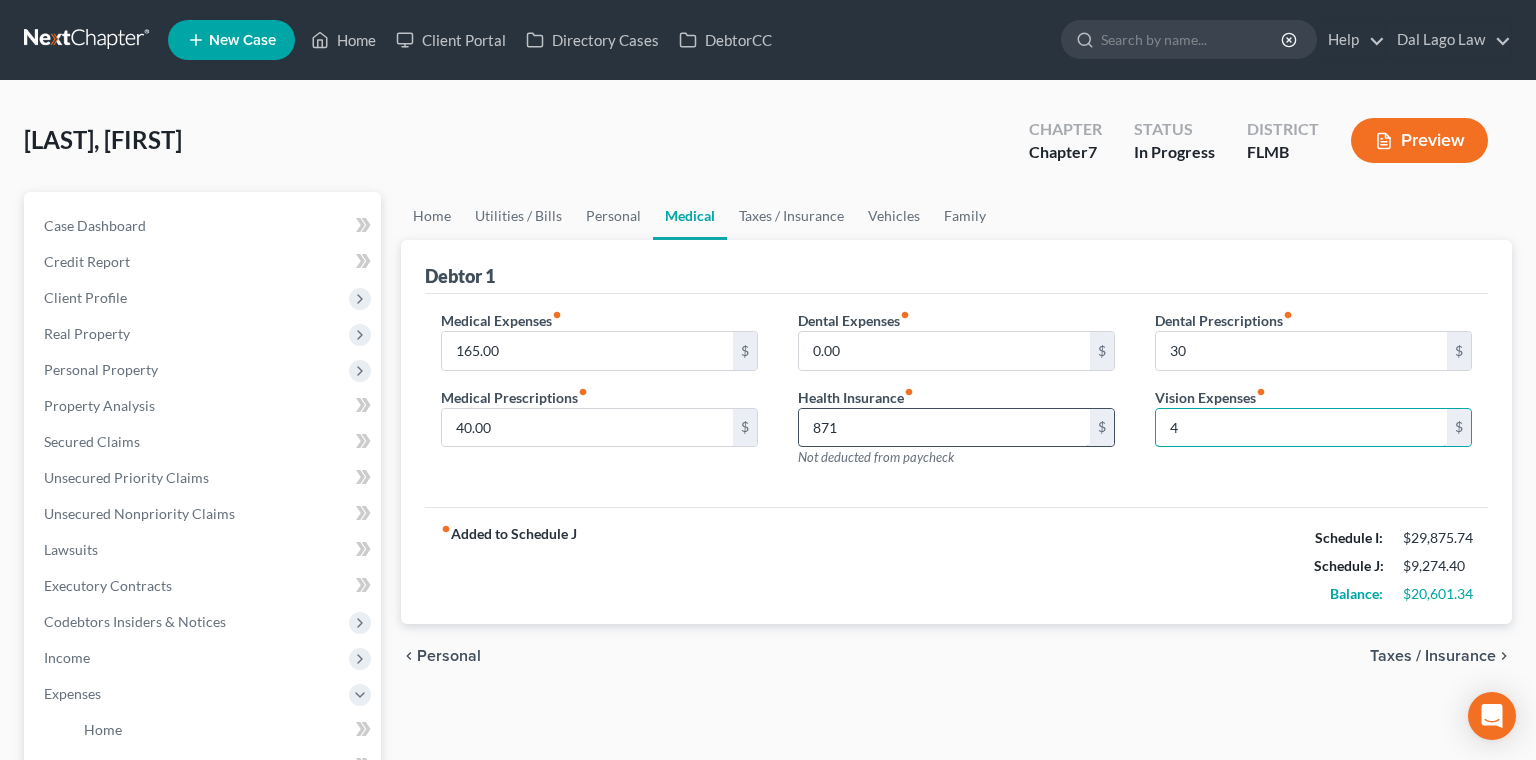 type on "4" 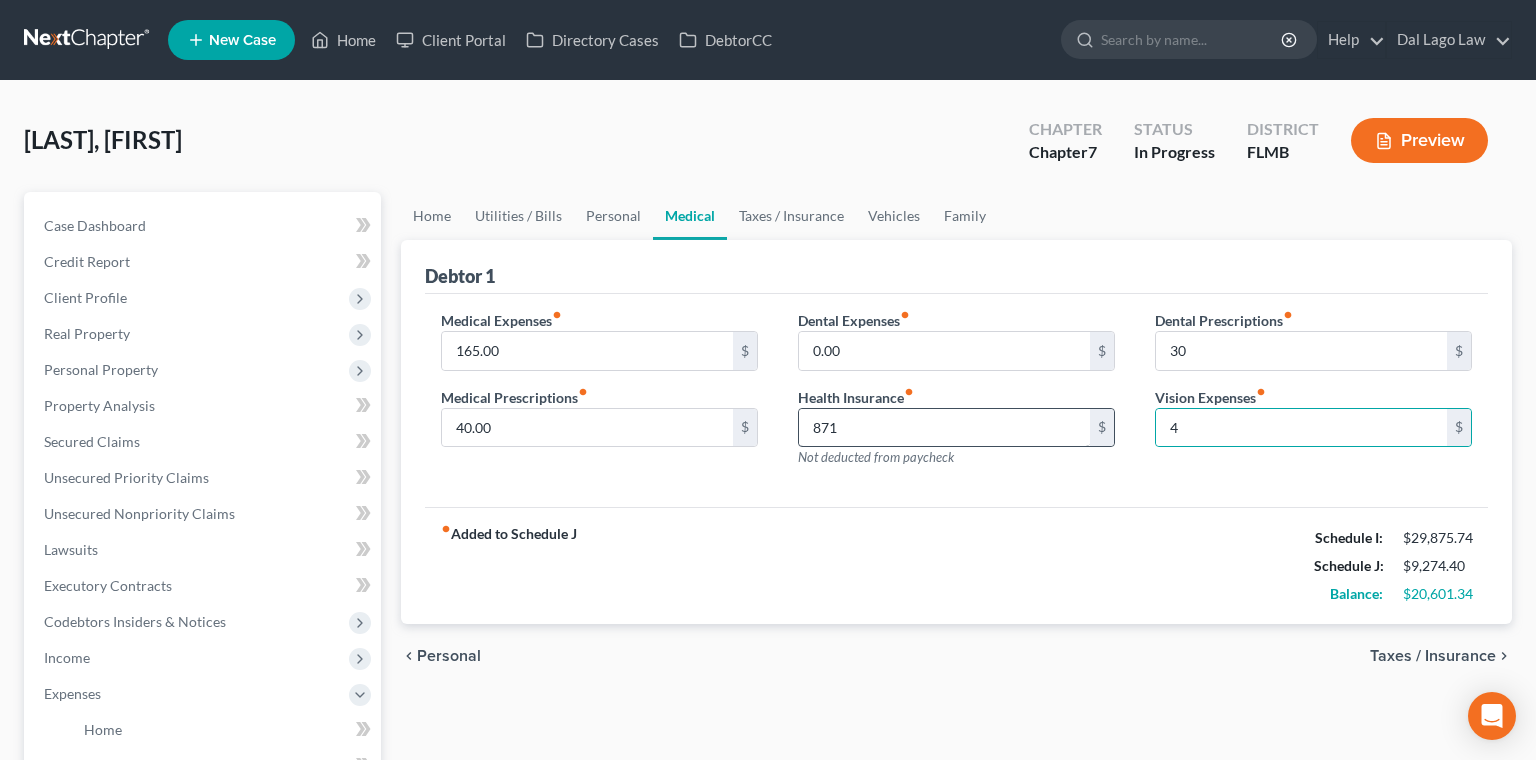 type 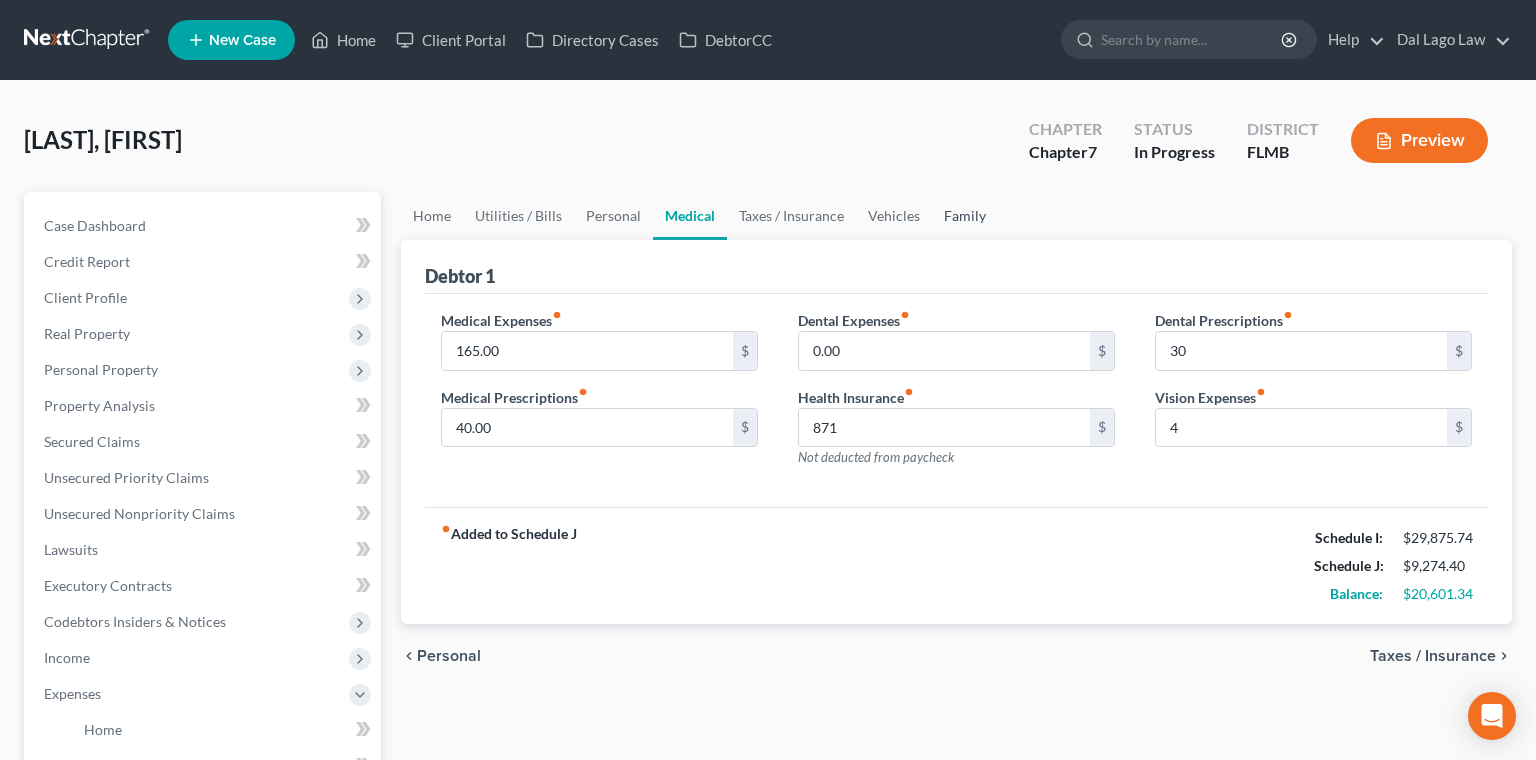 click on "Family" at bounding box center (965, 216) 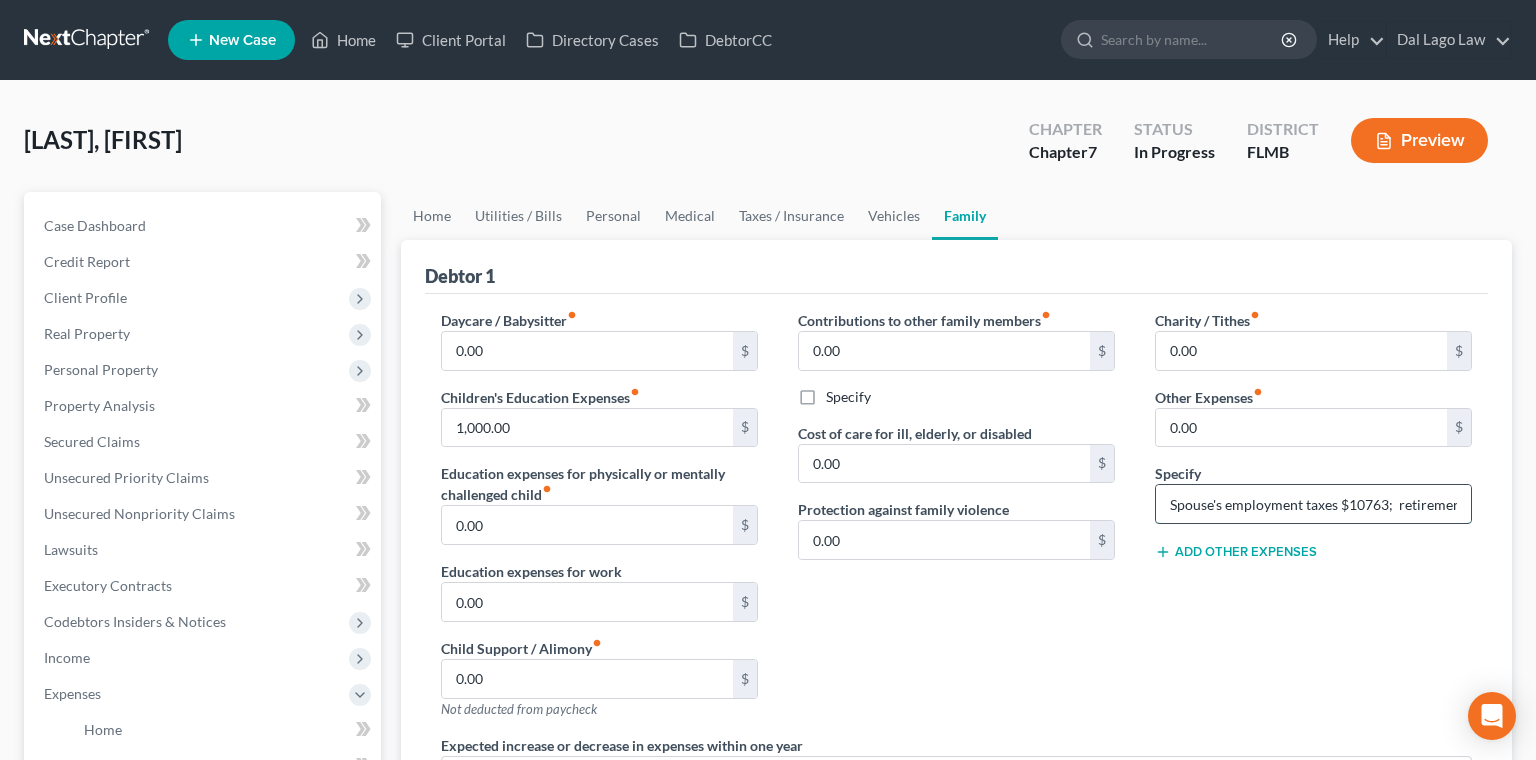 click on "Spouse's employment taxes $10763;  retirement $2542; personal expenses" at bounding box center [1313, 504] 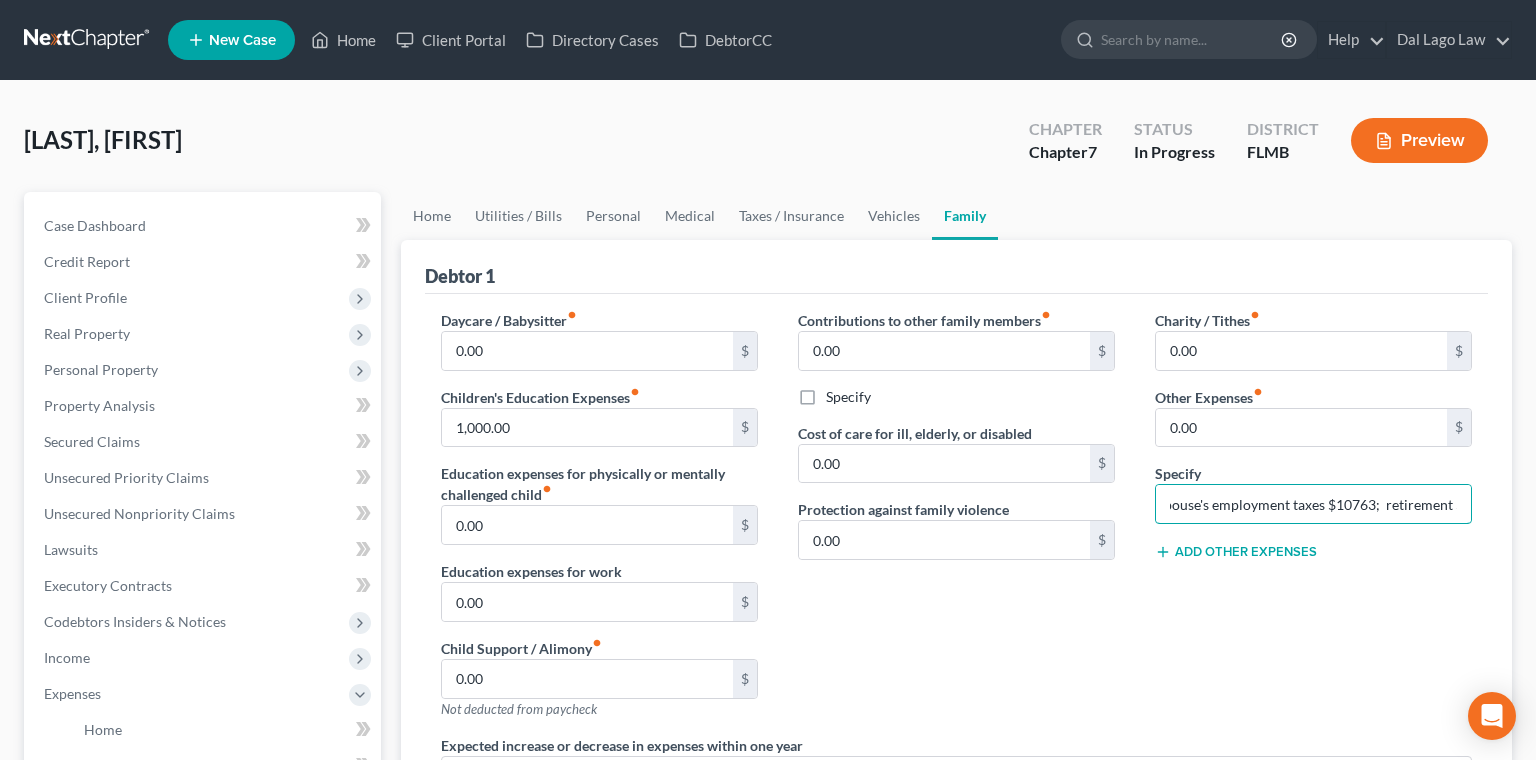 scroll, scrollTop: 0, scrollLeft: 18, axis: horizontal 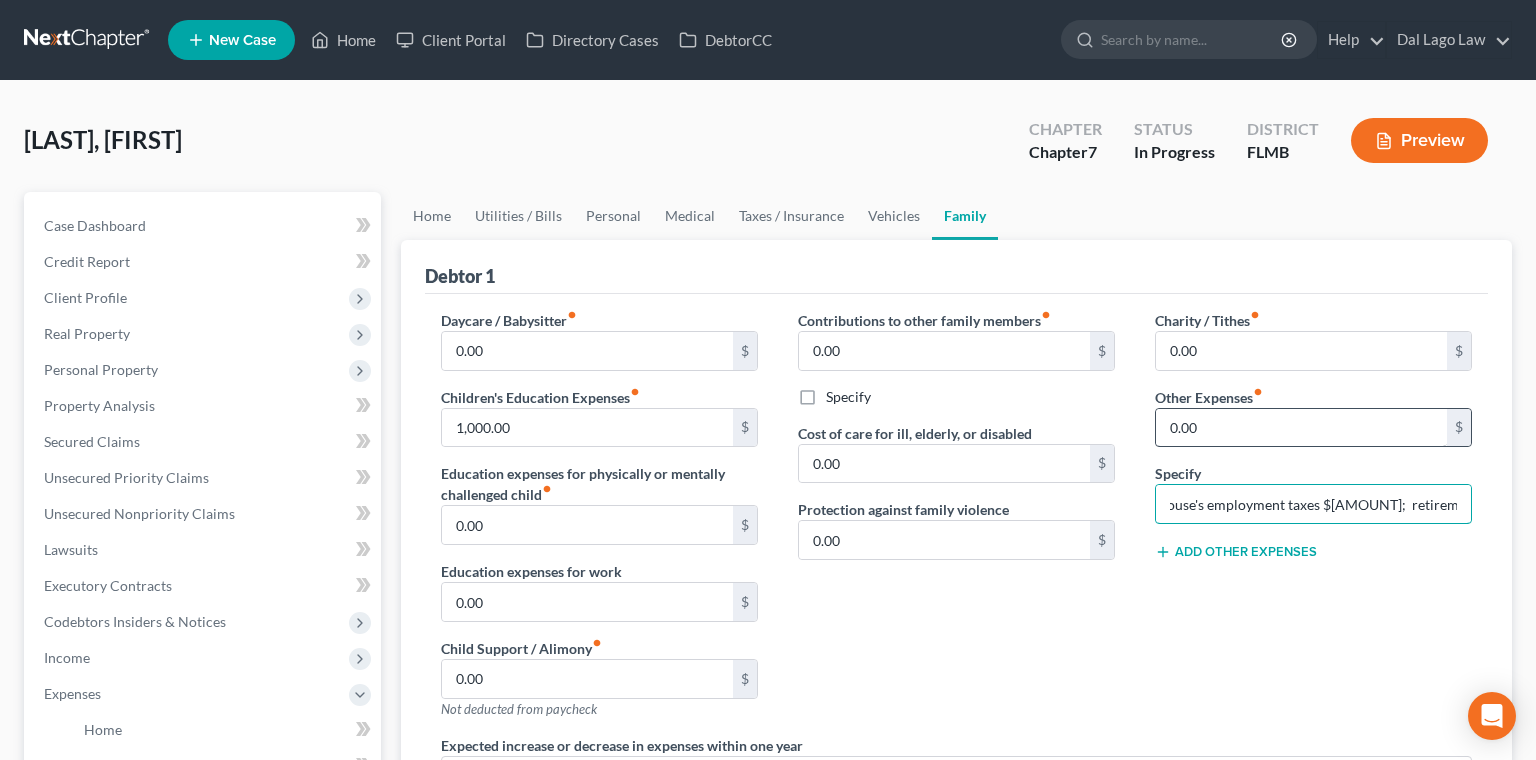 type on "Spouse's employment taxes $[AMOUNT];  retirement $[AMOUNT]; life insur $[AMOUNT]; personal expenses $[AMOUNT]" 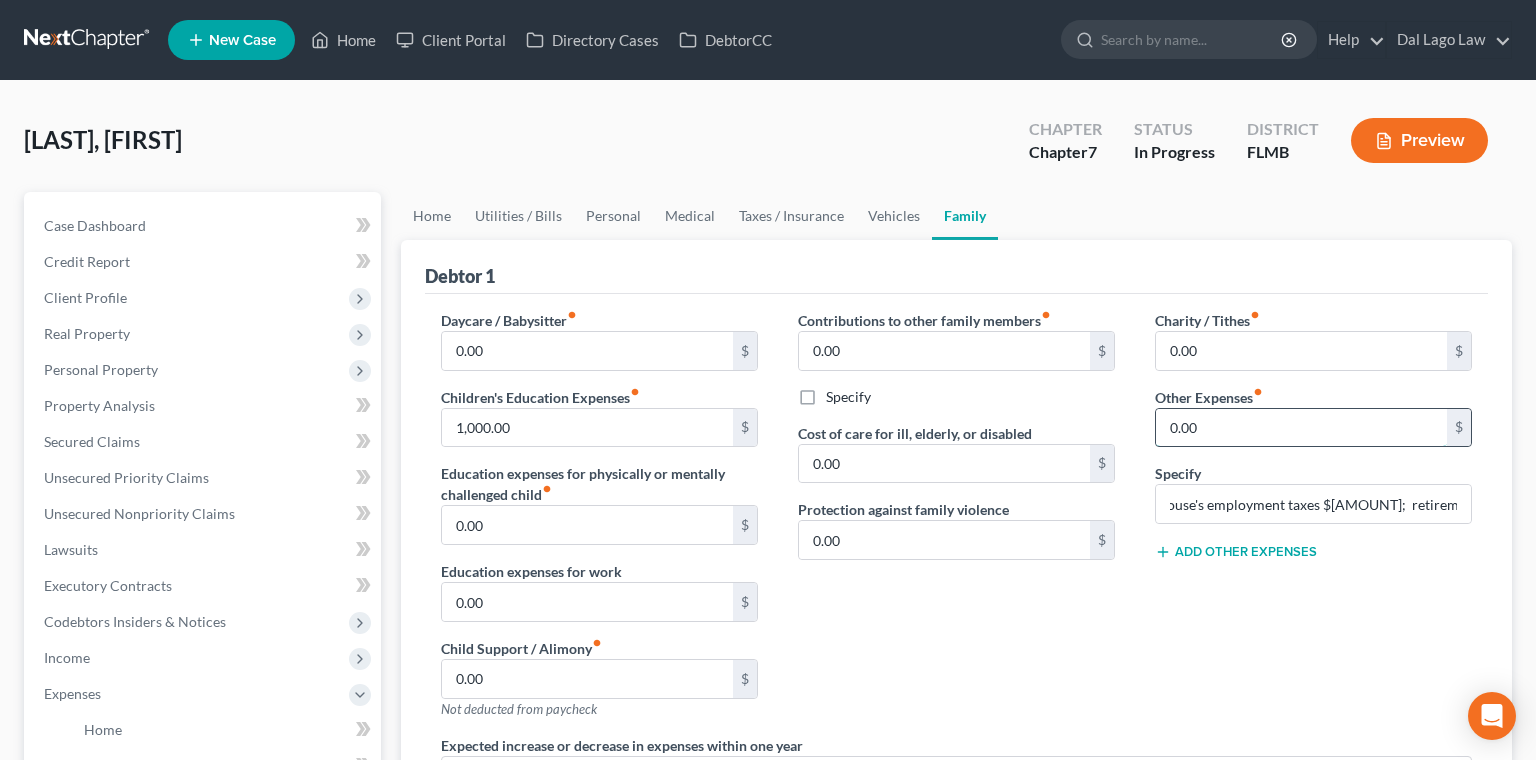 click on "0.00" at bounding box center [1301, 428] 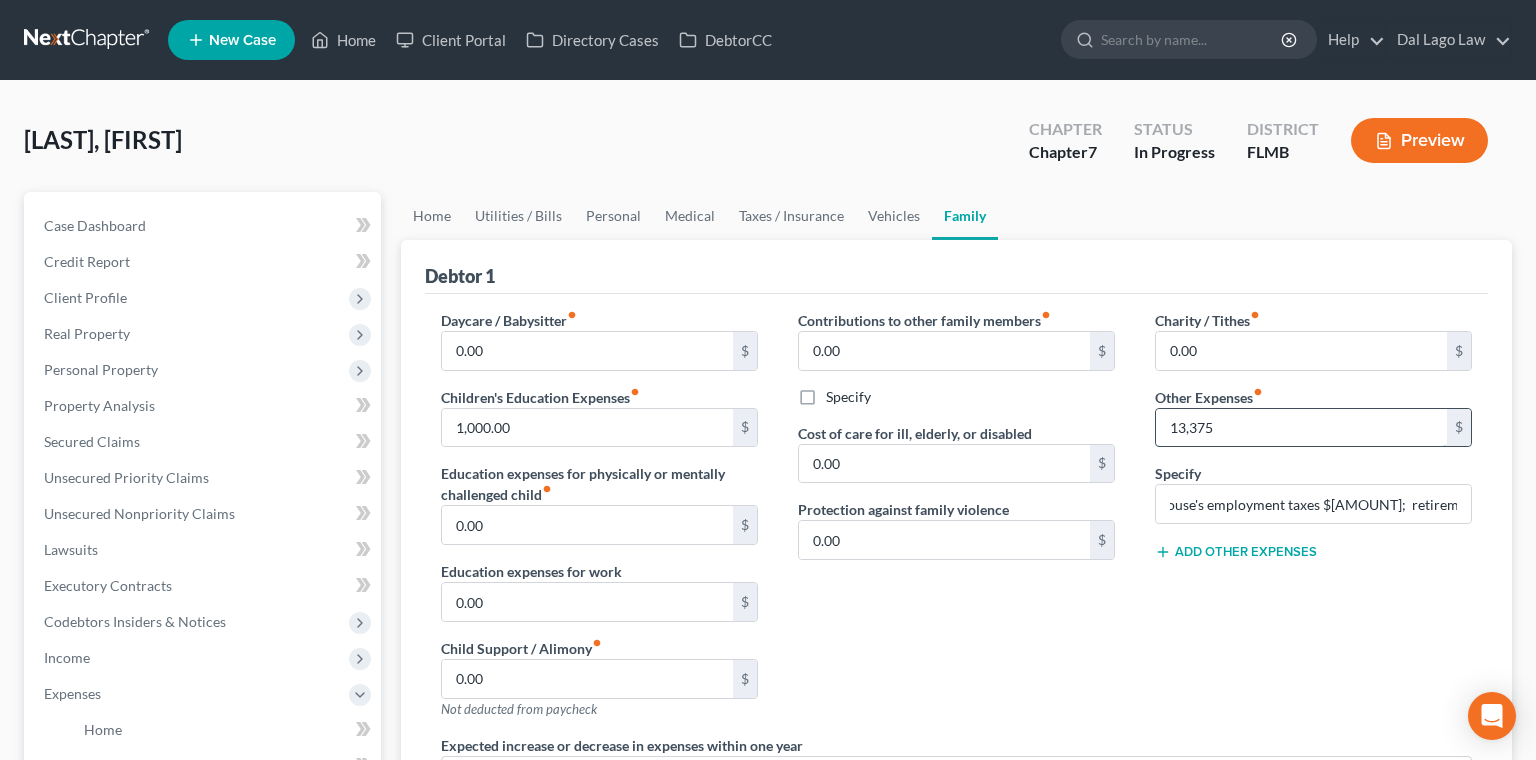 type on "13,375" 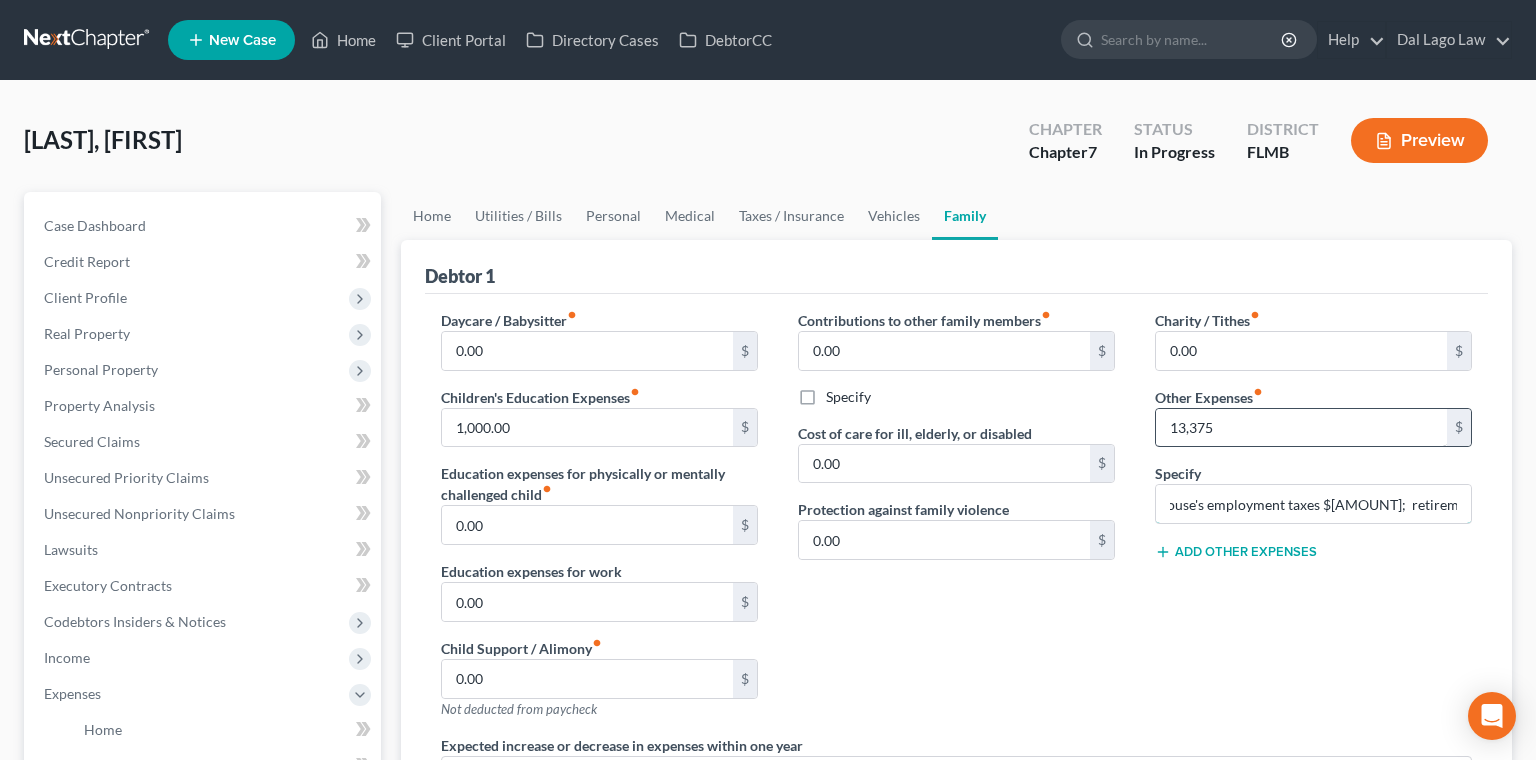 scroll, scrollTop: 0, scrollLeft: 102, axis: horizontal 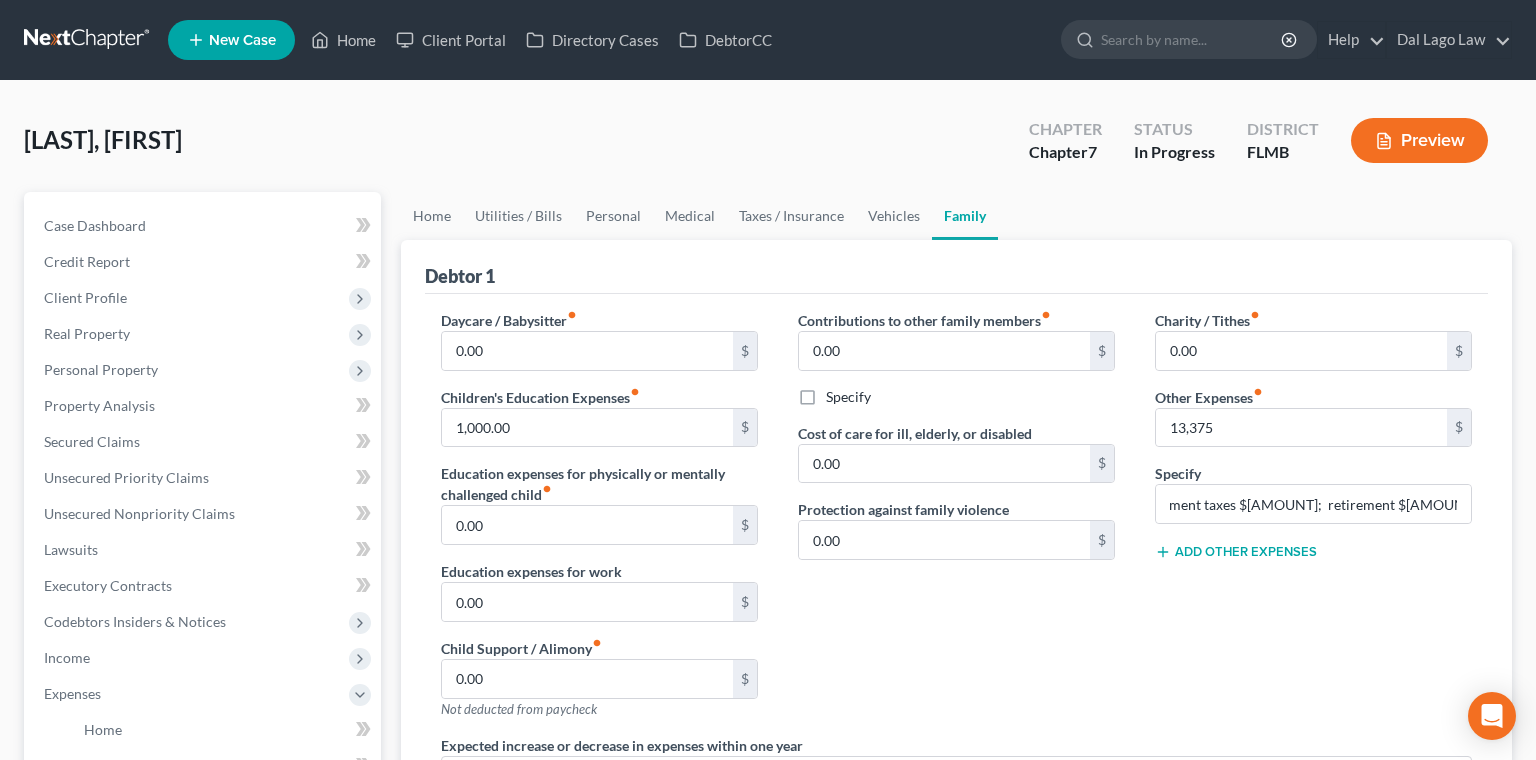 click on "Contributions to other family members  fiber_manual_record 0.00 $ Specify Cost of care for ill, elderly, or disabled 0.00 $ Protection against family violence 0.00 $" at bounding box center [956, 522] 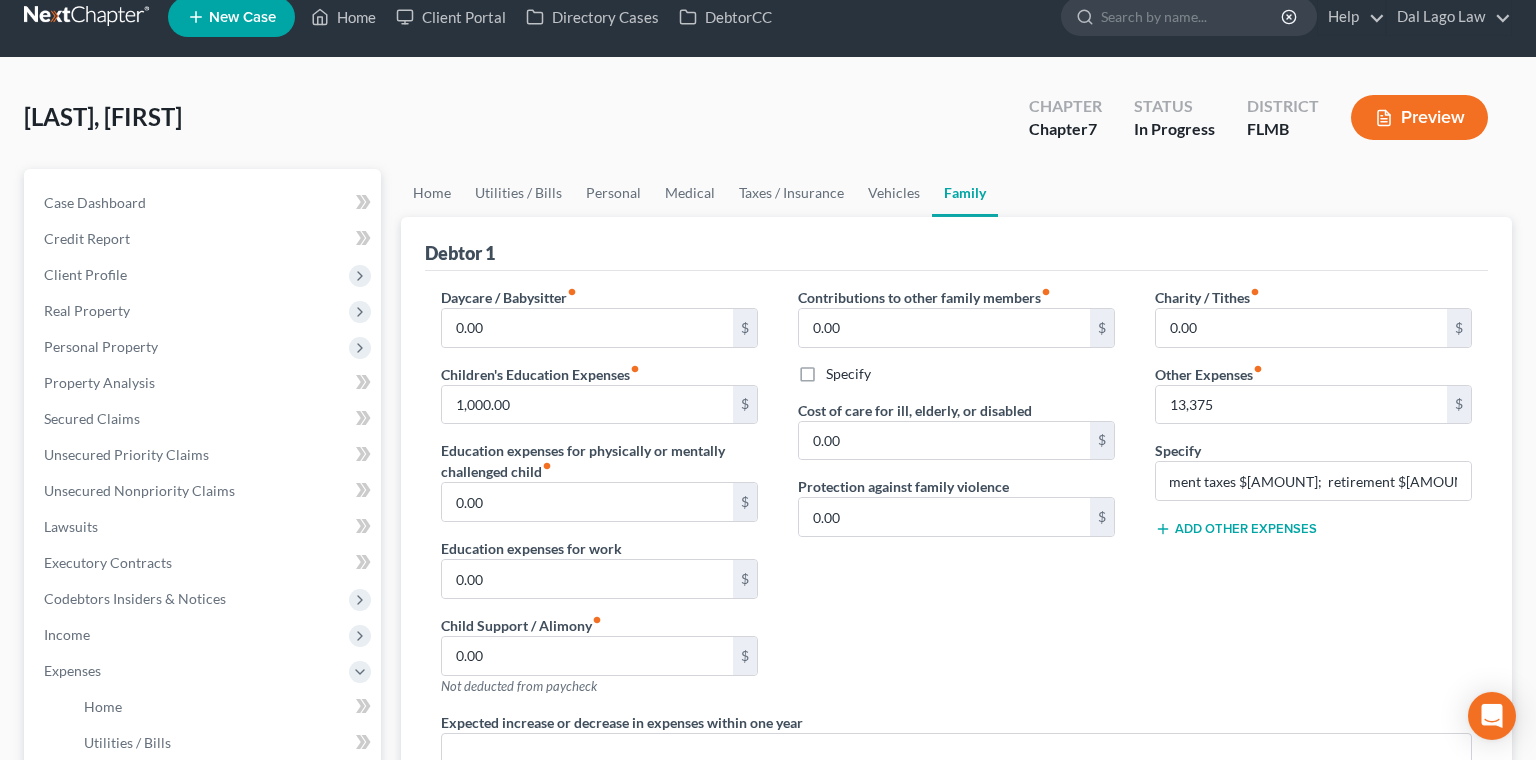 scroll, scrollTop: 0, scrollLeft: 0, axis: both 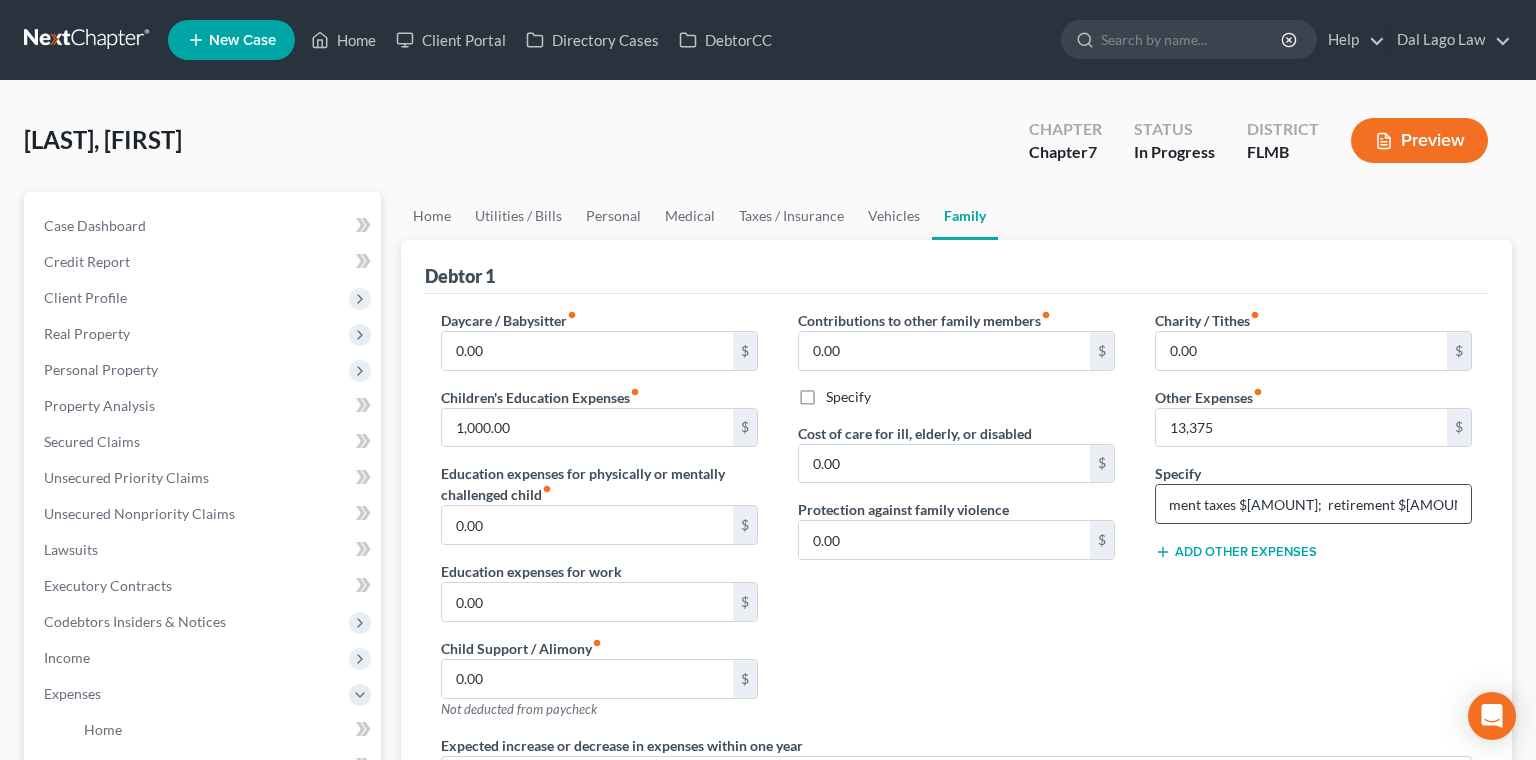 click on "Spouse's employment taxes $[AMOUNT];  retirement $[AMOUNT]; life insur $[AMOUNT]; personal expenses $[AMOUNT]" at bounding box center (1313, 504) 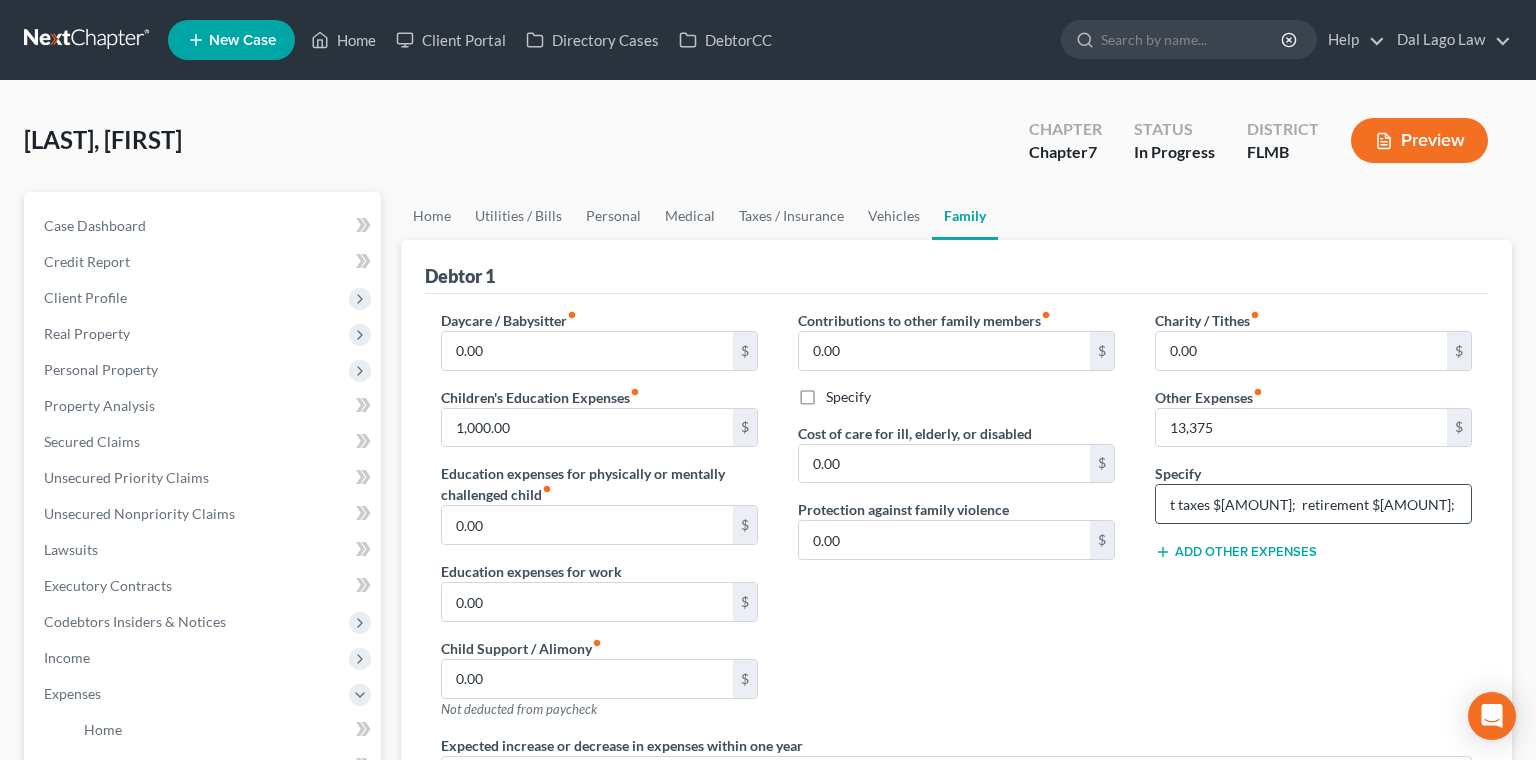scroll, scrollTop: 0, scrollLeft: 134, axis: horizontal 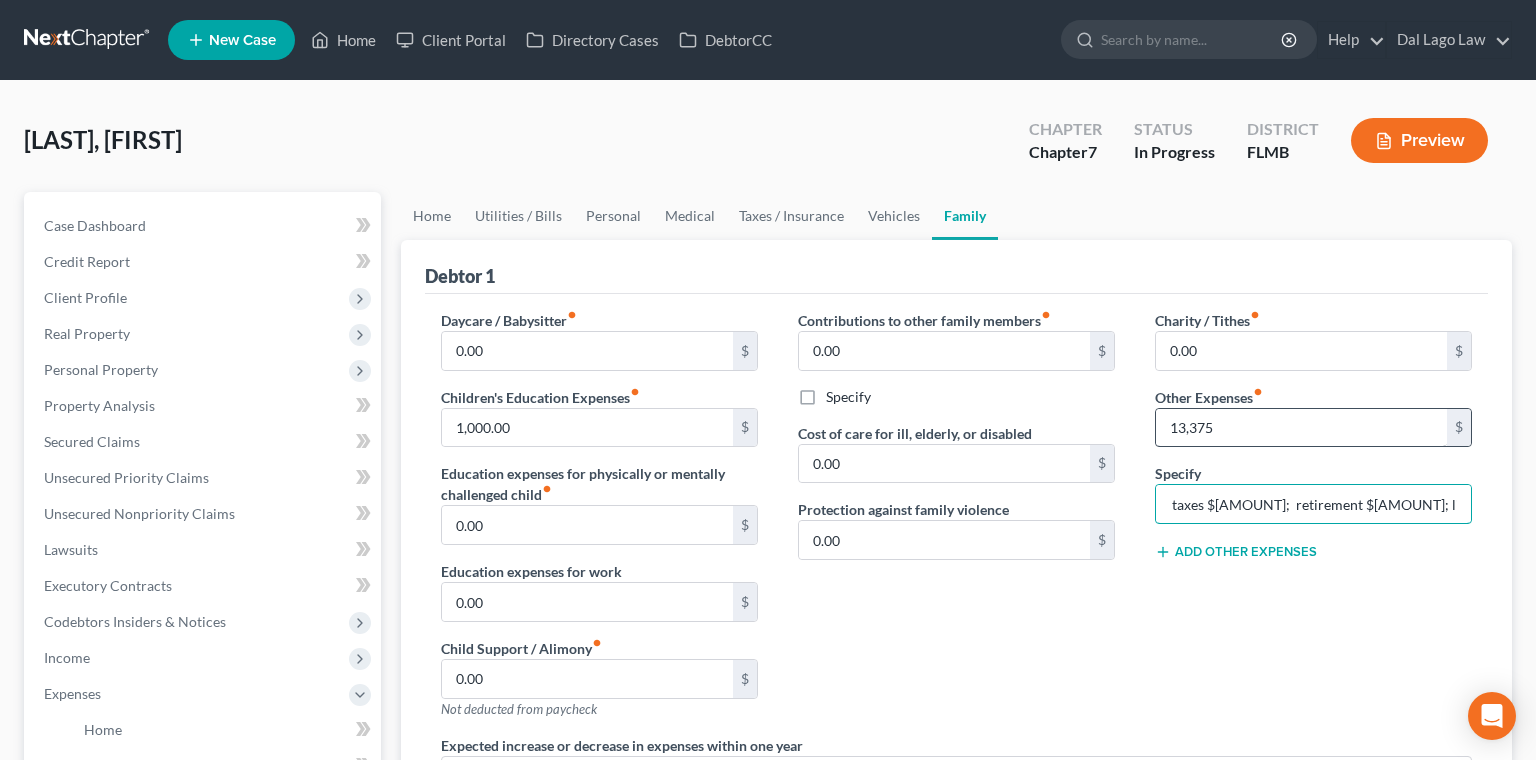 type on "Spouse's employment taxes $[AMOUNT];  retirement $[AMOUNT]; life insur $[AMOUNT]; personal expenses $[AMOUNT]" 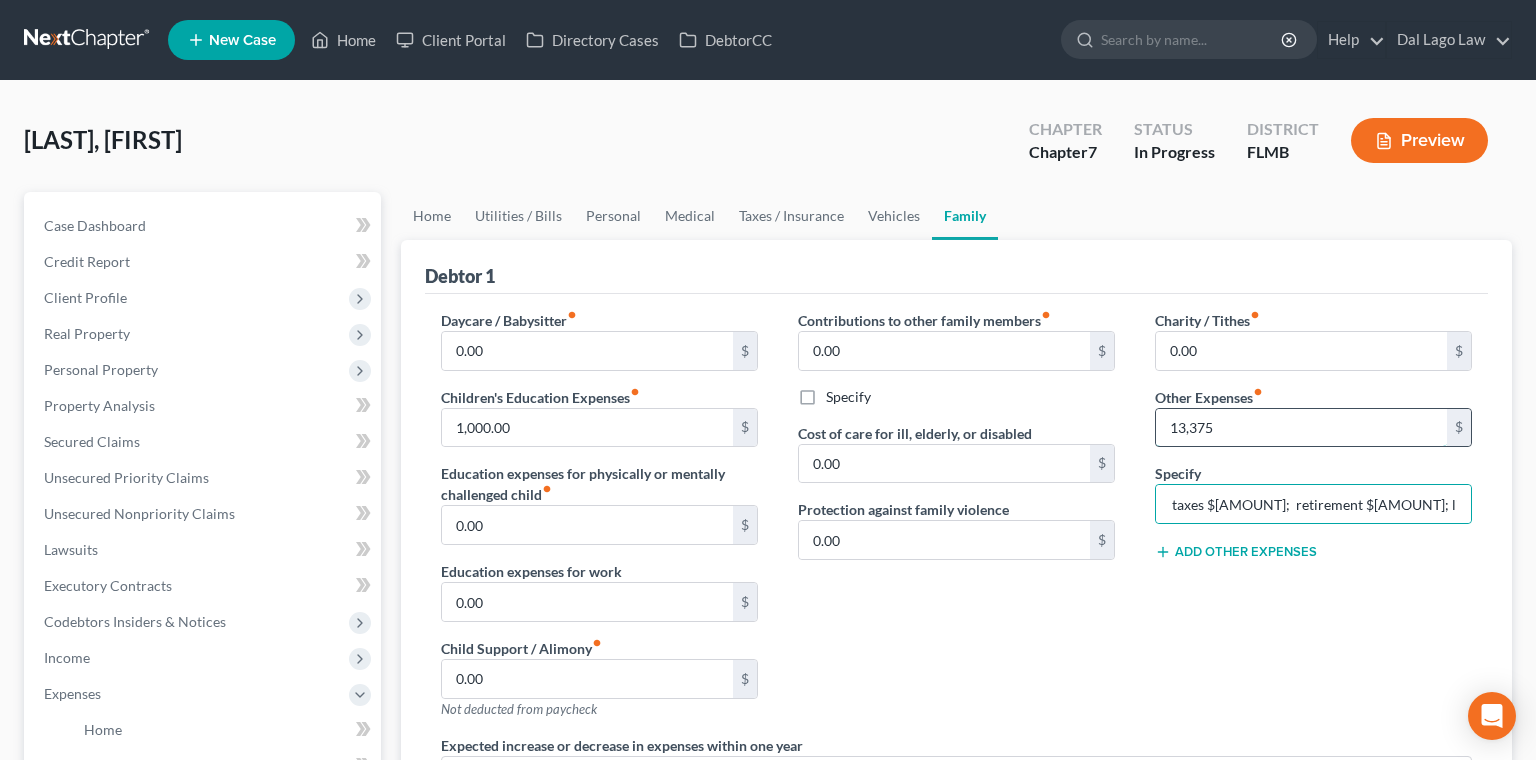 click on "13,375" at bounding box center [1301, 428] 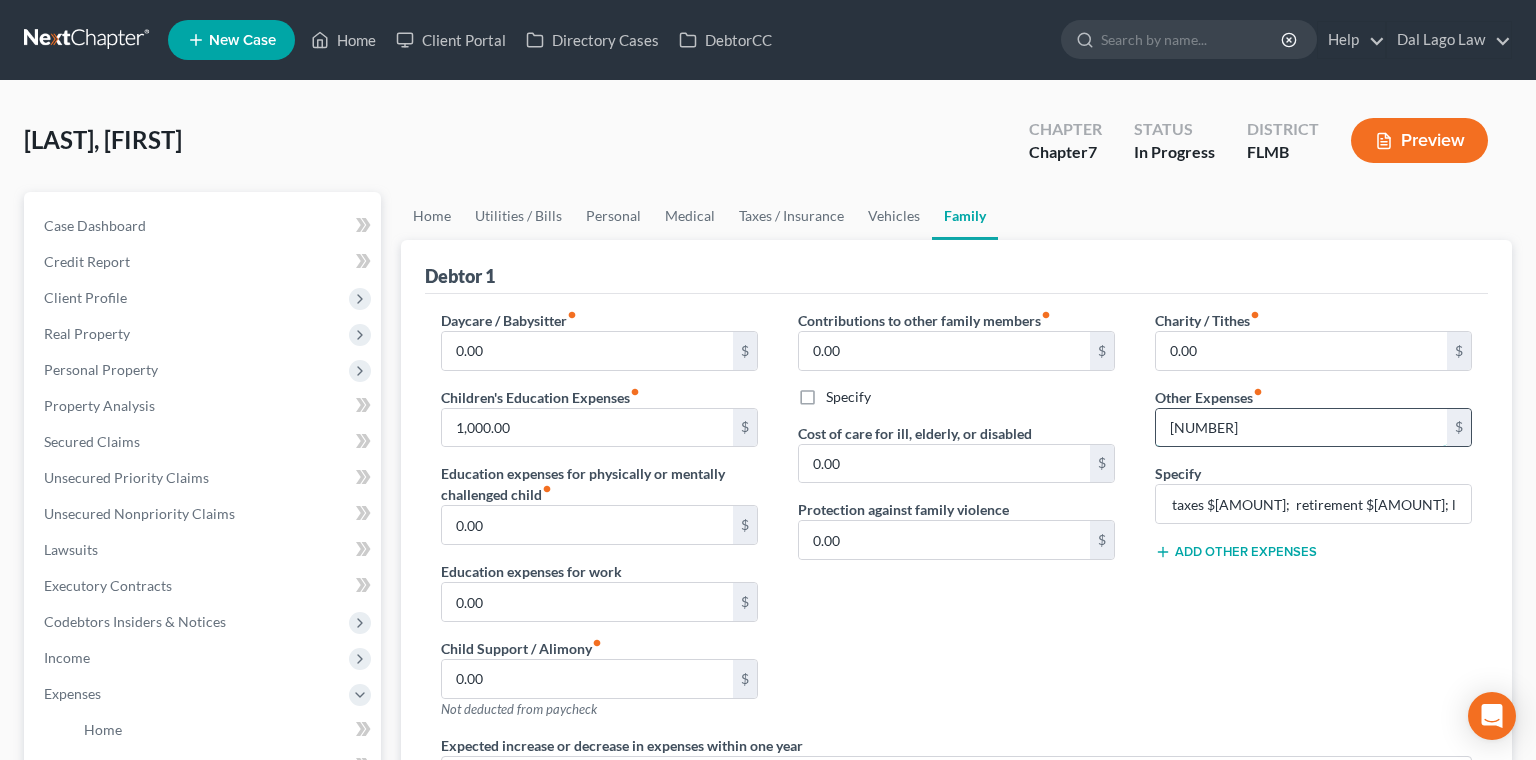 type on "[NUMBER]" 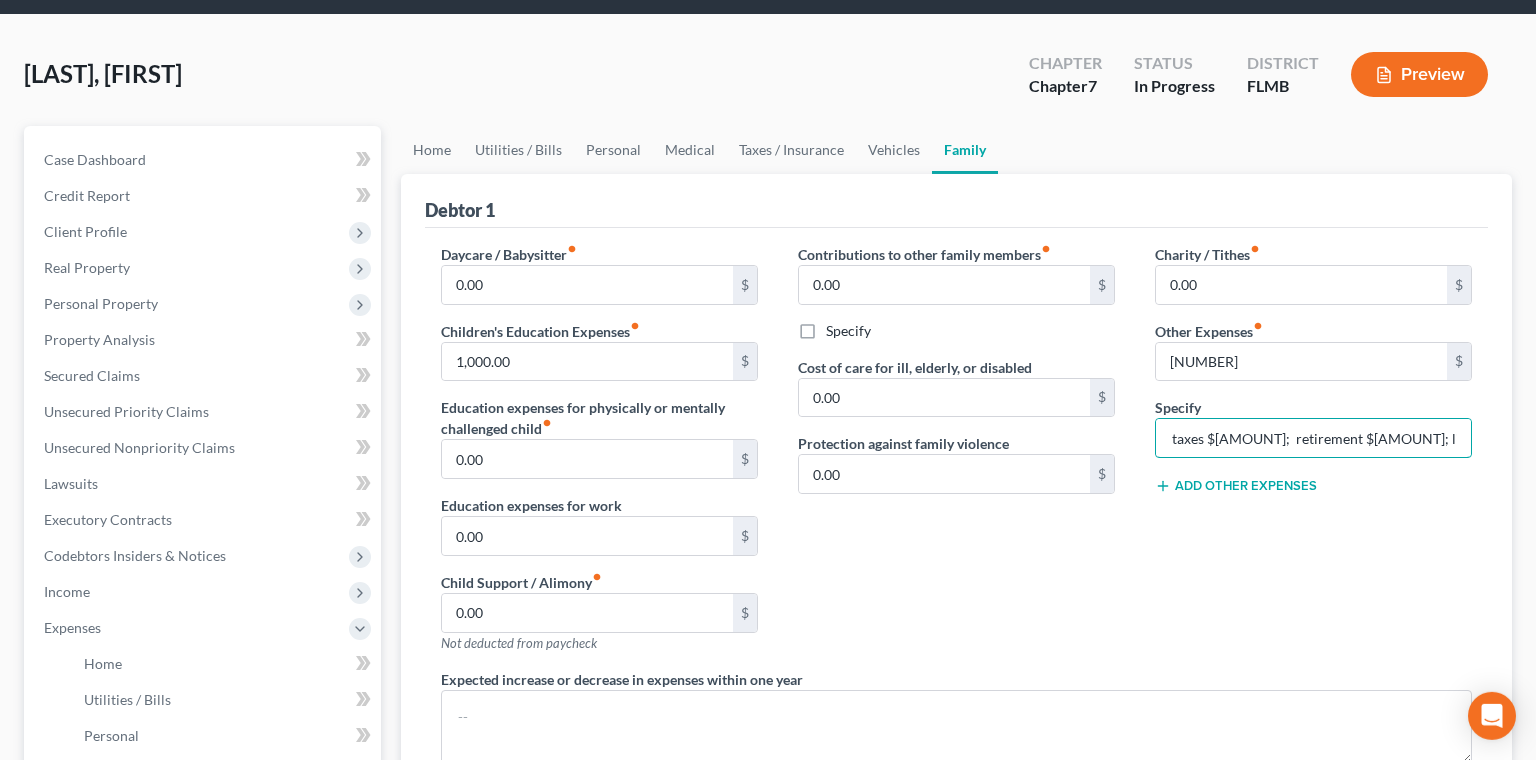scroll, scrollTop: 153, scrollLeft: 0, axis: vertical 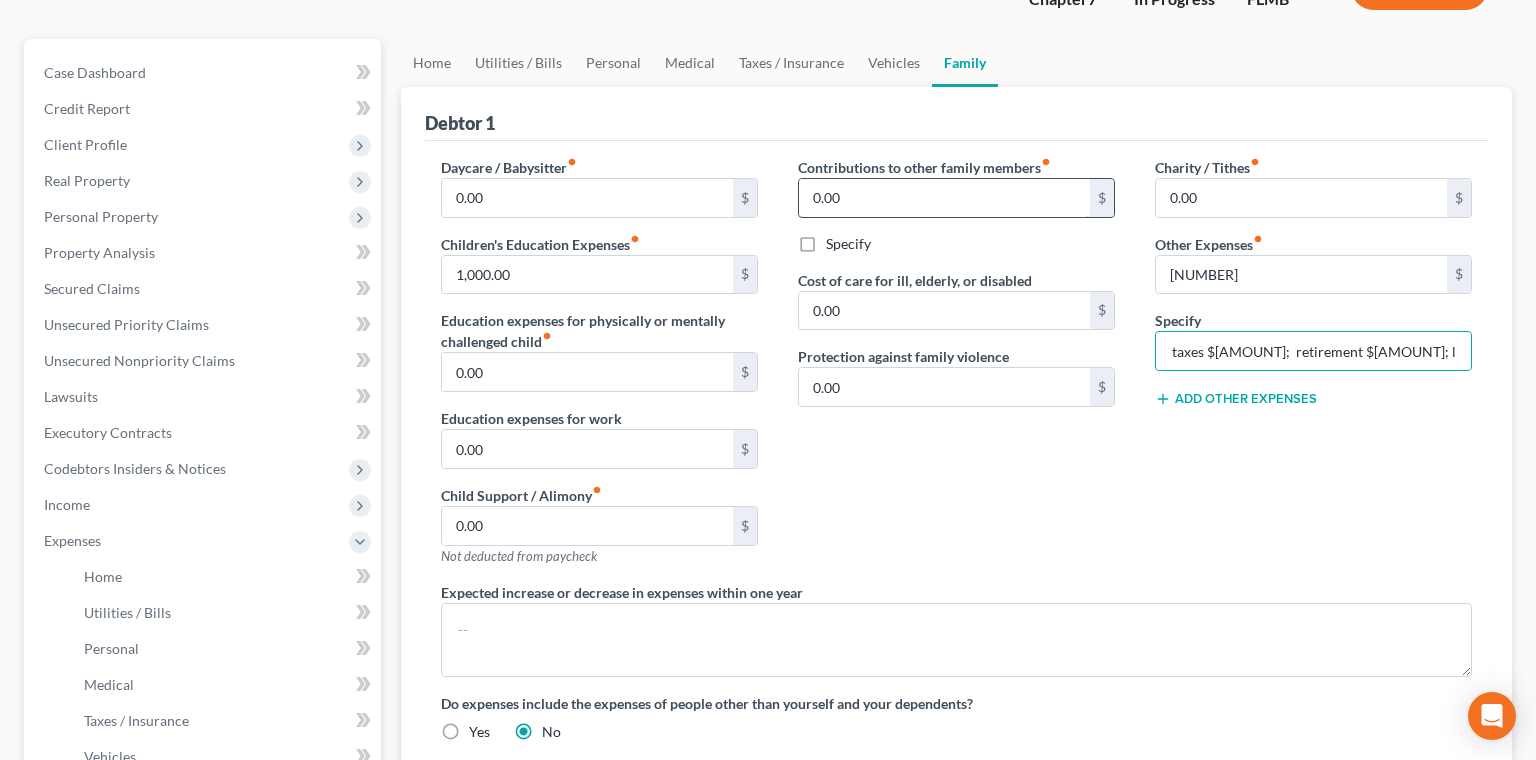 click on "0.00" at bounding box center [944, 198] 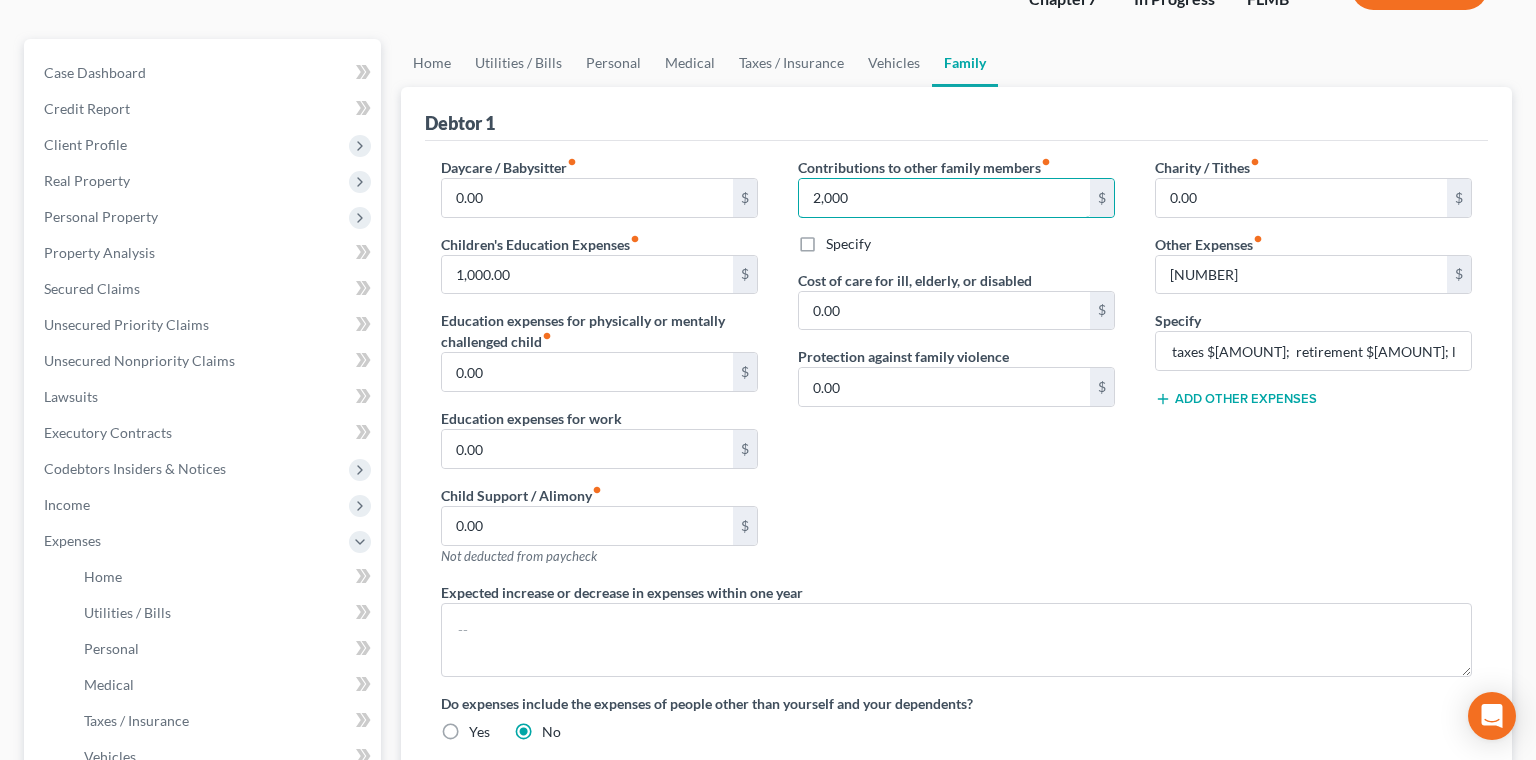 type on "2,000" 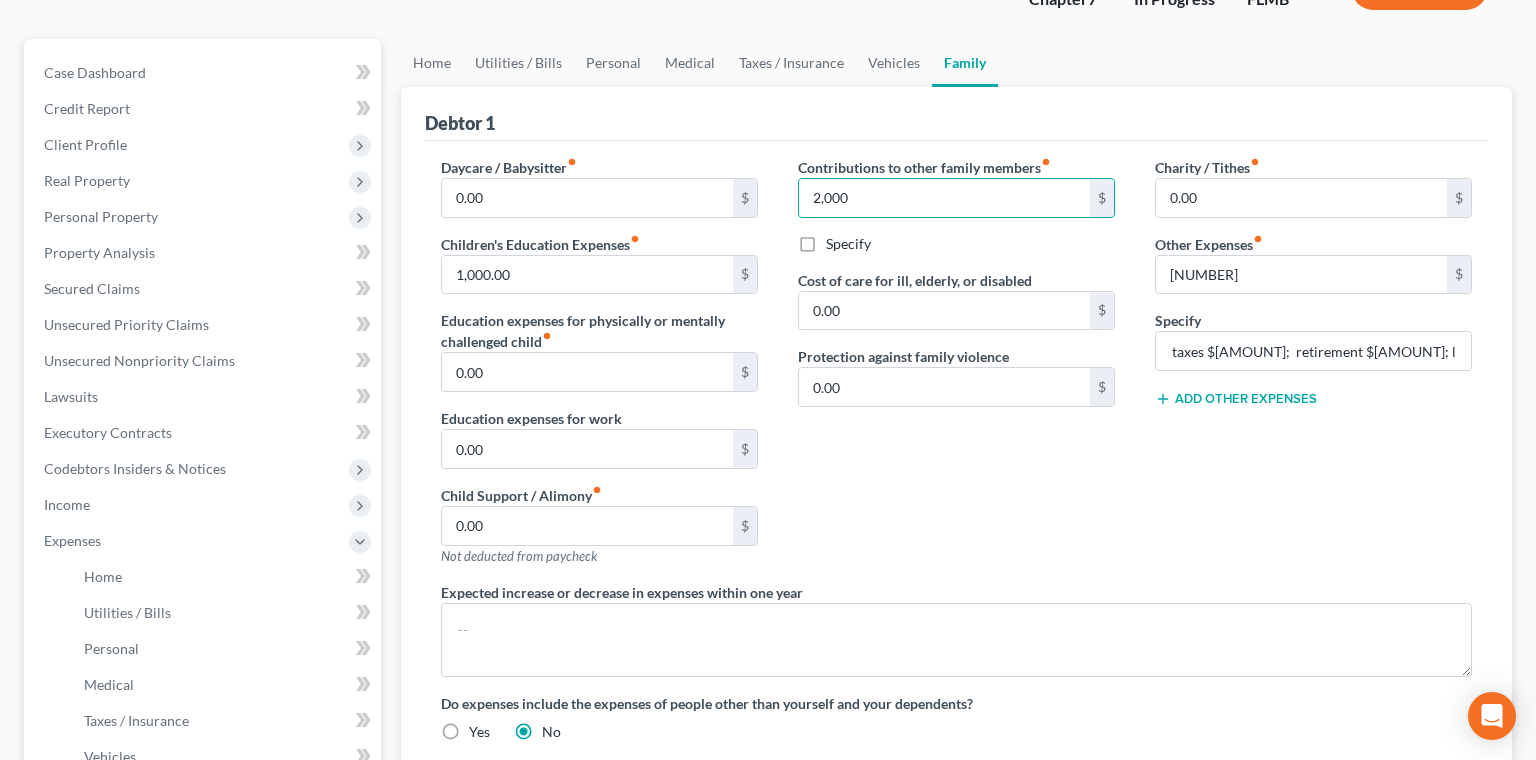 click on "Specify" at bounding box center (848, 244) 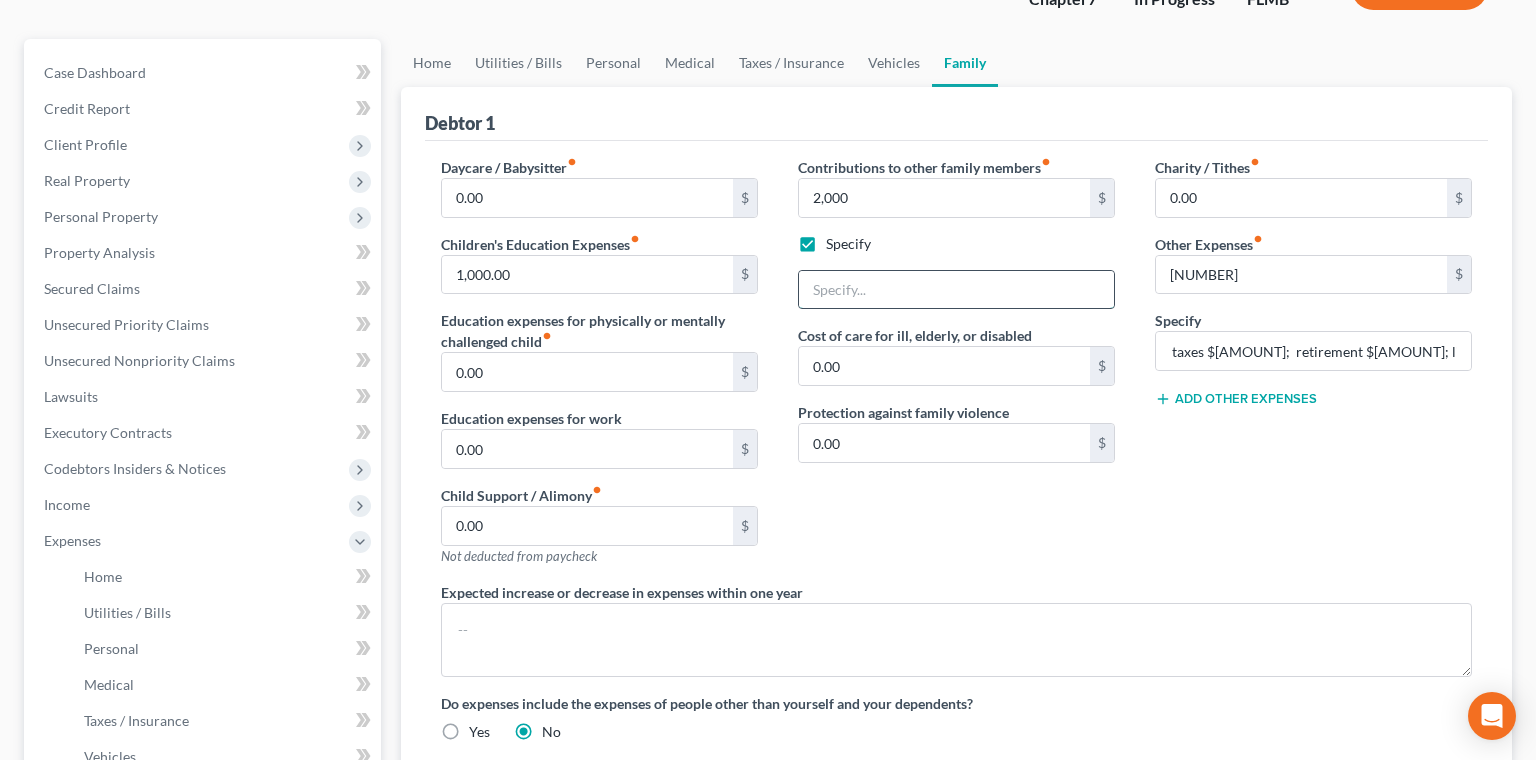 click at bounding box center [956, 290] 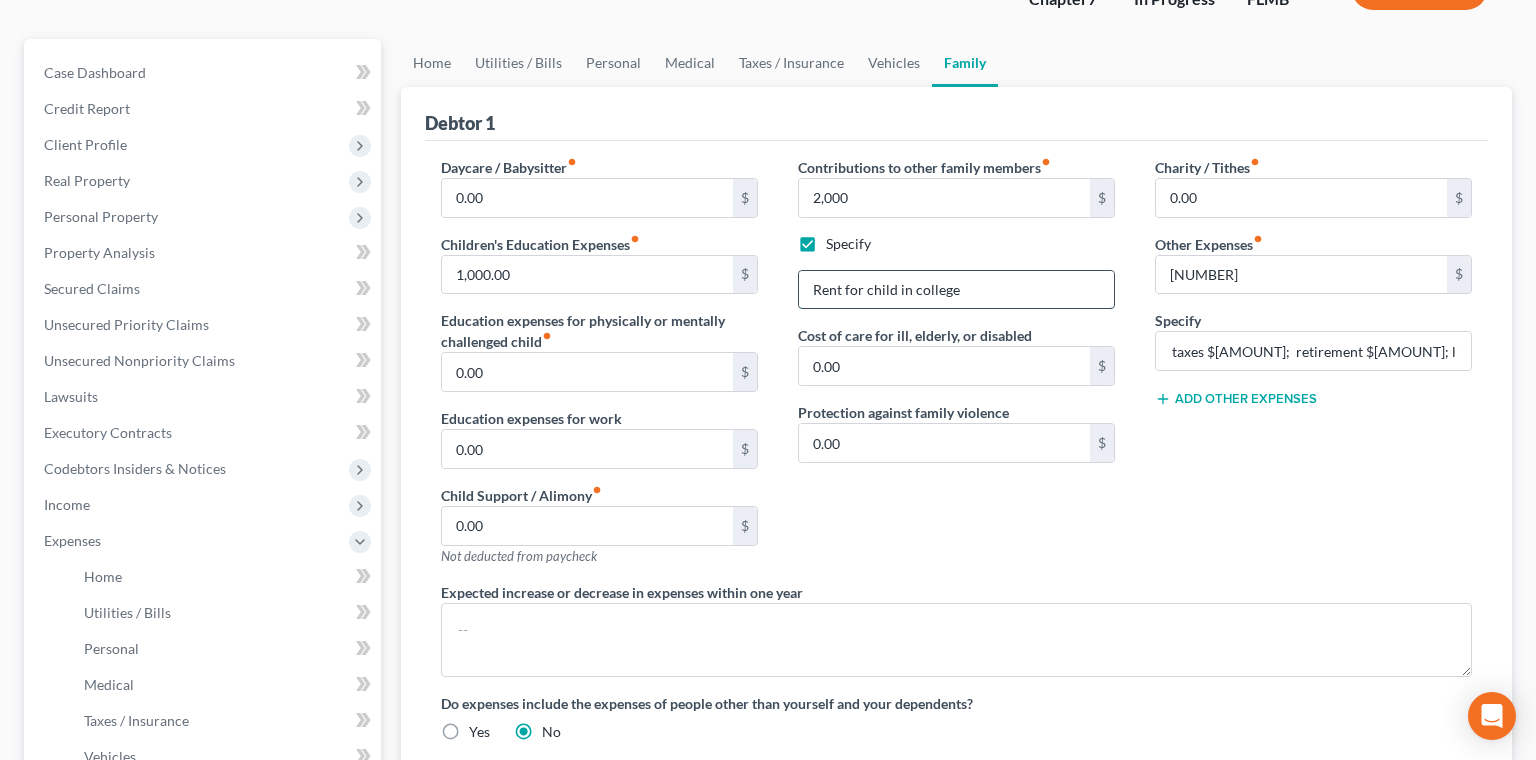 click on "Rent for child in college" at bounding box center (956, 290) 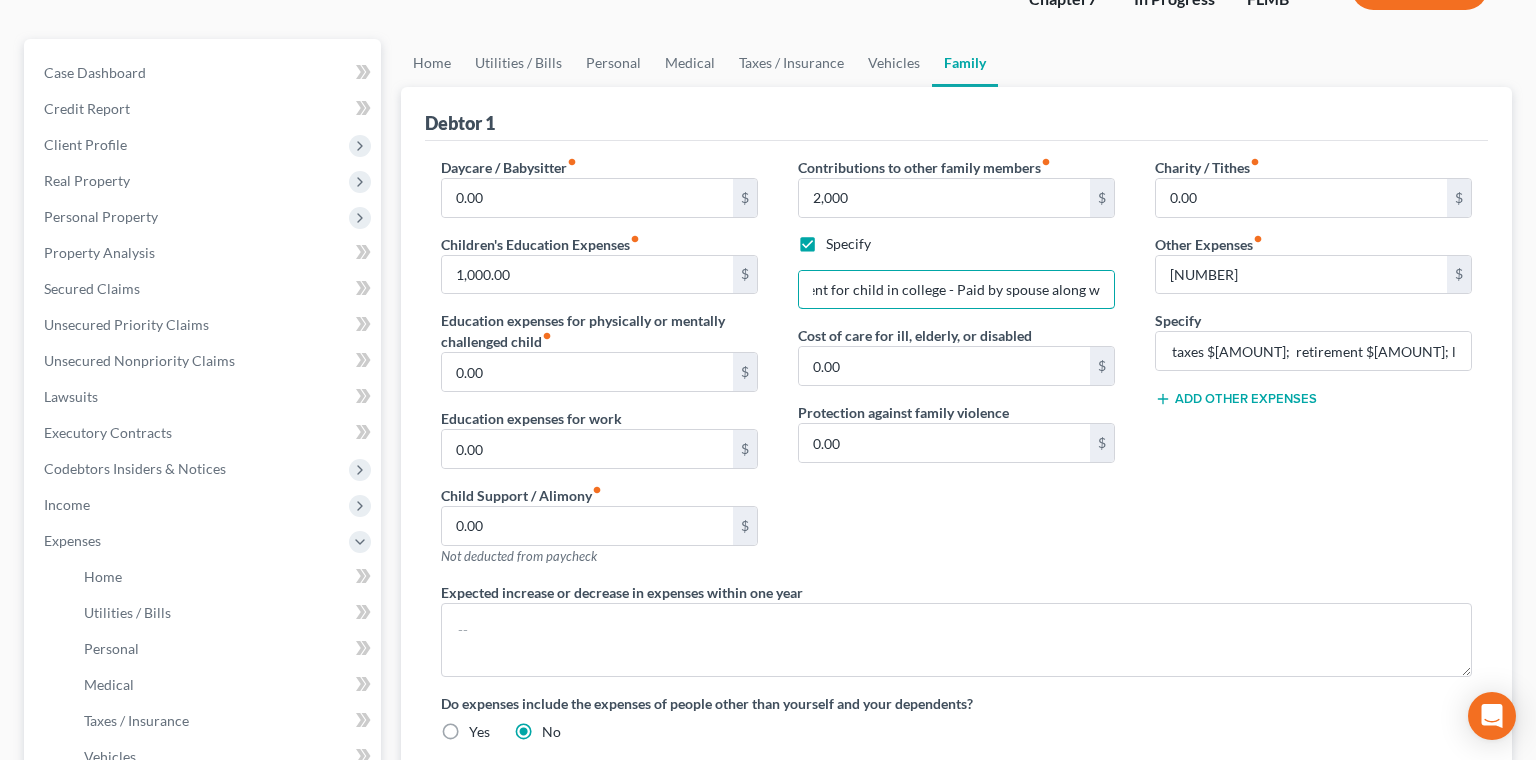 scroll, scrollTop: 0, scrollLeft: 19, axis: horizontal 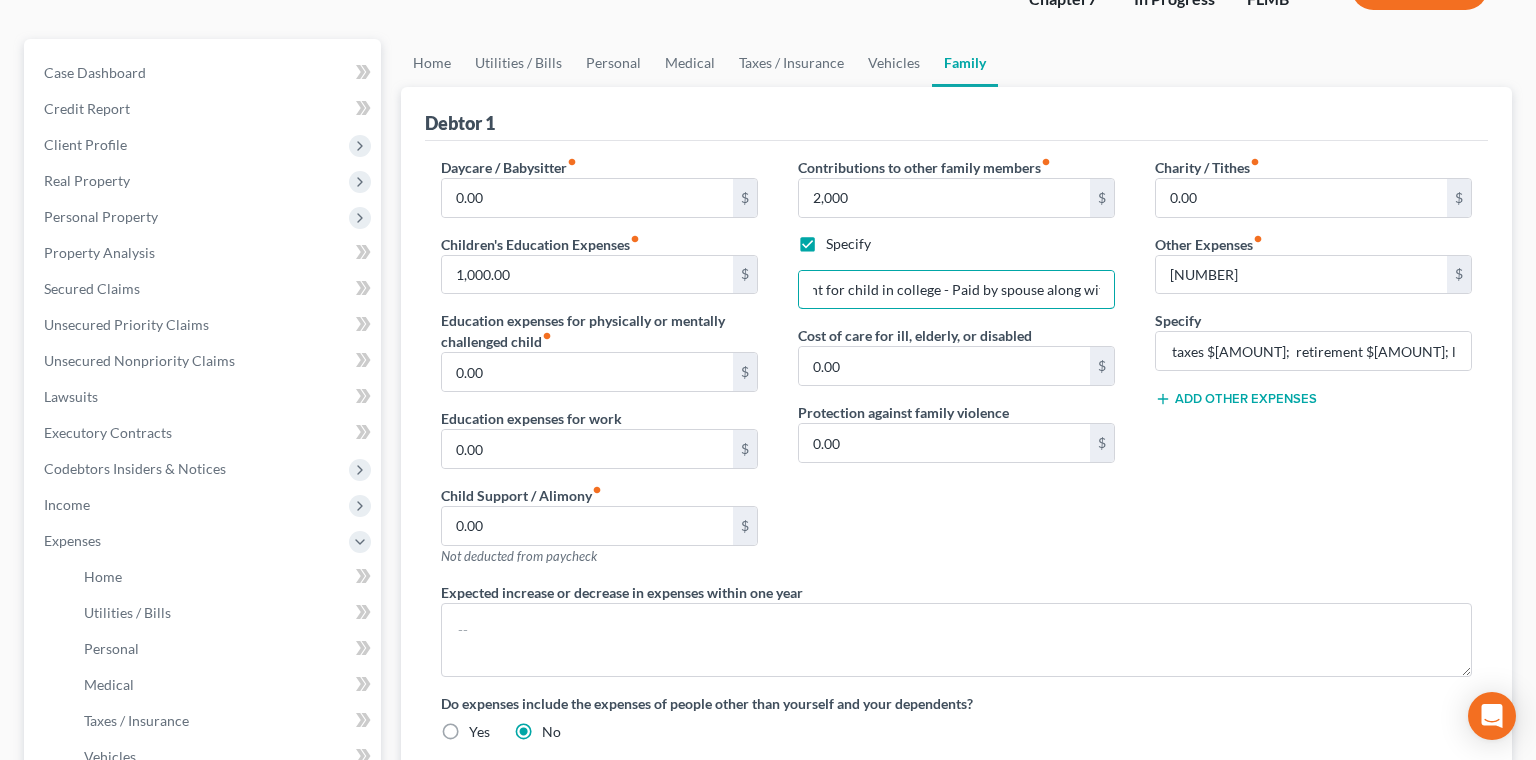 type on "Rent for child in college - Paid by spouse along with education expenses" 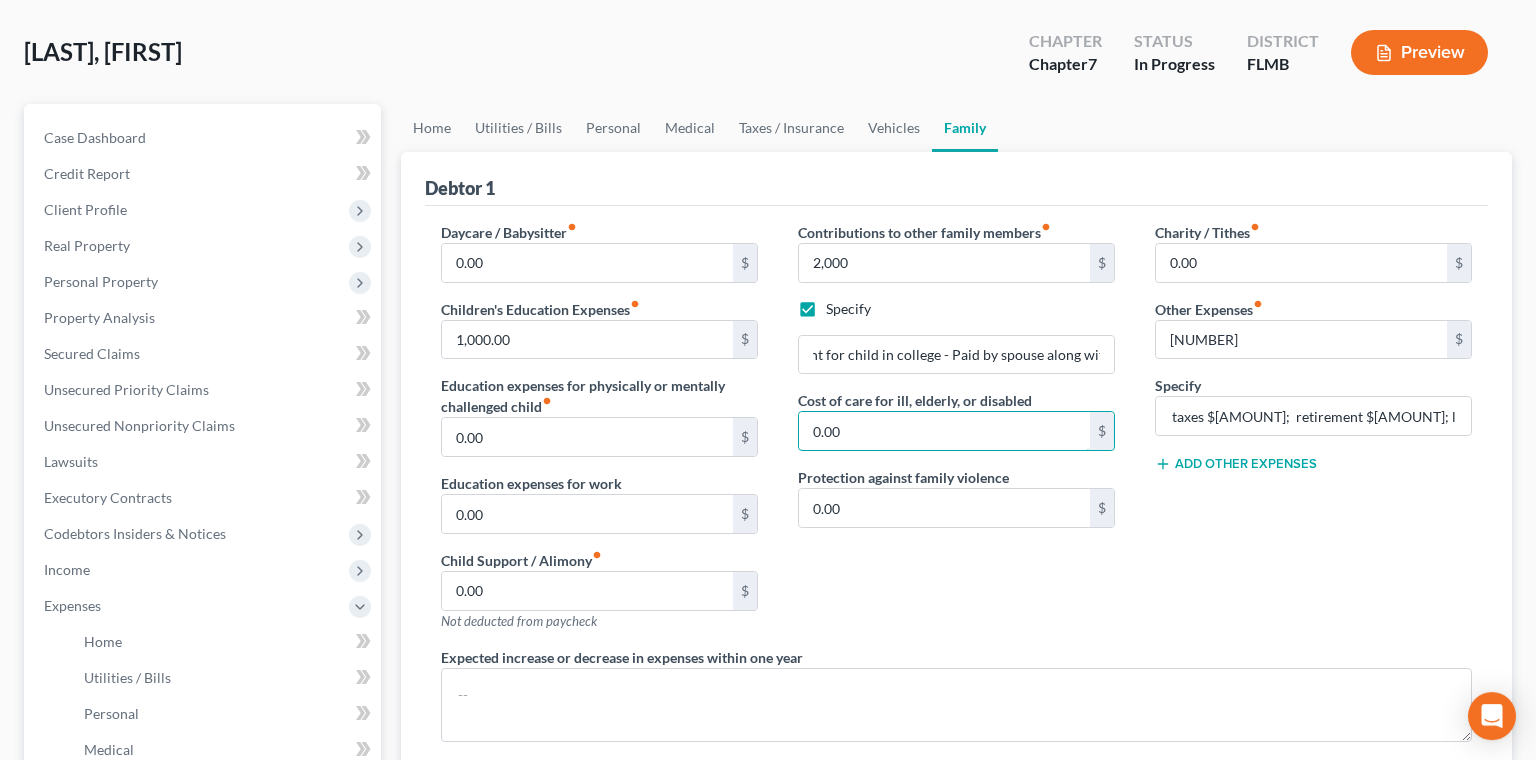 scroll, scrollTop: 0, scrollLeft: 0, axis: both 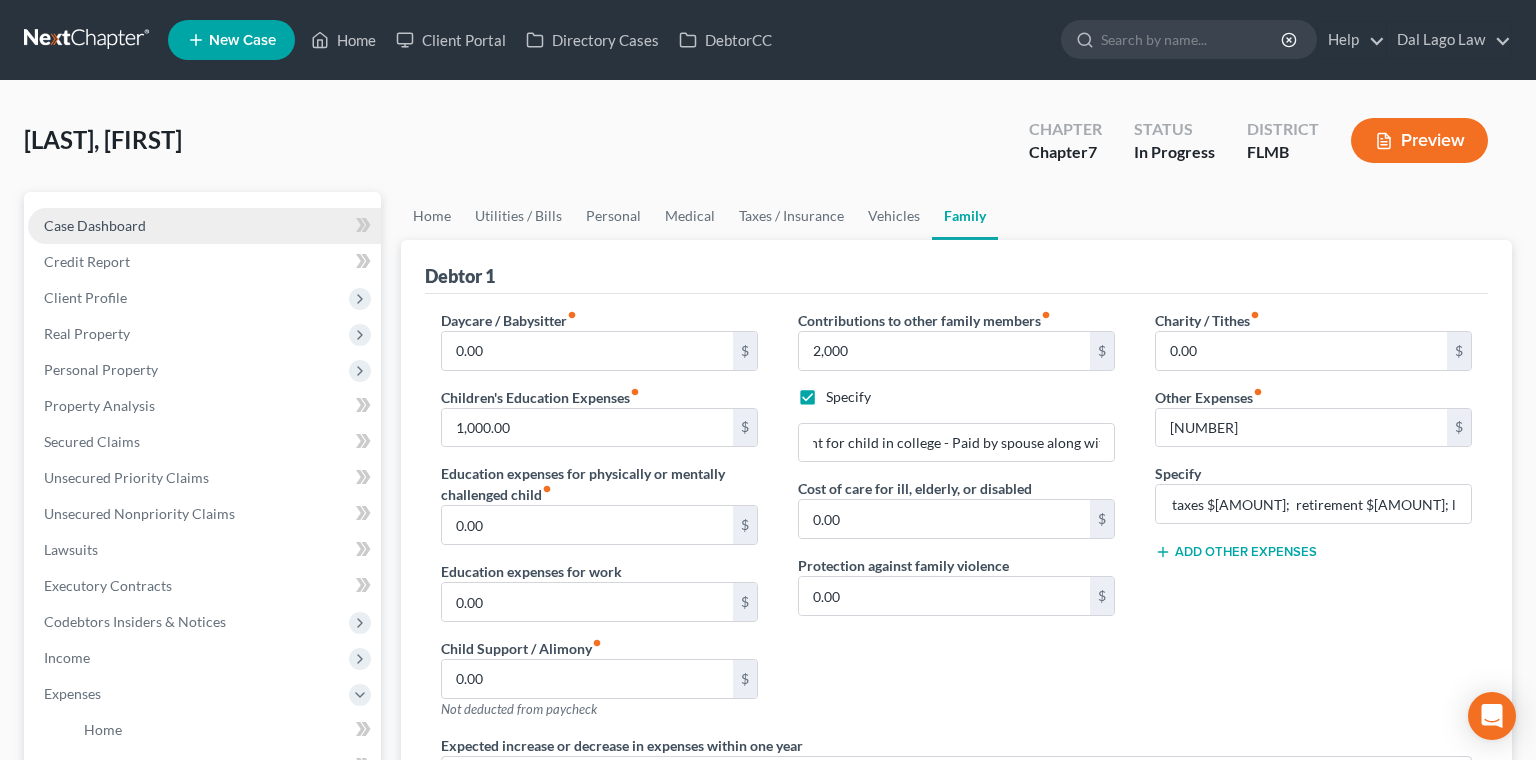 click on "Case Dashboard" at bounding box center [95, 225] 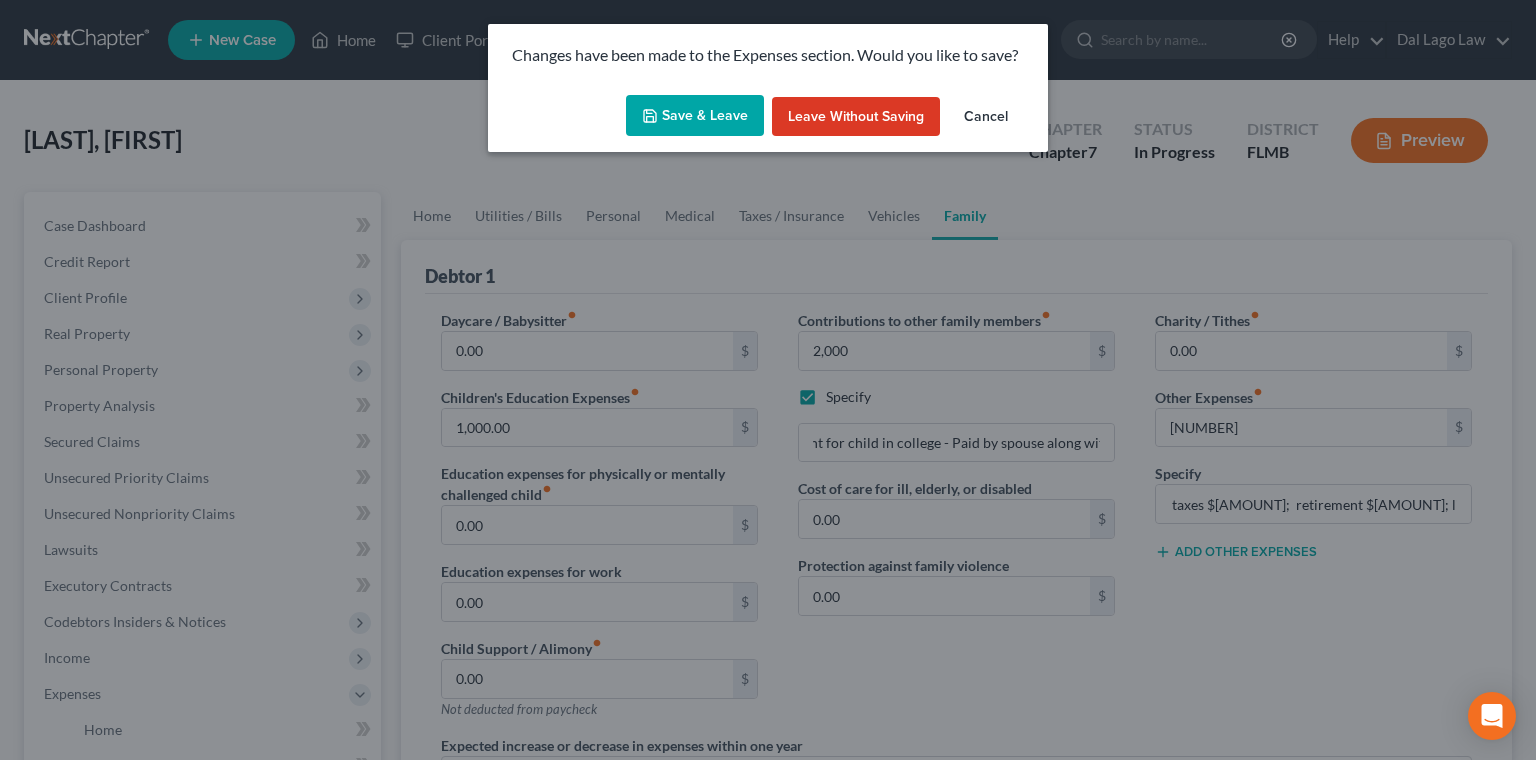 click on "Save & Leave" at bounding box center (695, 116) 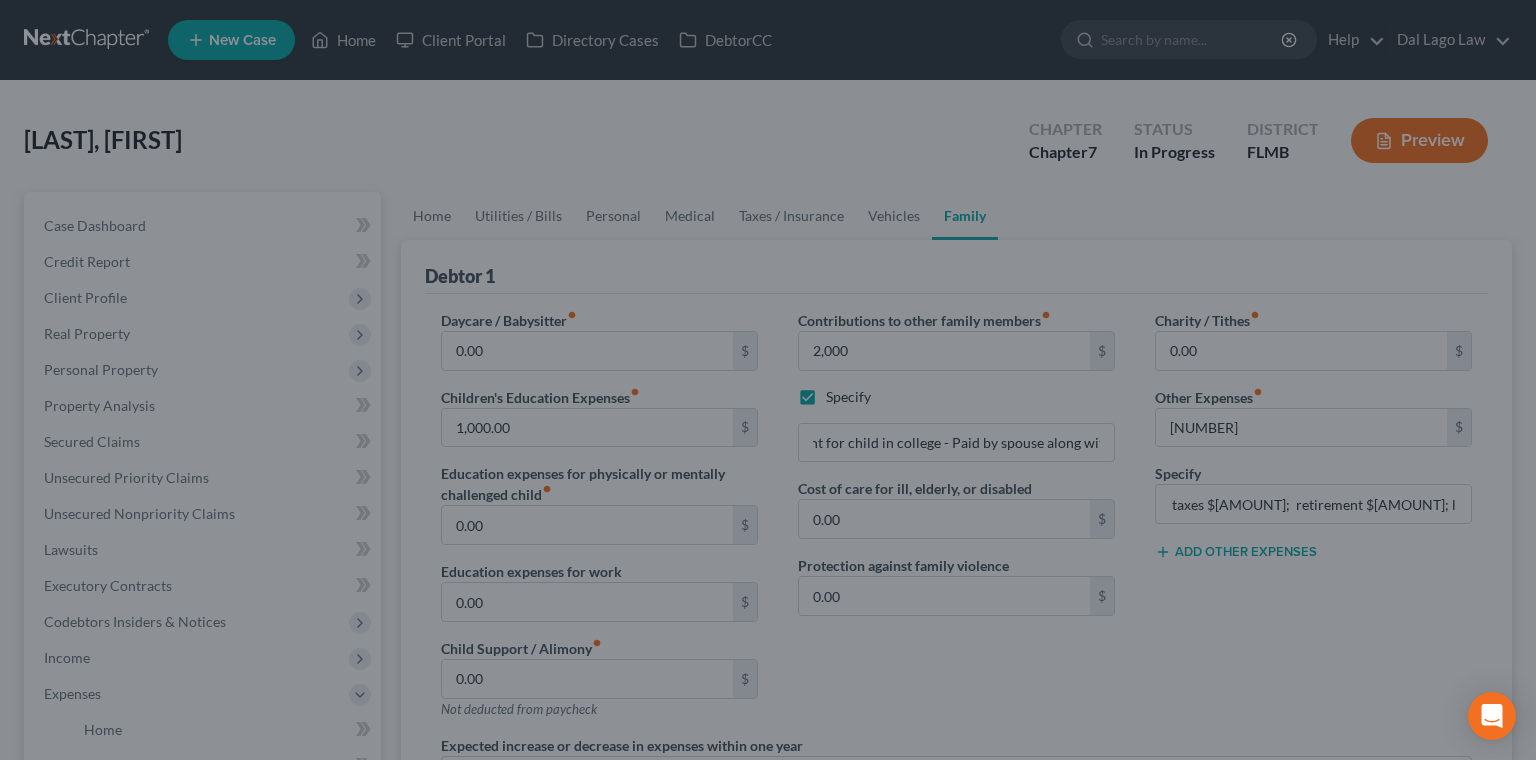 type on "2,000.00" 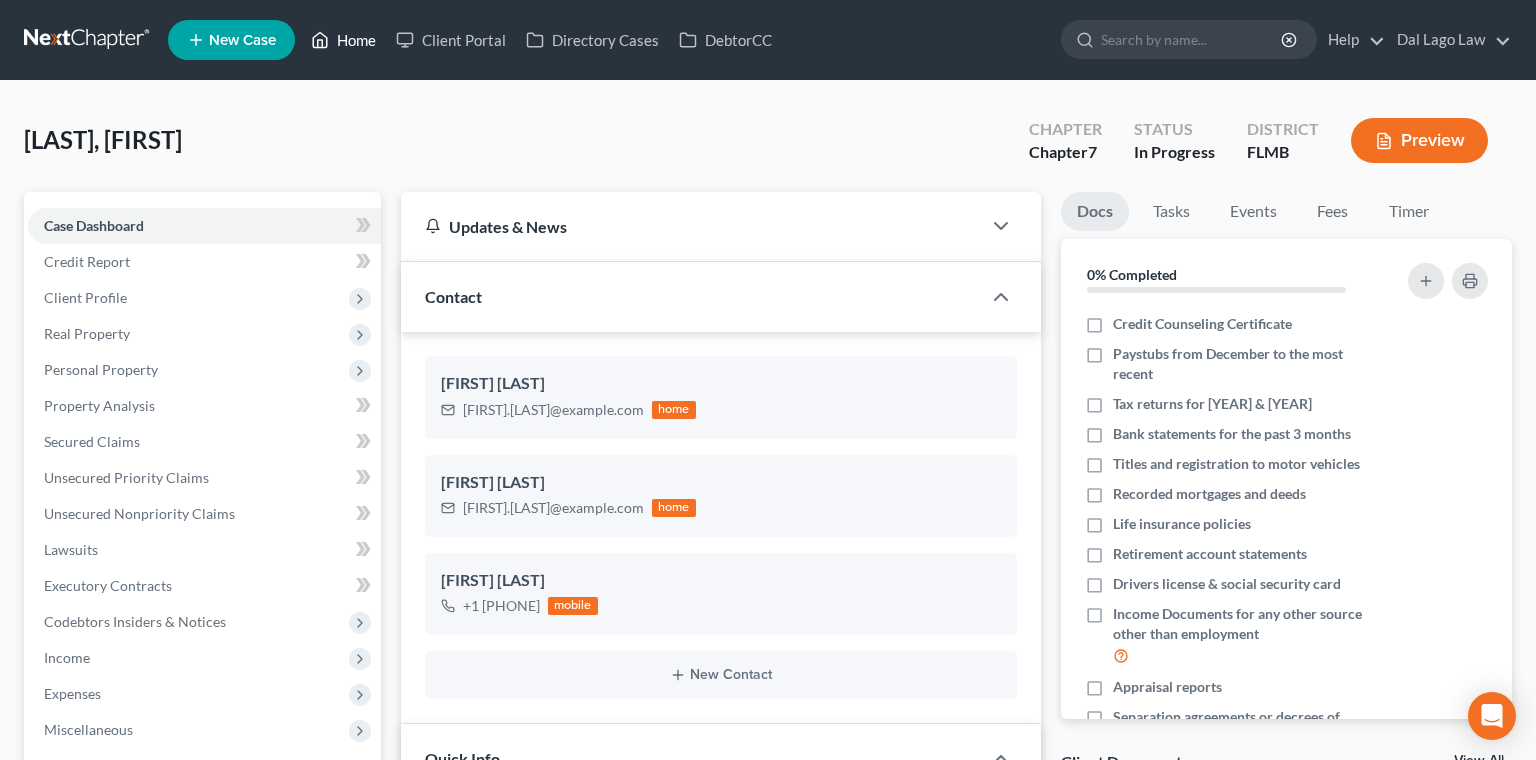 click on "Home" at bounding box center [343, 40] 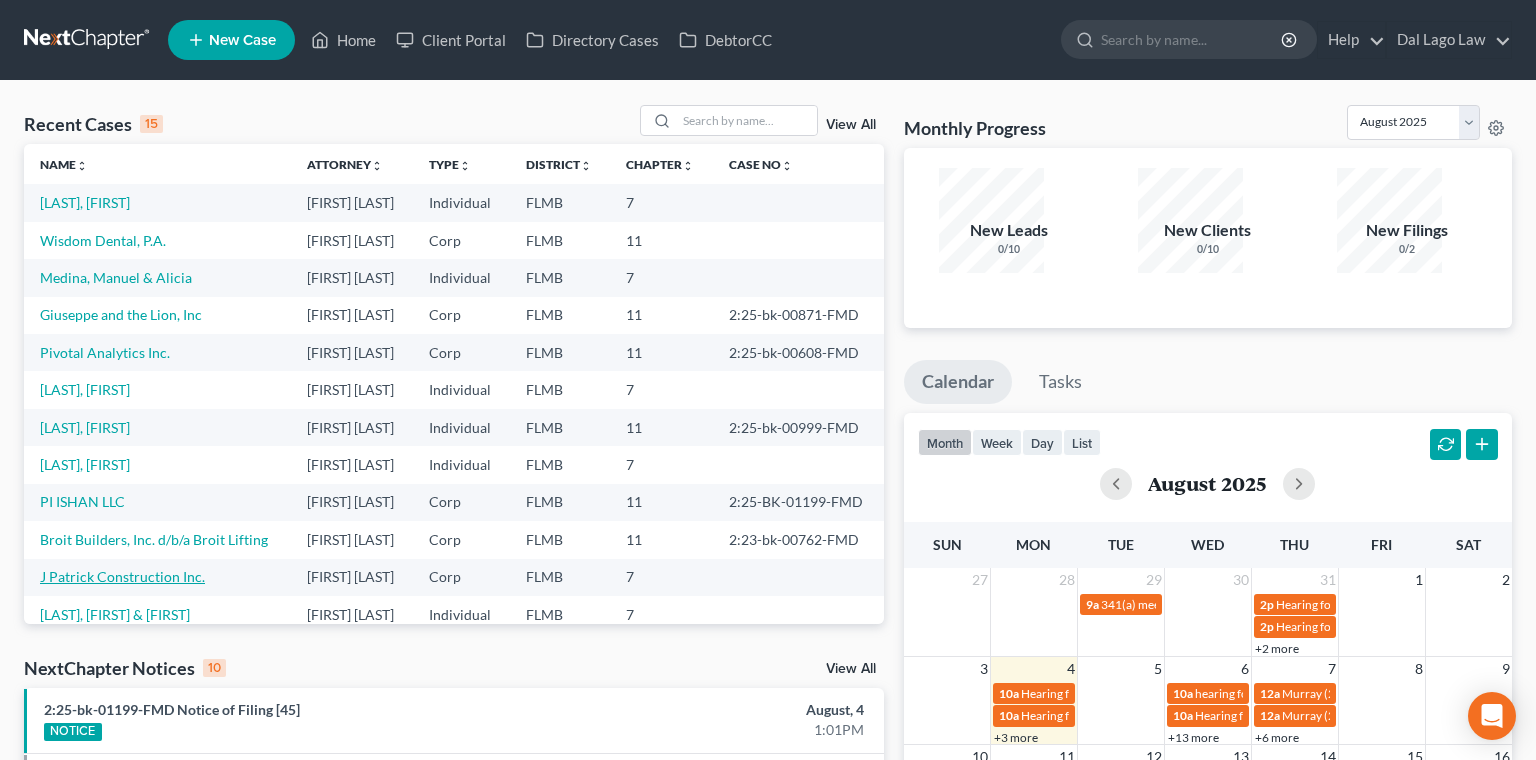 click on "J Patrick Construction Inc." at bounding box center [122, 576] 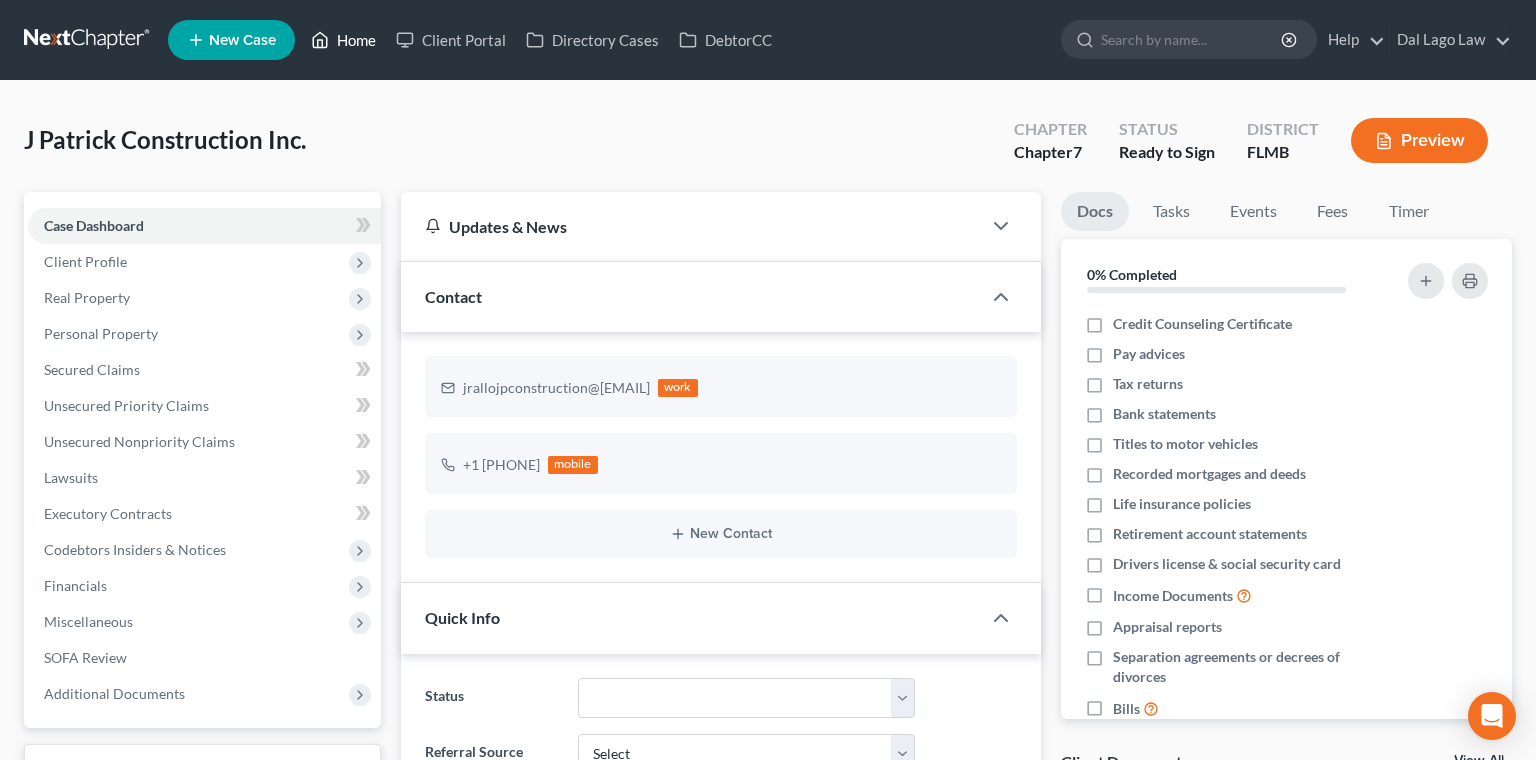 click on "Home" at bounding box center (343, 40) 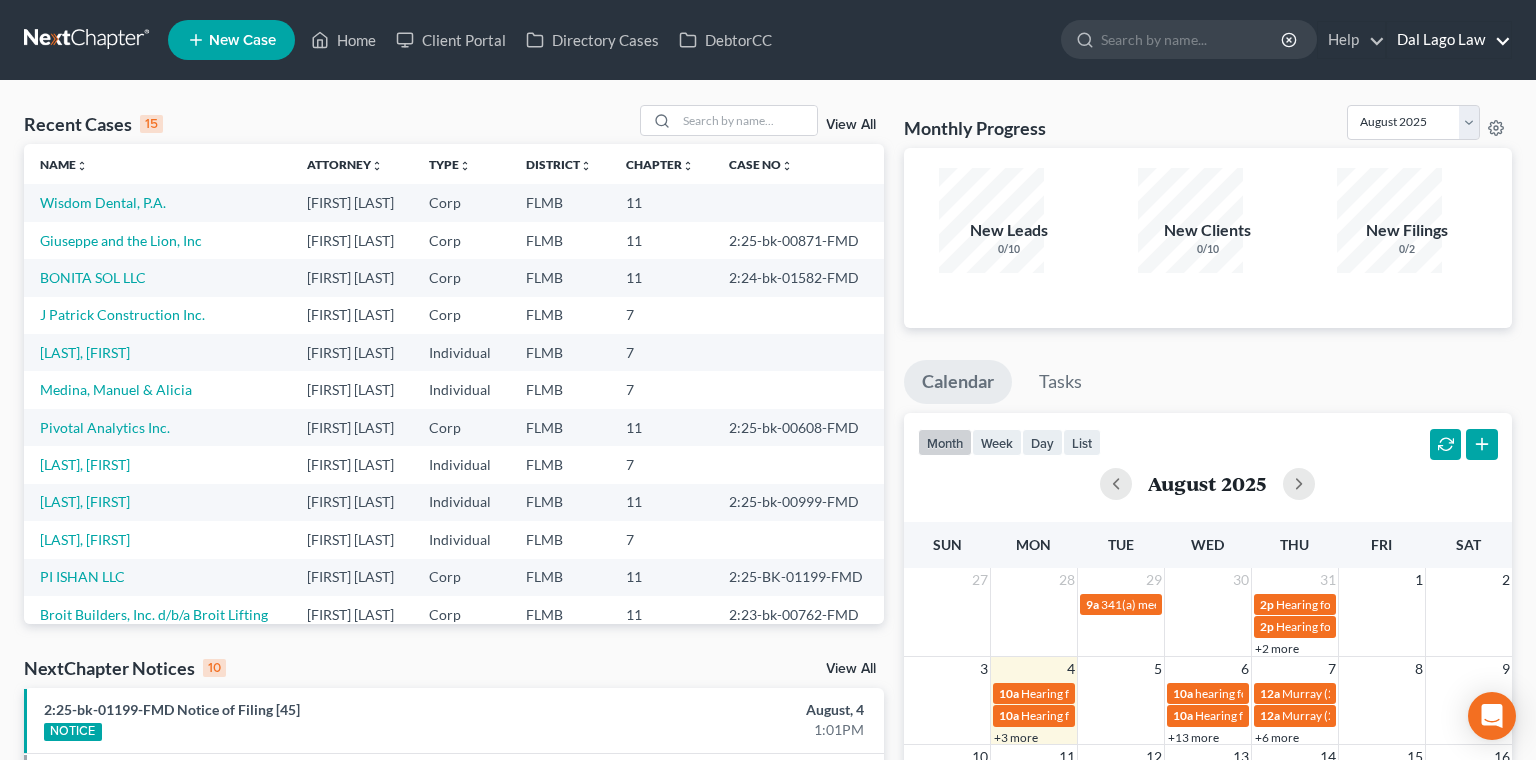 click on "Dal Lago Law" at bounding box center (1449, 40) 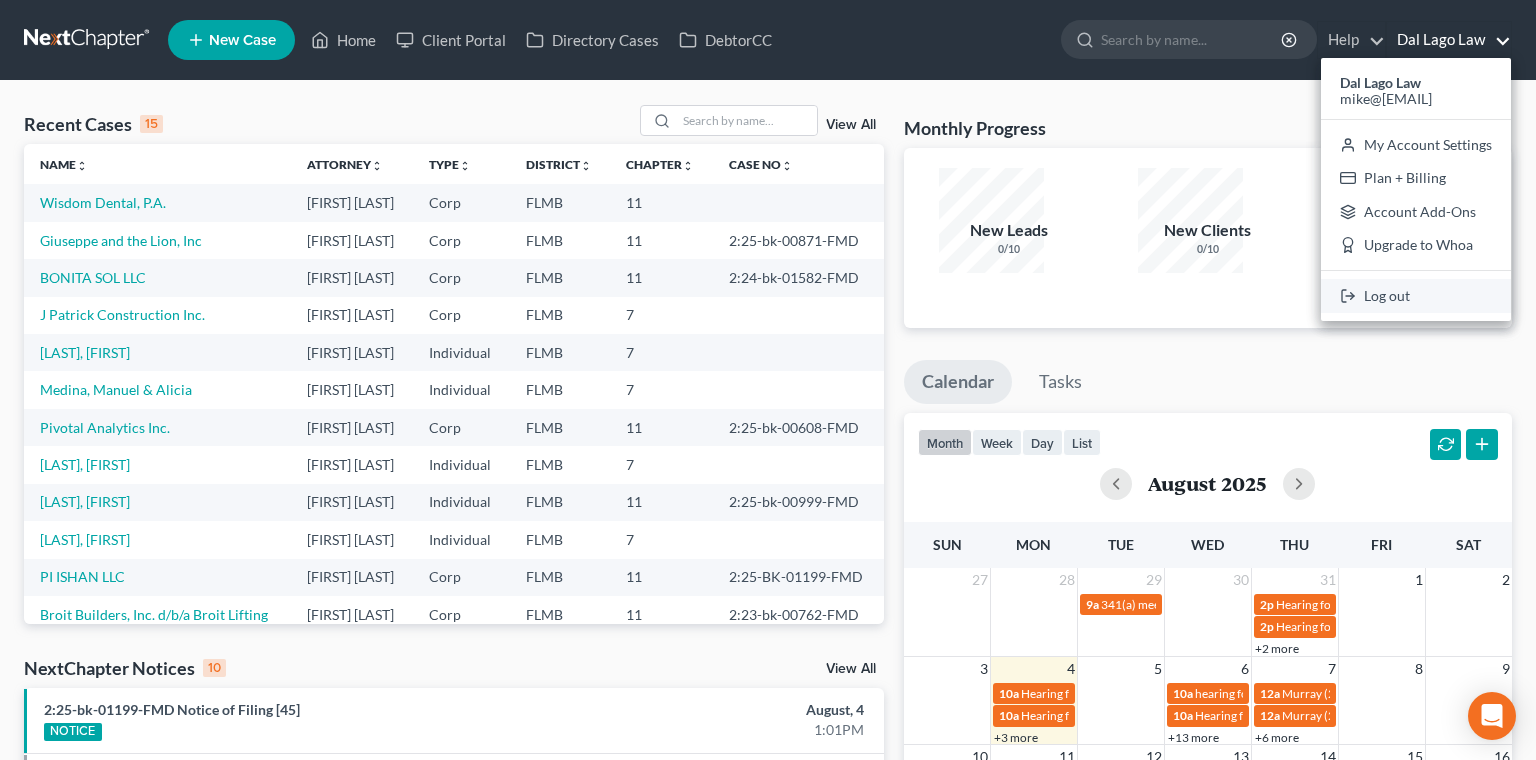 click on "Log out" at bounding box center [1416, 296] 